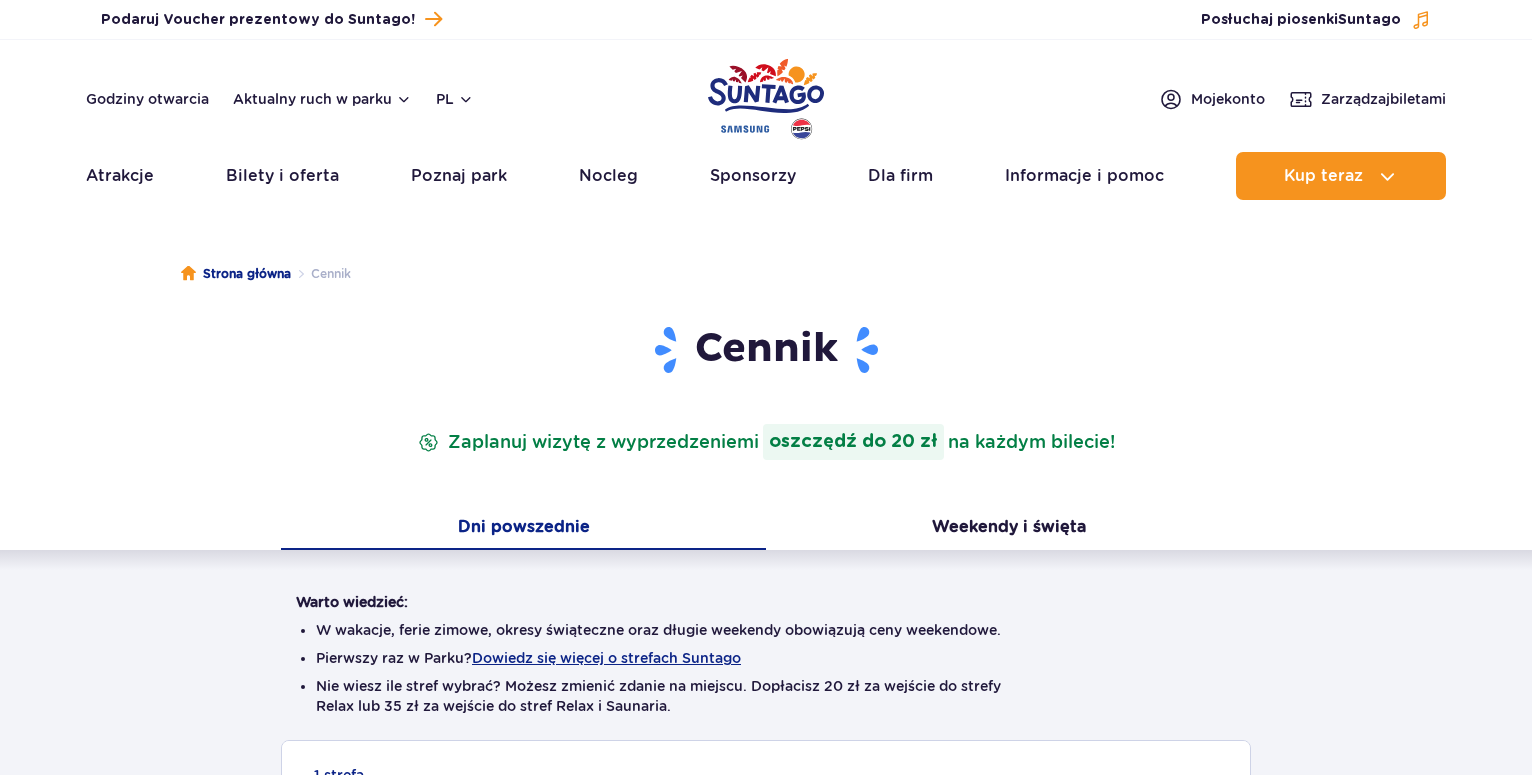 scroll, scrollTop: 0, scrollLeft: 0, axis: both 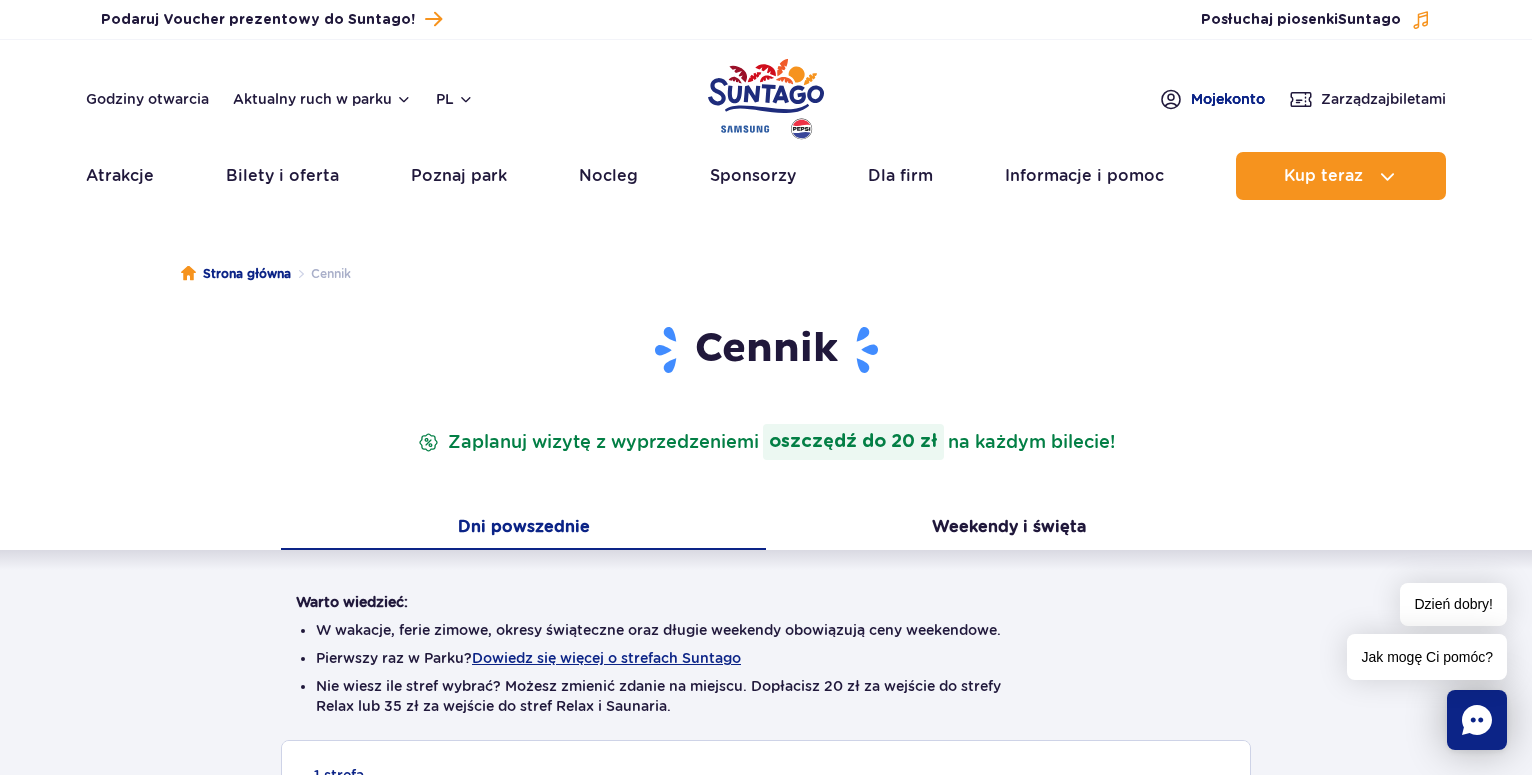 click on "Moje  konto" at bounding box center (1228, 99) 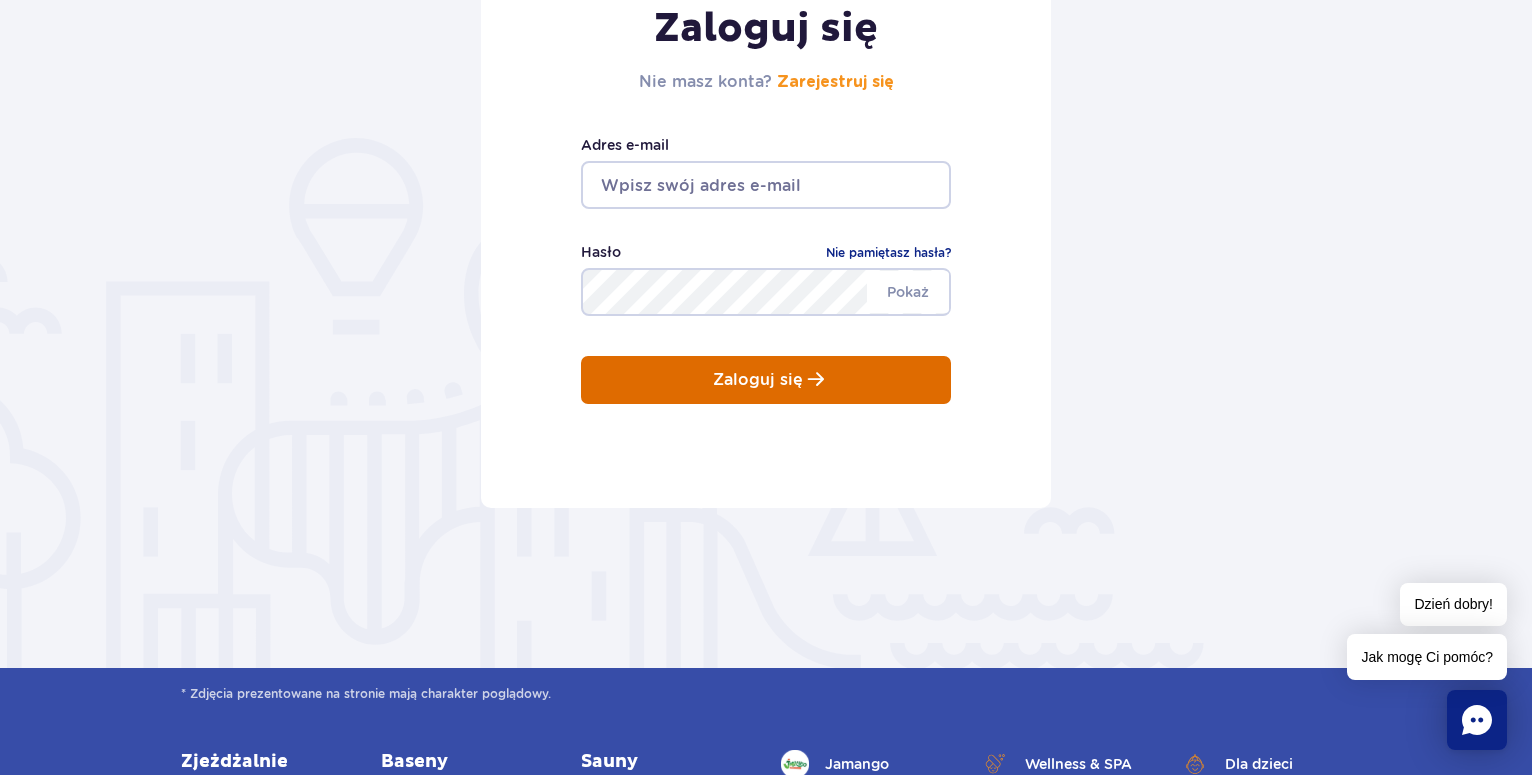 scroll, scrollTop: 0, scrollLeft: 0, axis: both 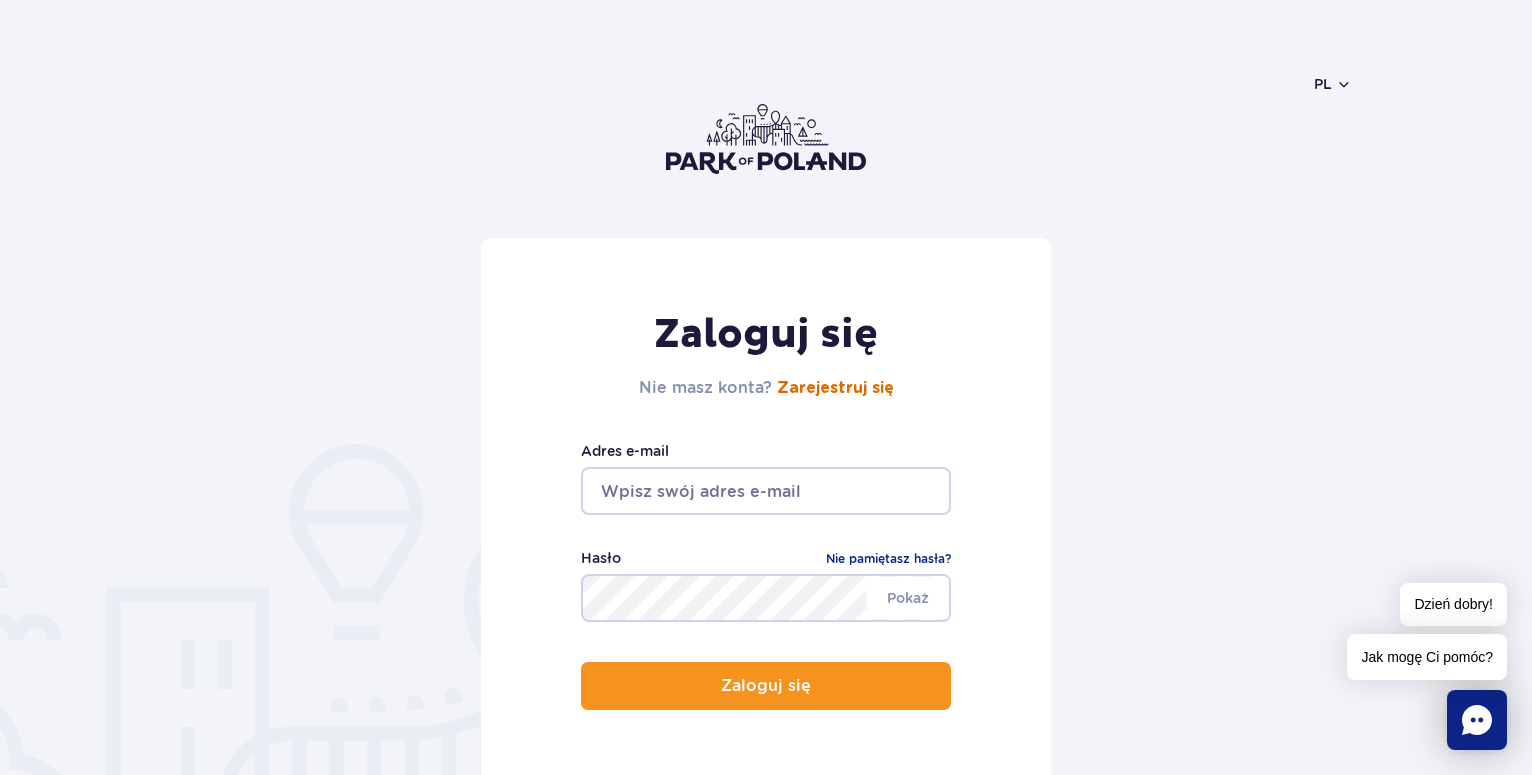 click on "Zarejestruj się" at bounding box center (835, 388) 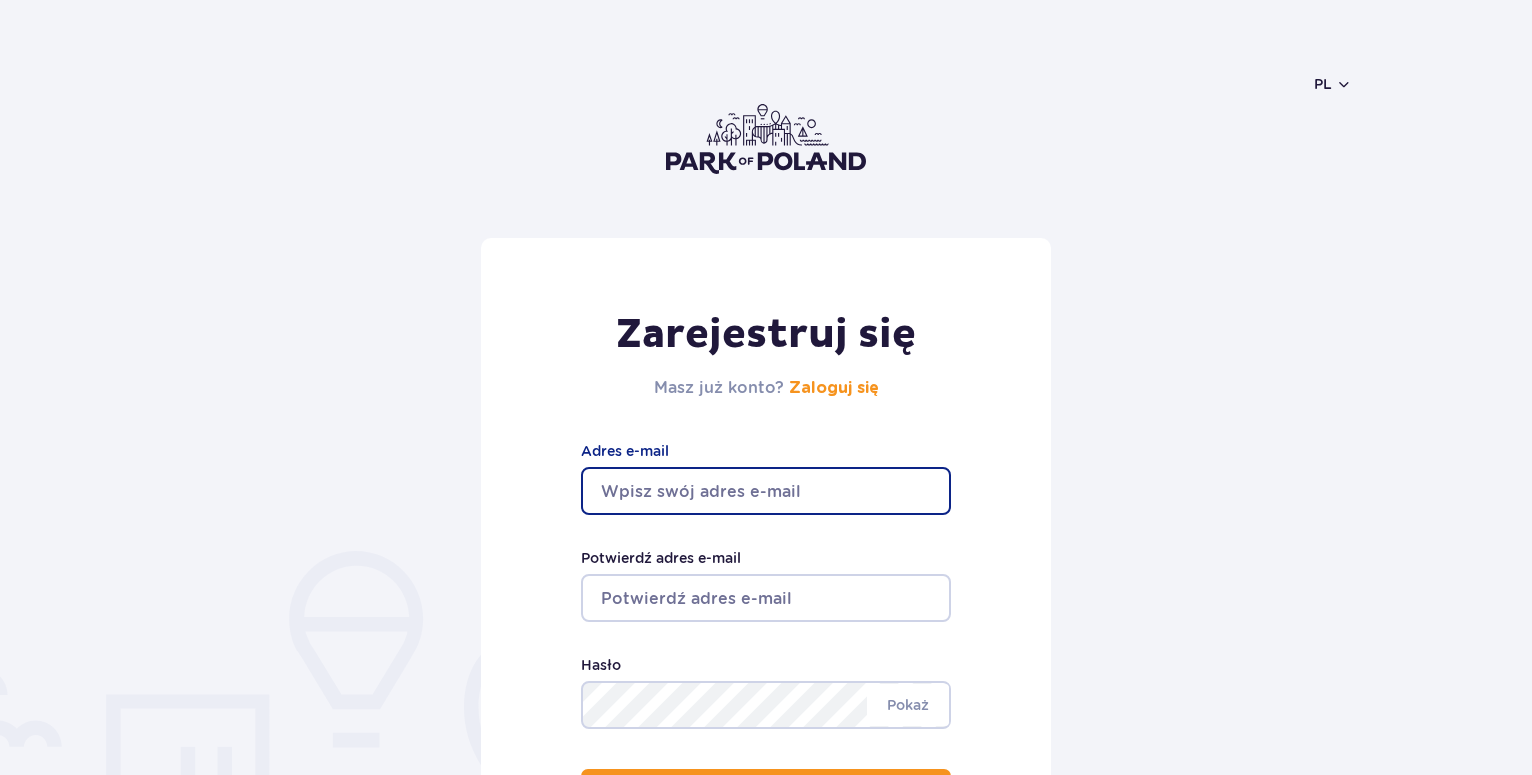 scroll, scrollTop: 0, scrollLeft: 0, axis: both 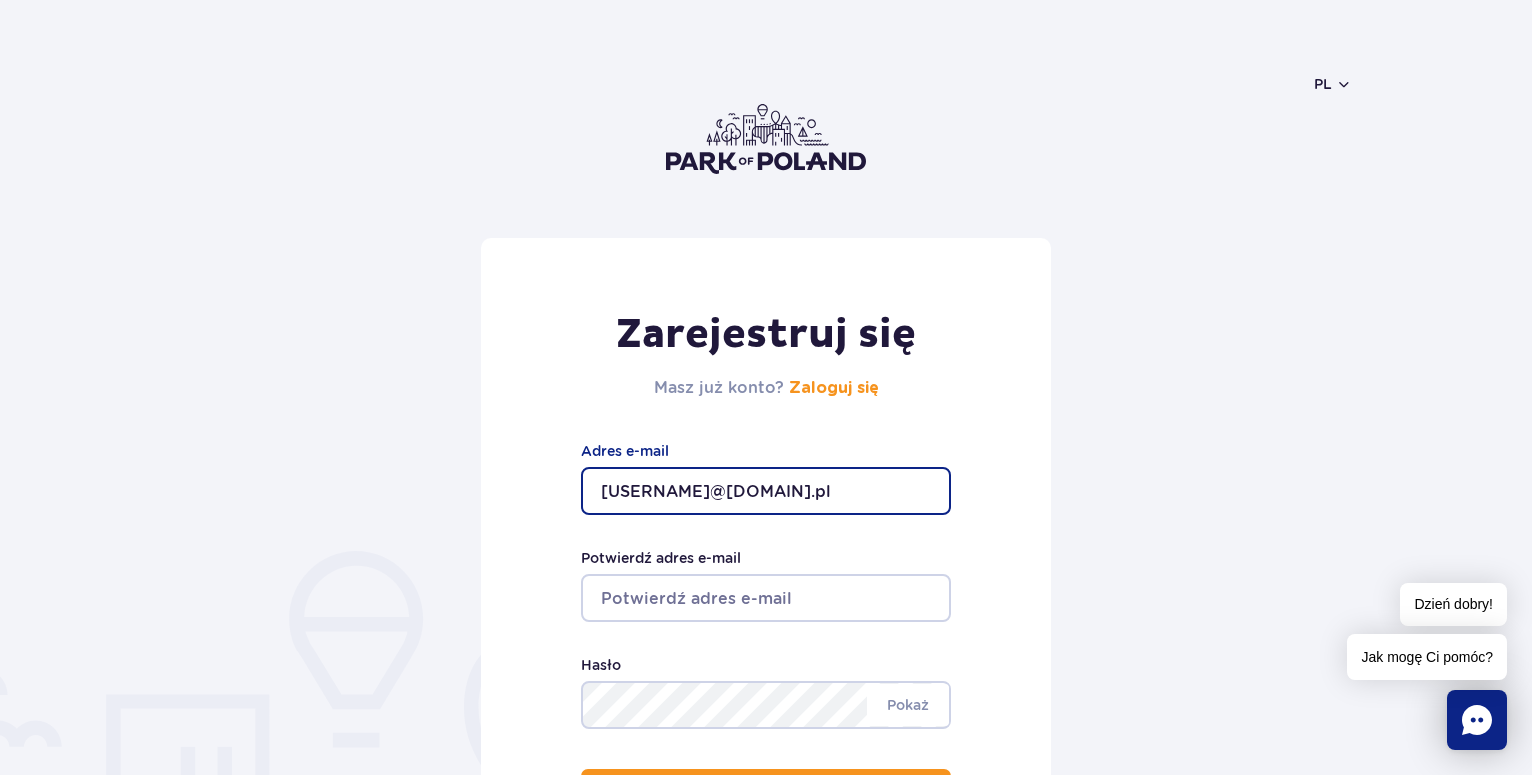 type on "[USERNAME]@[DOMAIN].pl" 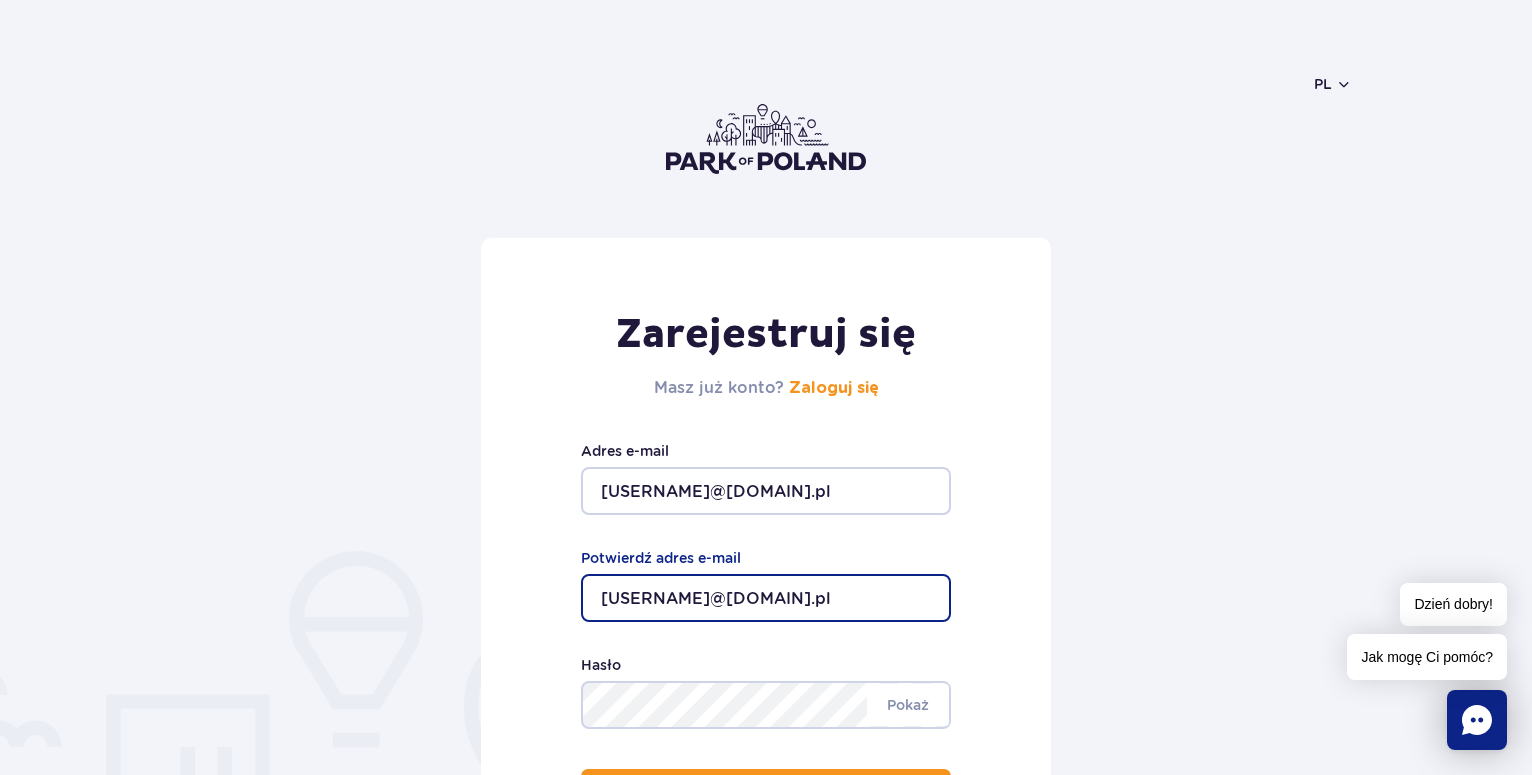 type on "[USERNAME]@[DOMAIN].pl" 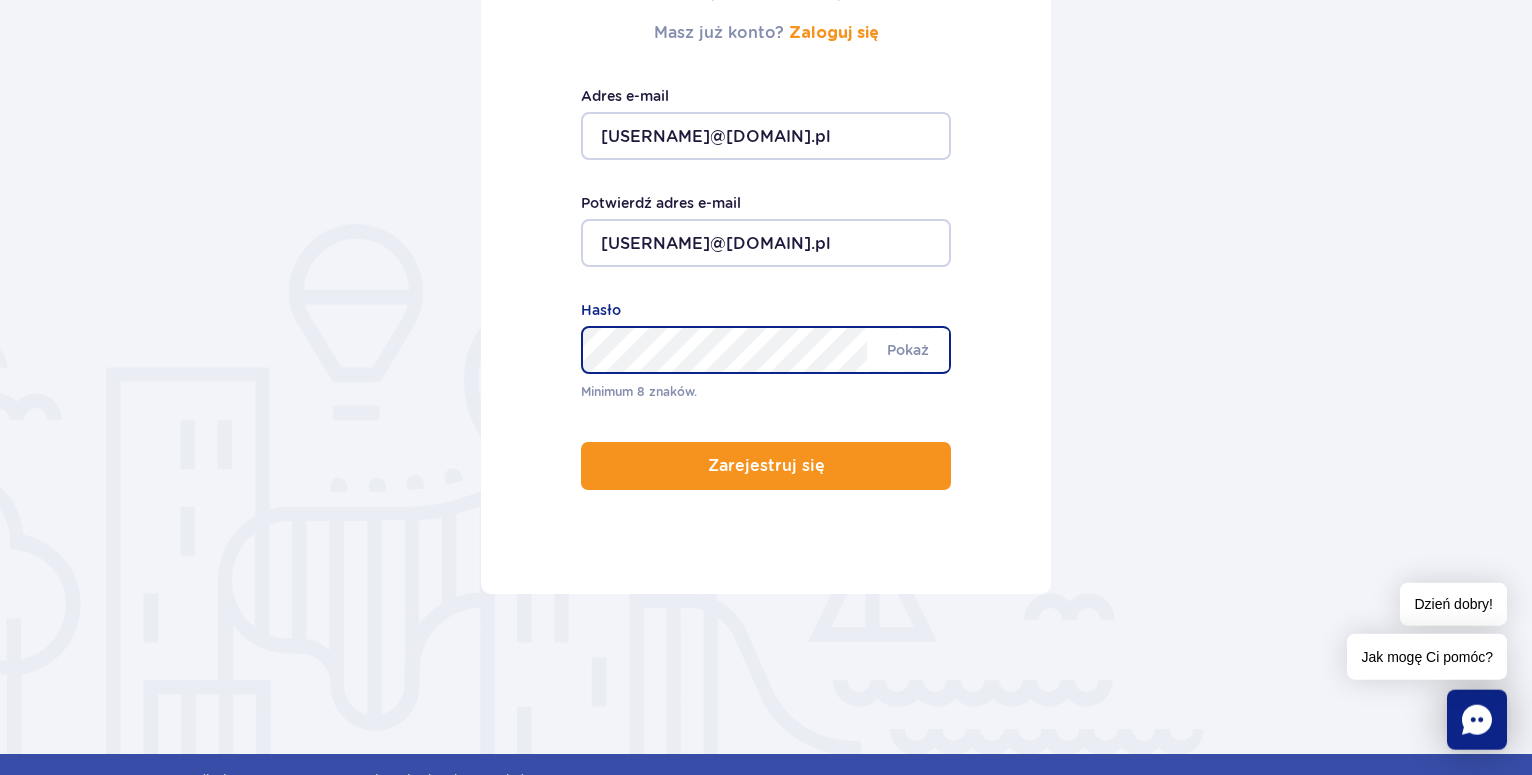 scroll, scrollTop: 408, scrollLeft: 0, axis: vertical 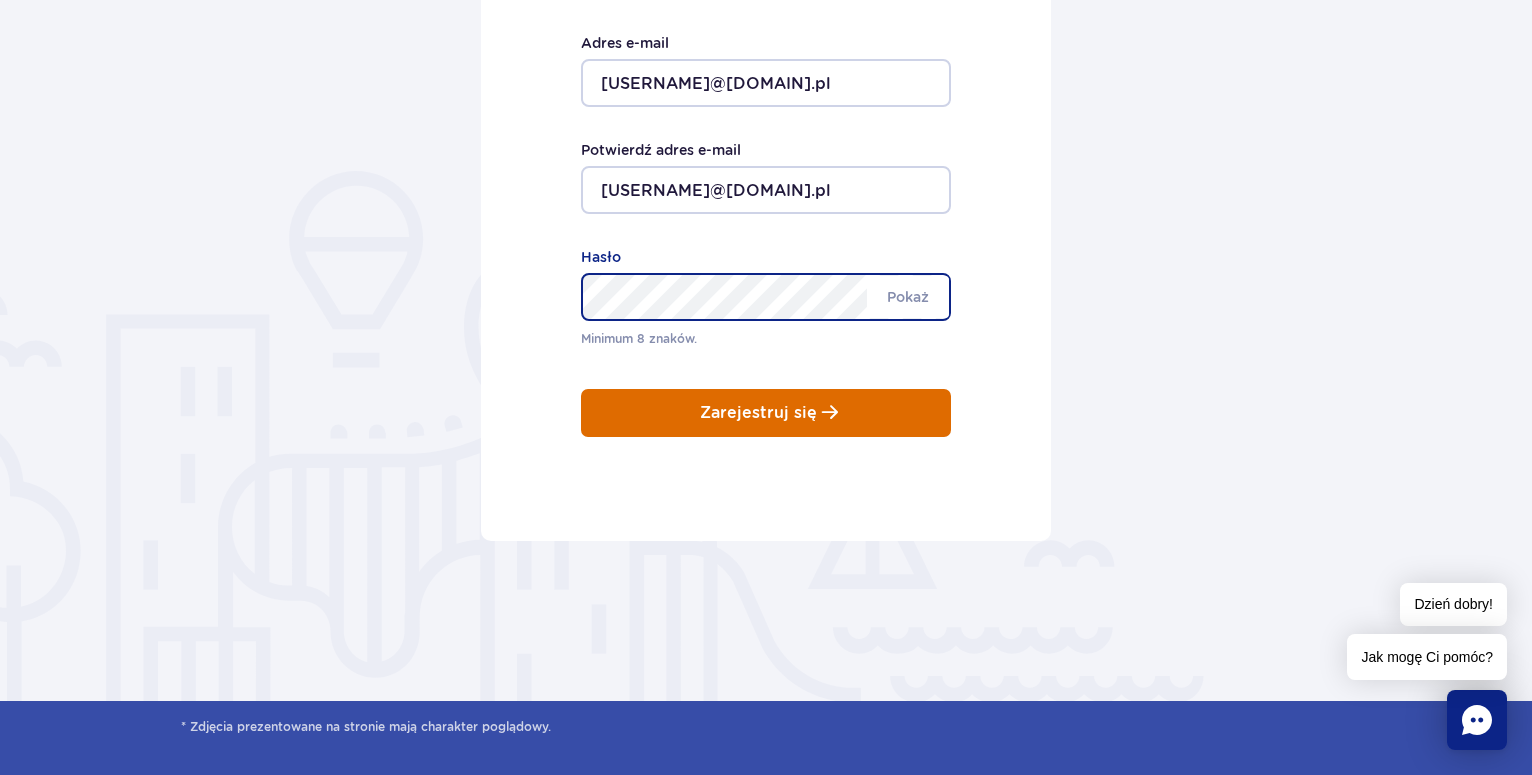 click on "Zarejestruj się" at bounding box center [758, 413] 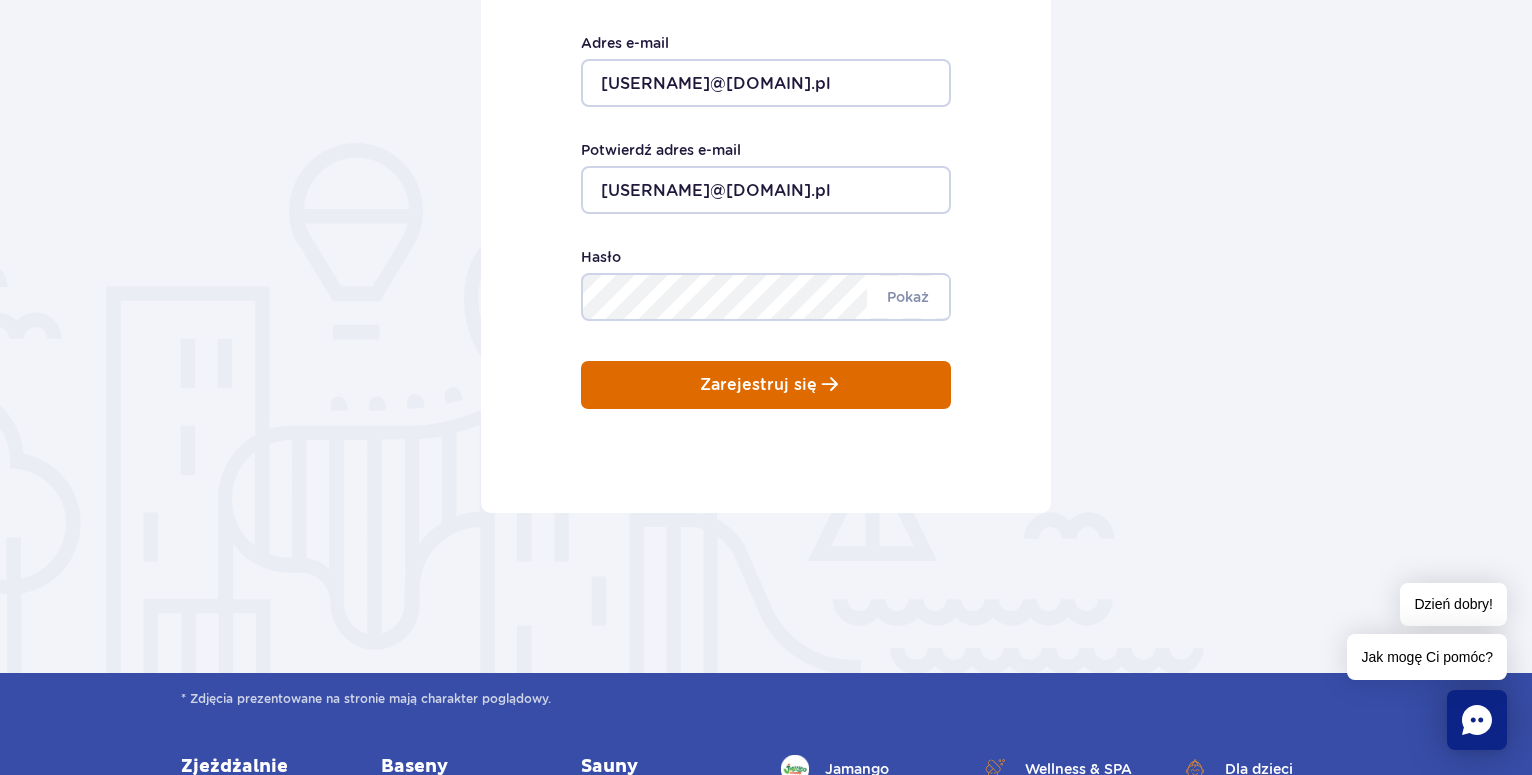 scroll, scrollTop: 380, scrollLeft: 0, axis: vertical 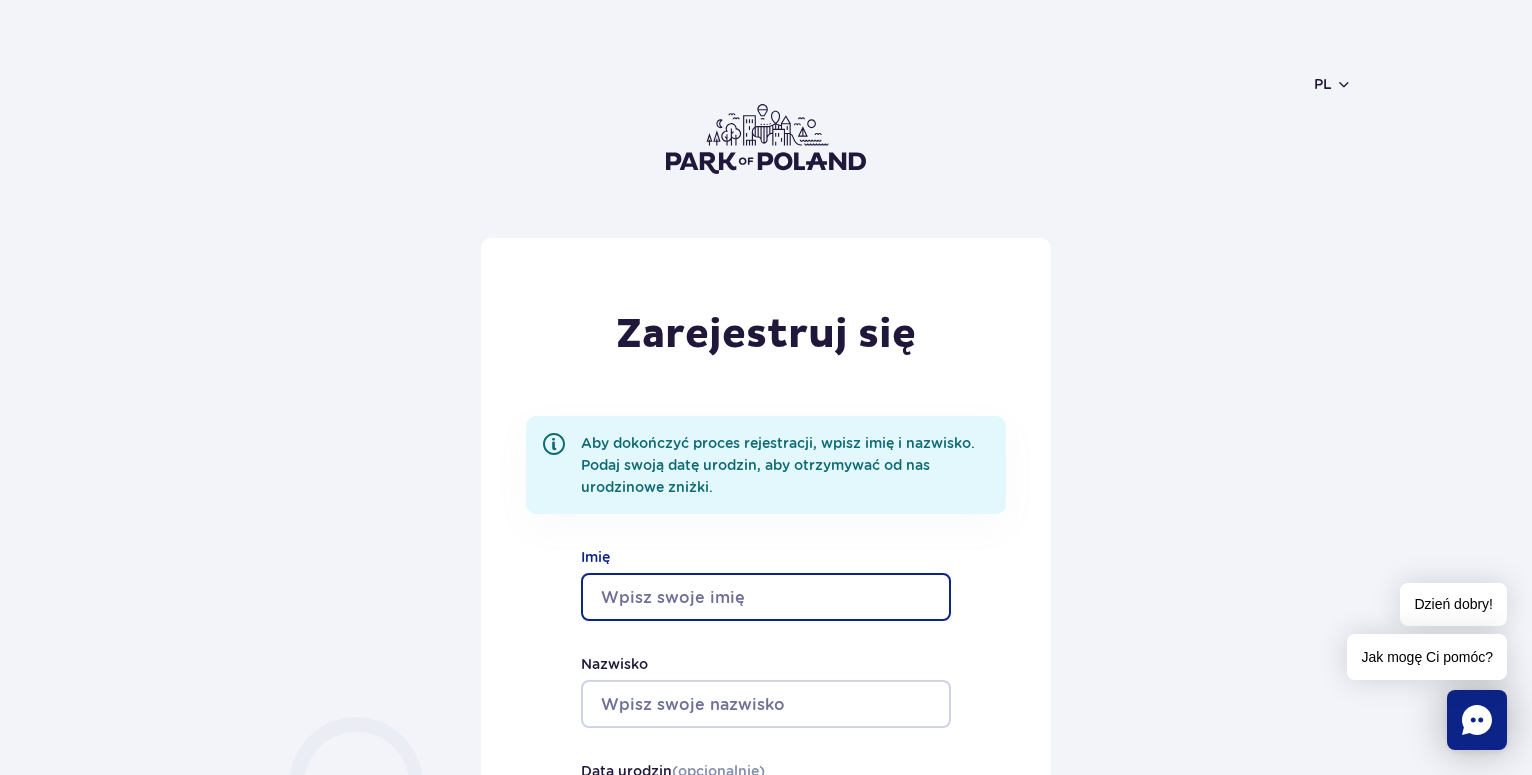 click on "Imię" at bounding box center [766, 597] 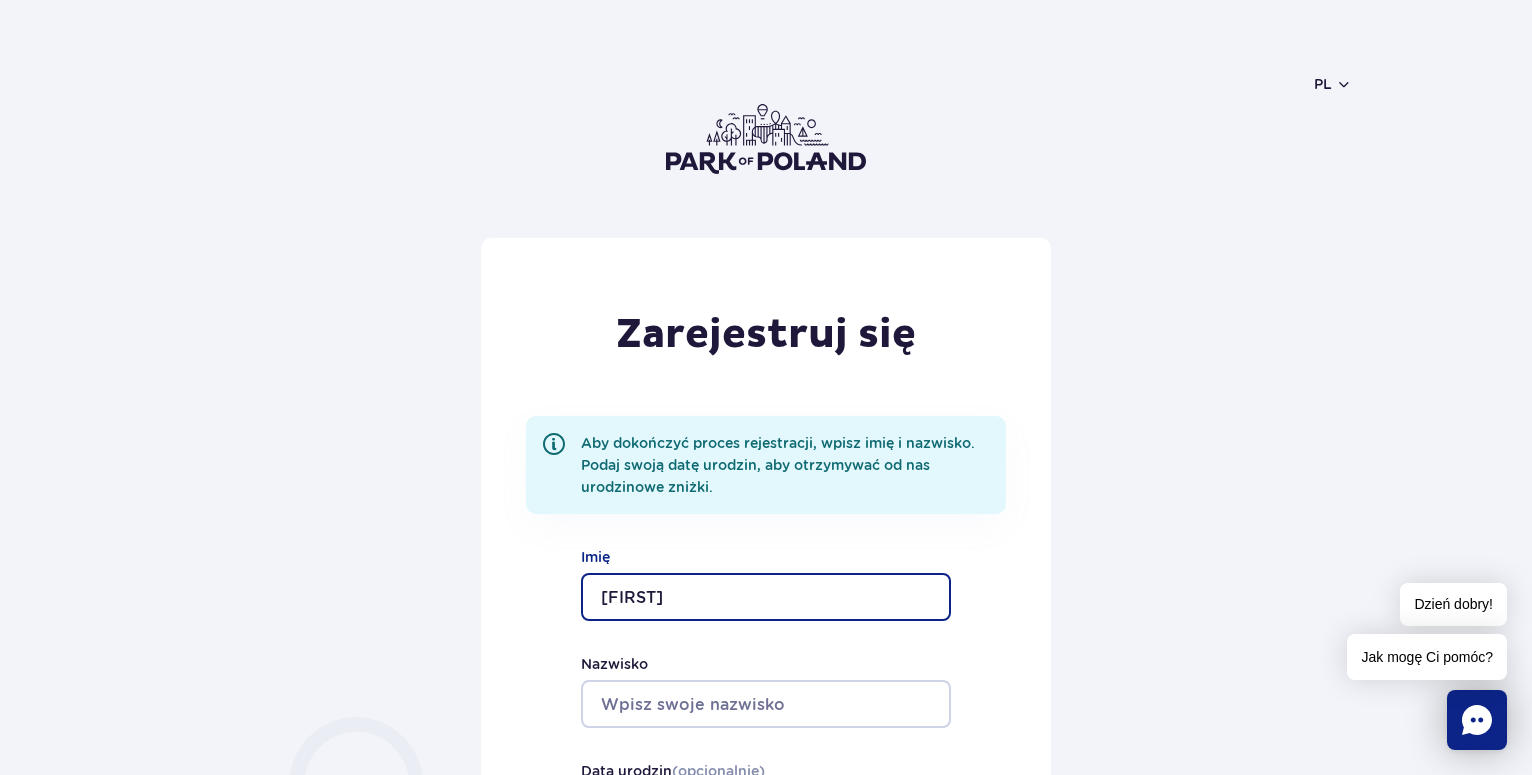 type on "Krzysztof" 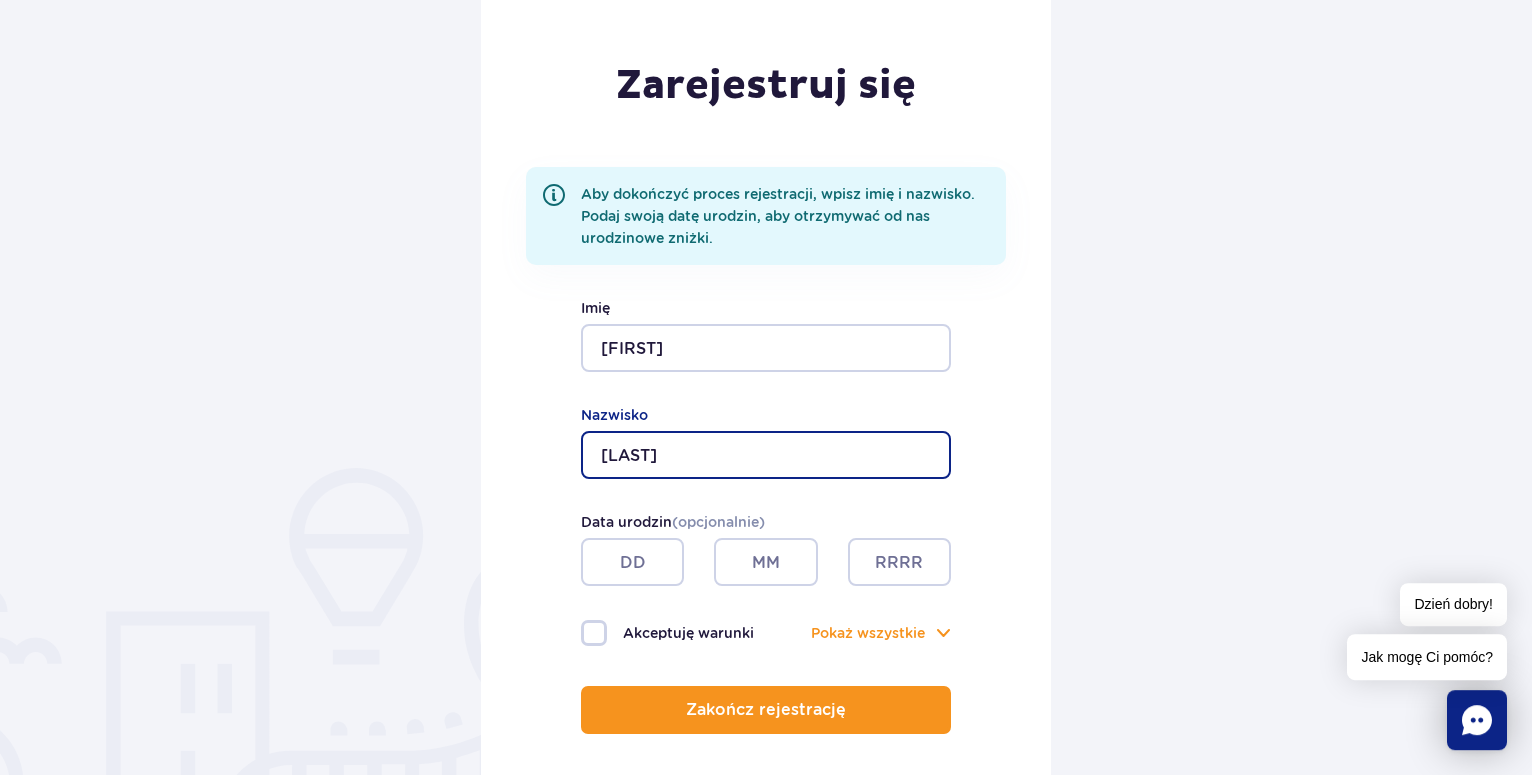 scroll, scrollTop: 306, scrollLeft: 0, axis: vertical 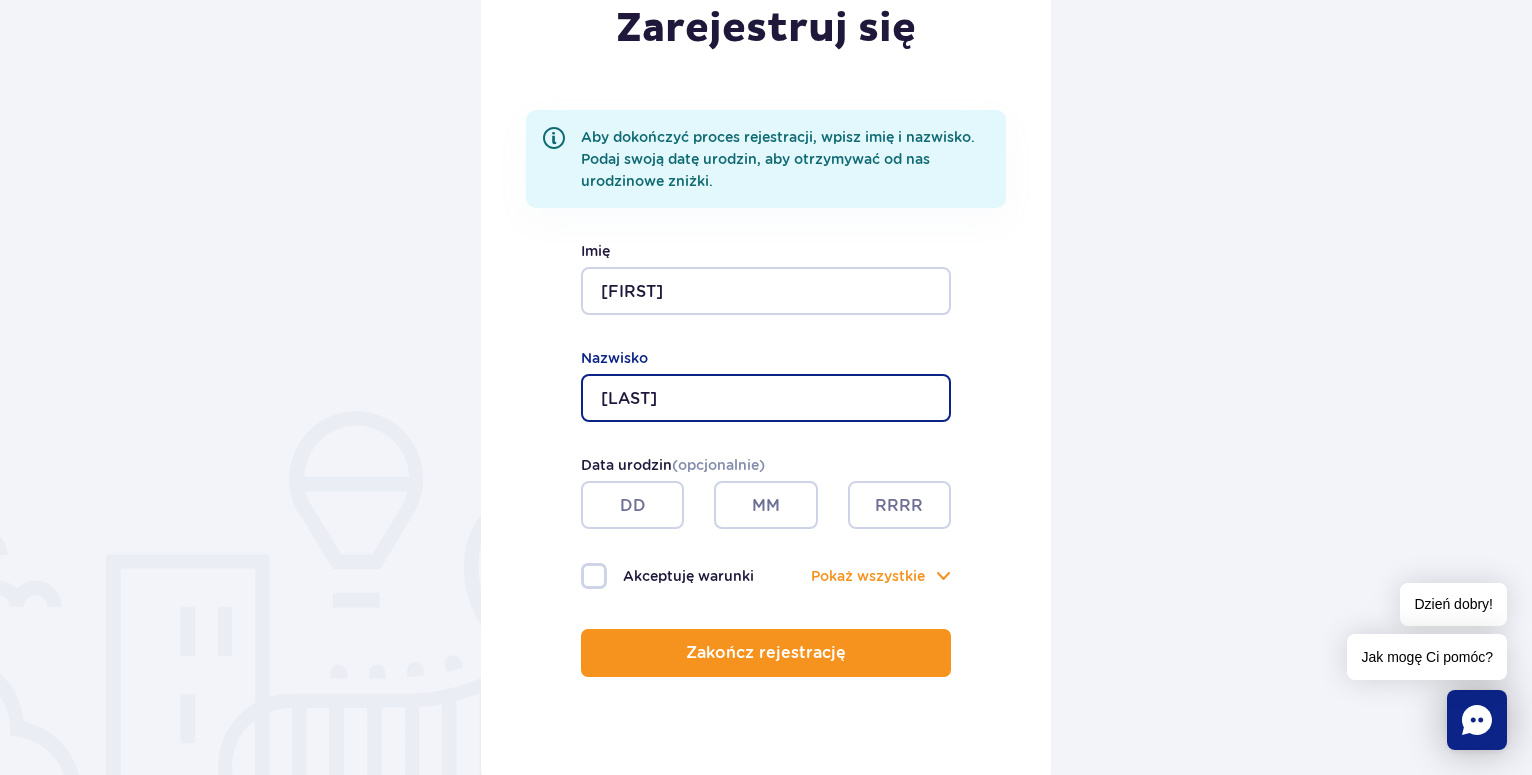type on "Bąbel" 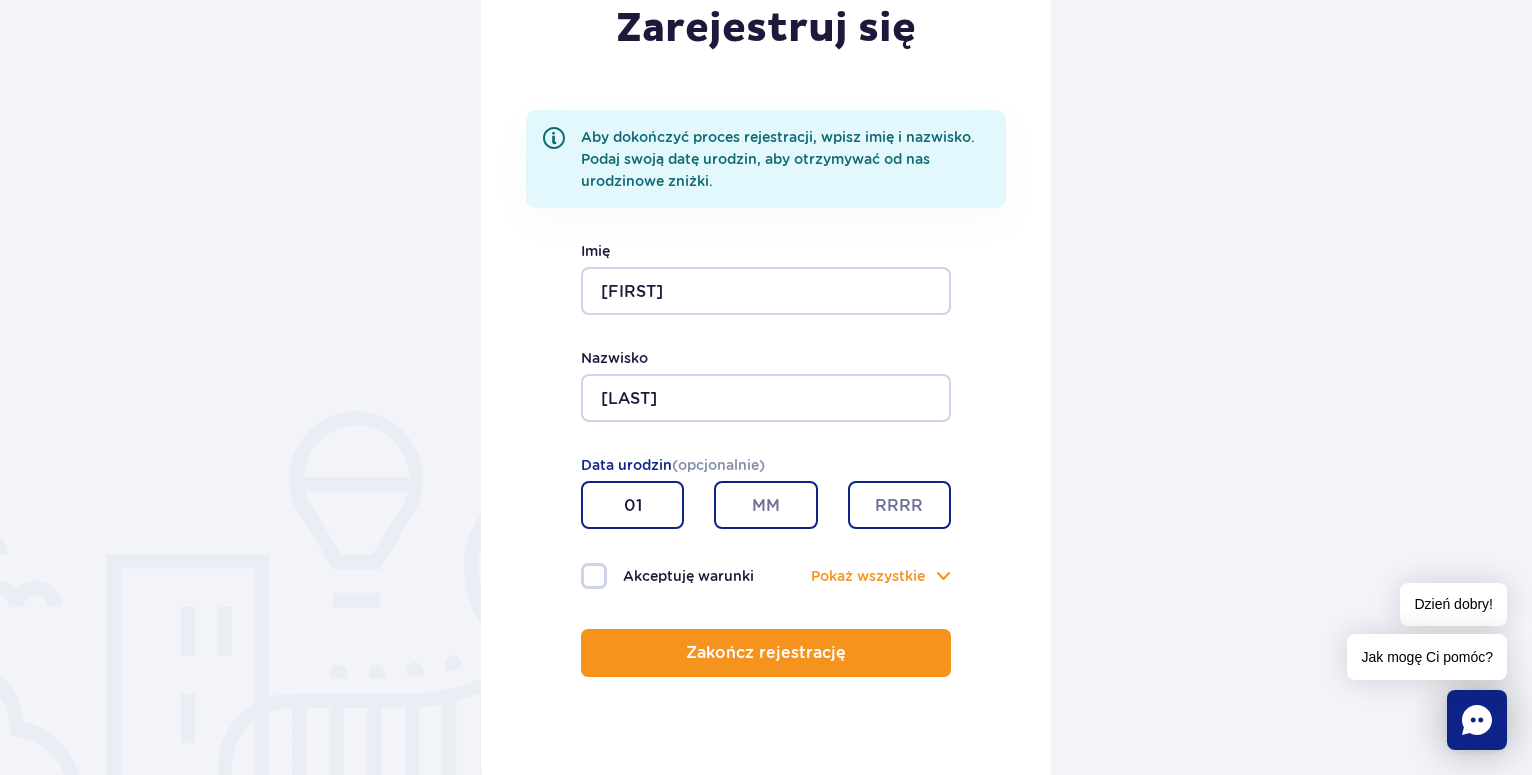 type on "01" 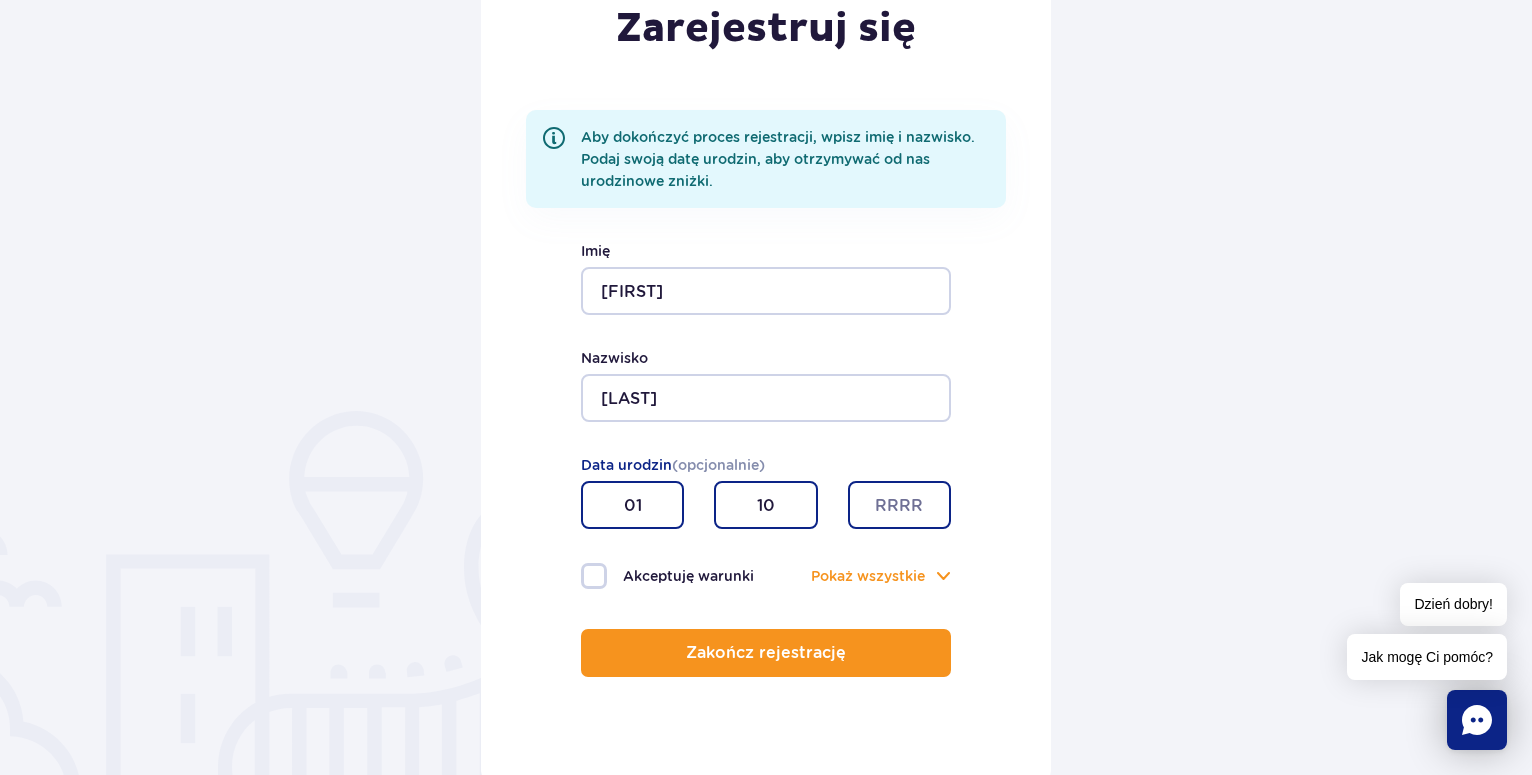 type on "10" 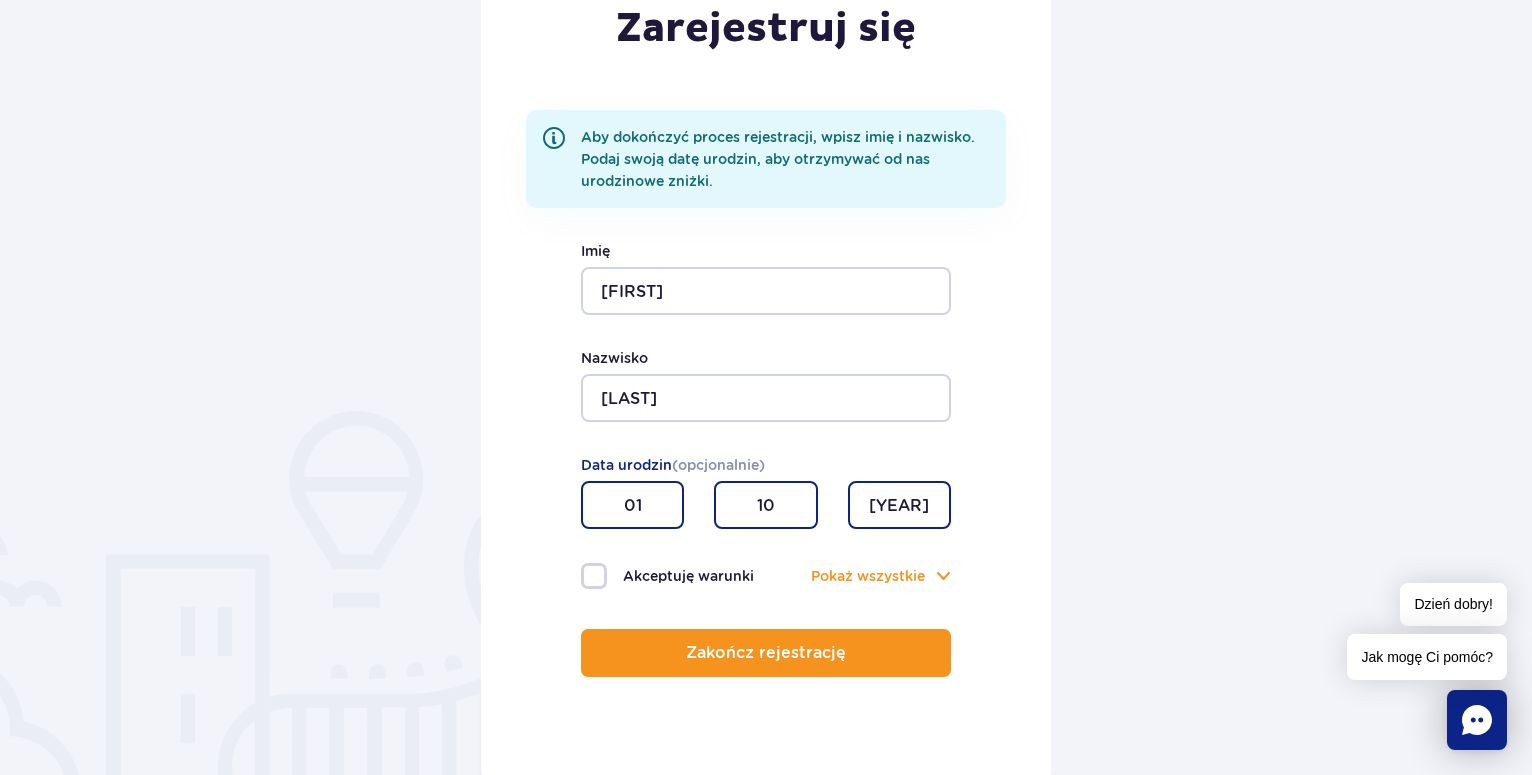 type on "1987" 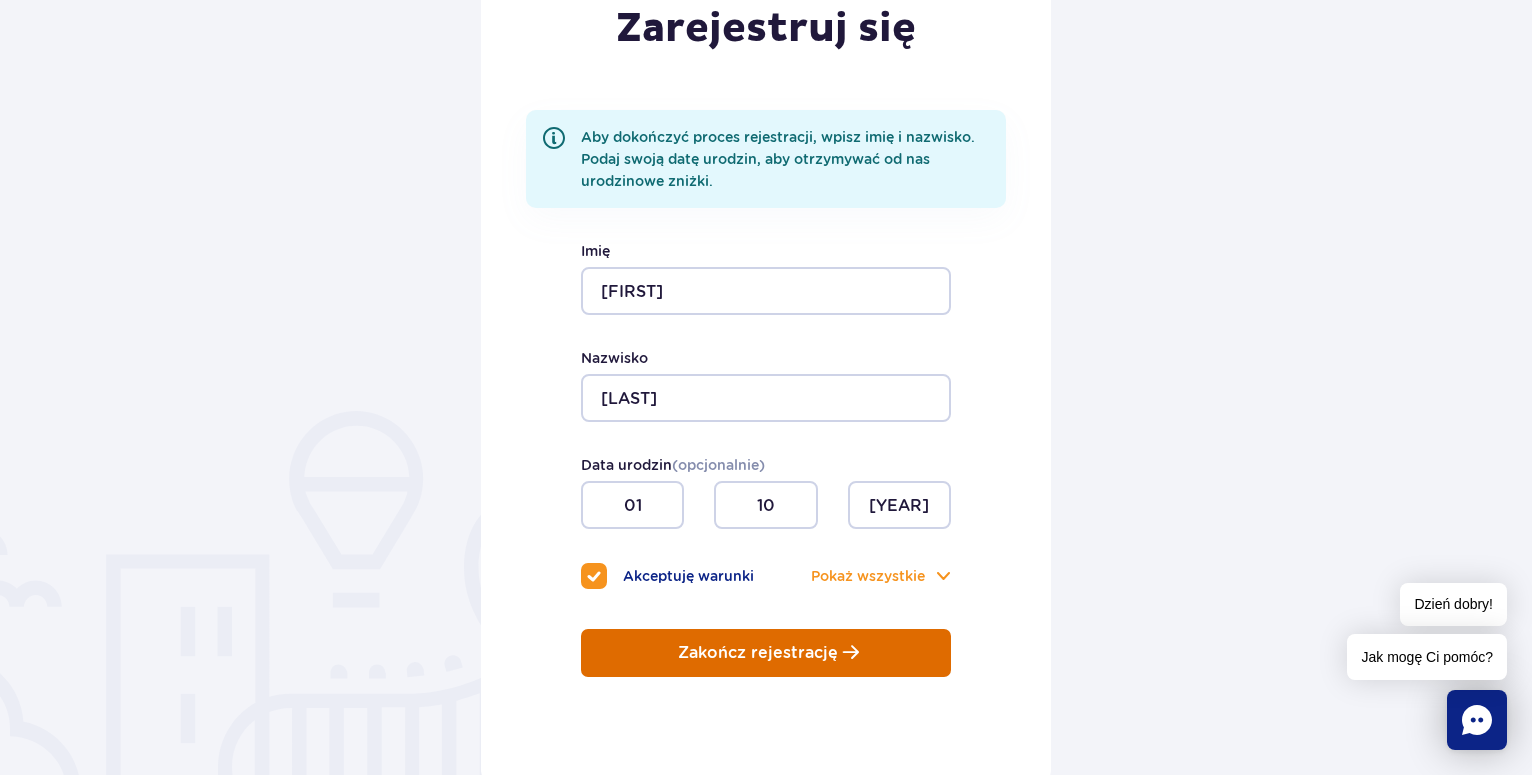 click on "Zakończ rejestrację" at bounding box center [766, 653] 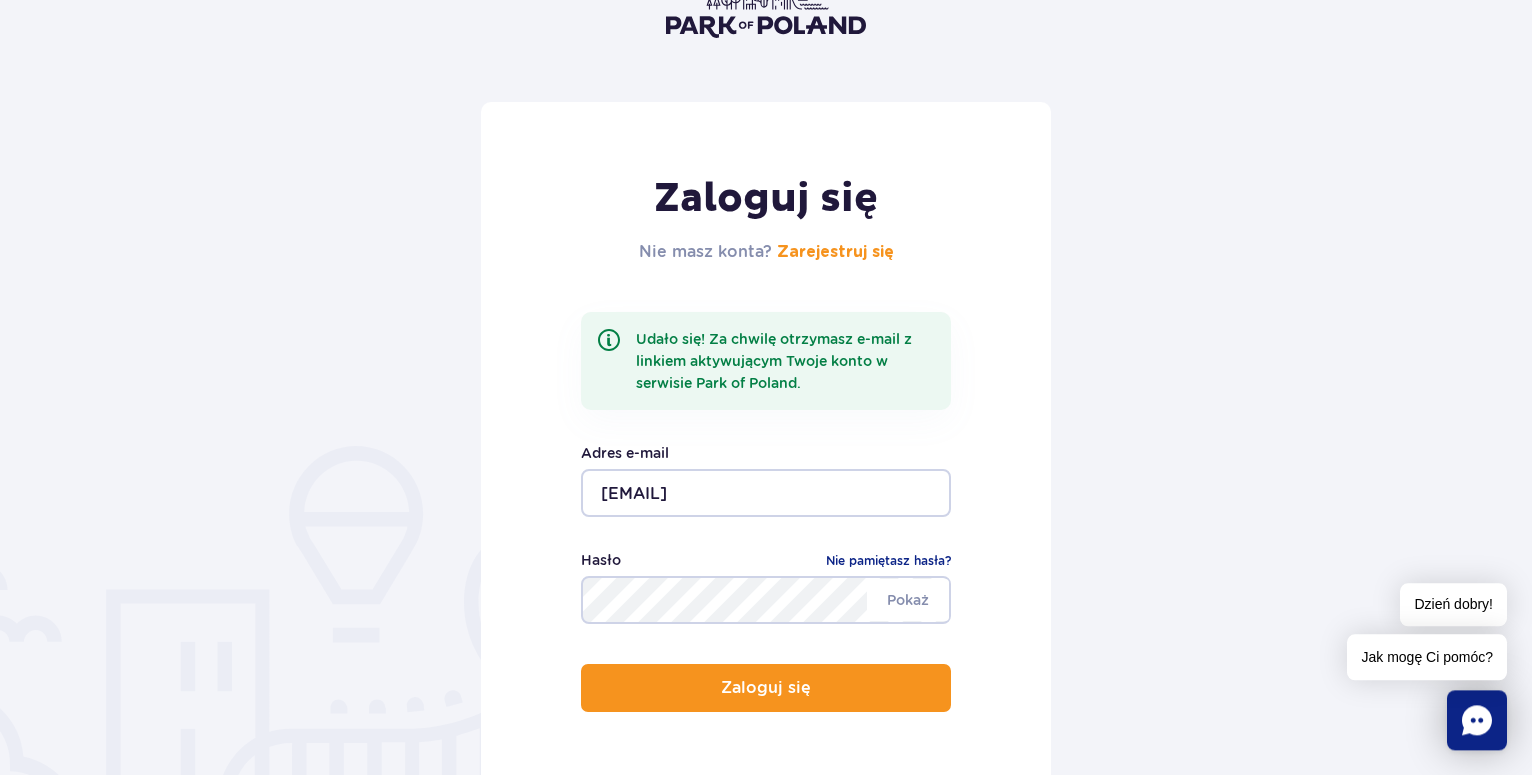 scroll, scrollTop: 306, scrollLeft: 0, axis: vertical 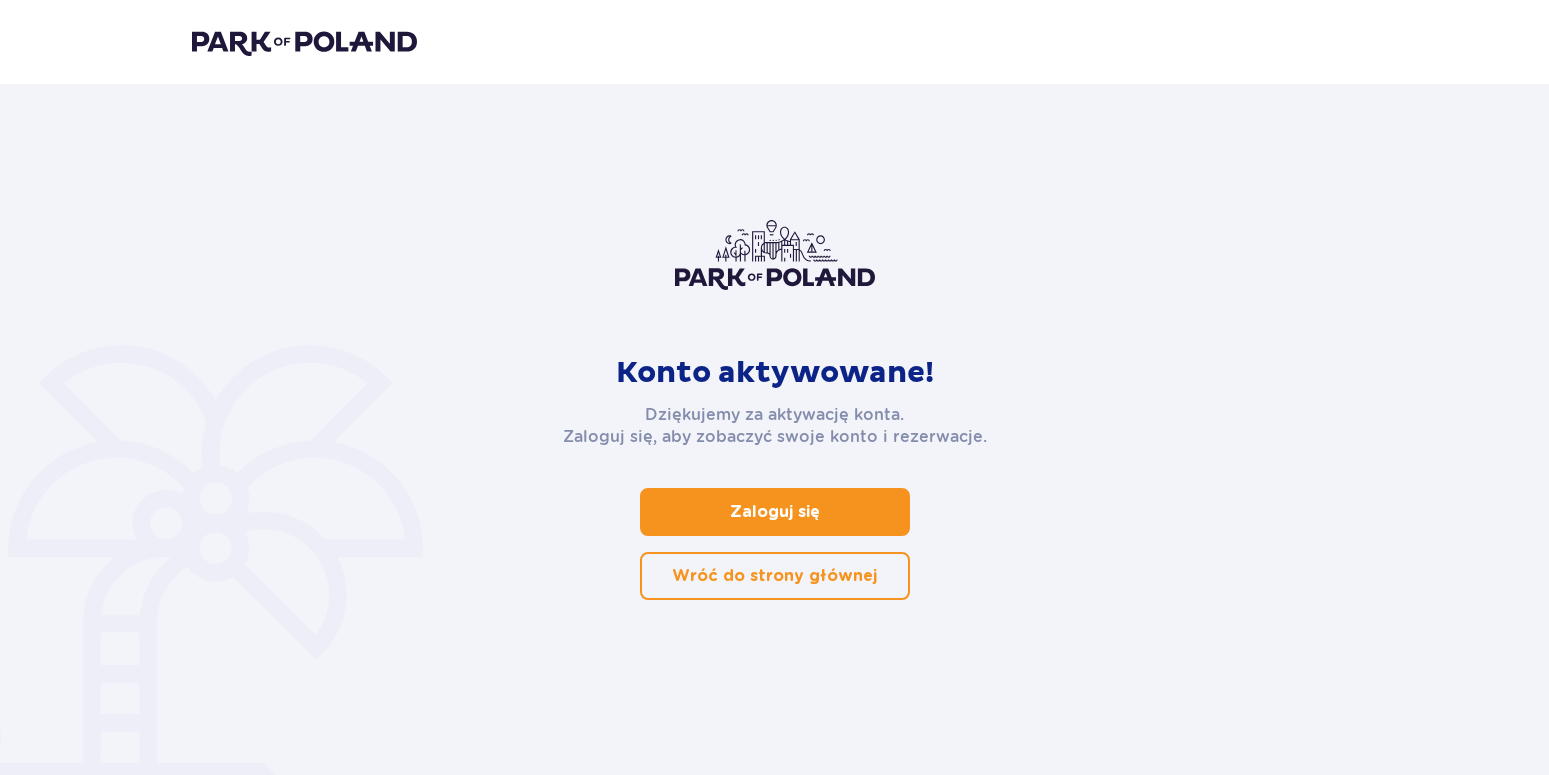 click on "Zaloguj się" at bounding box center [775, 512] 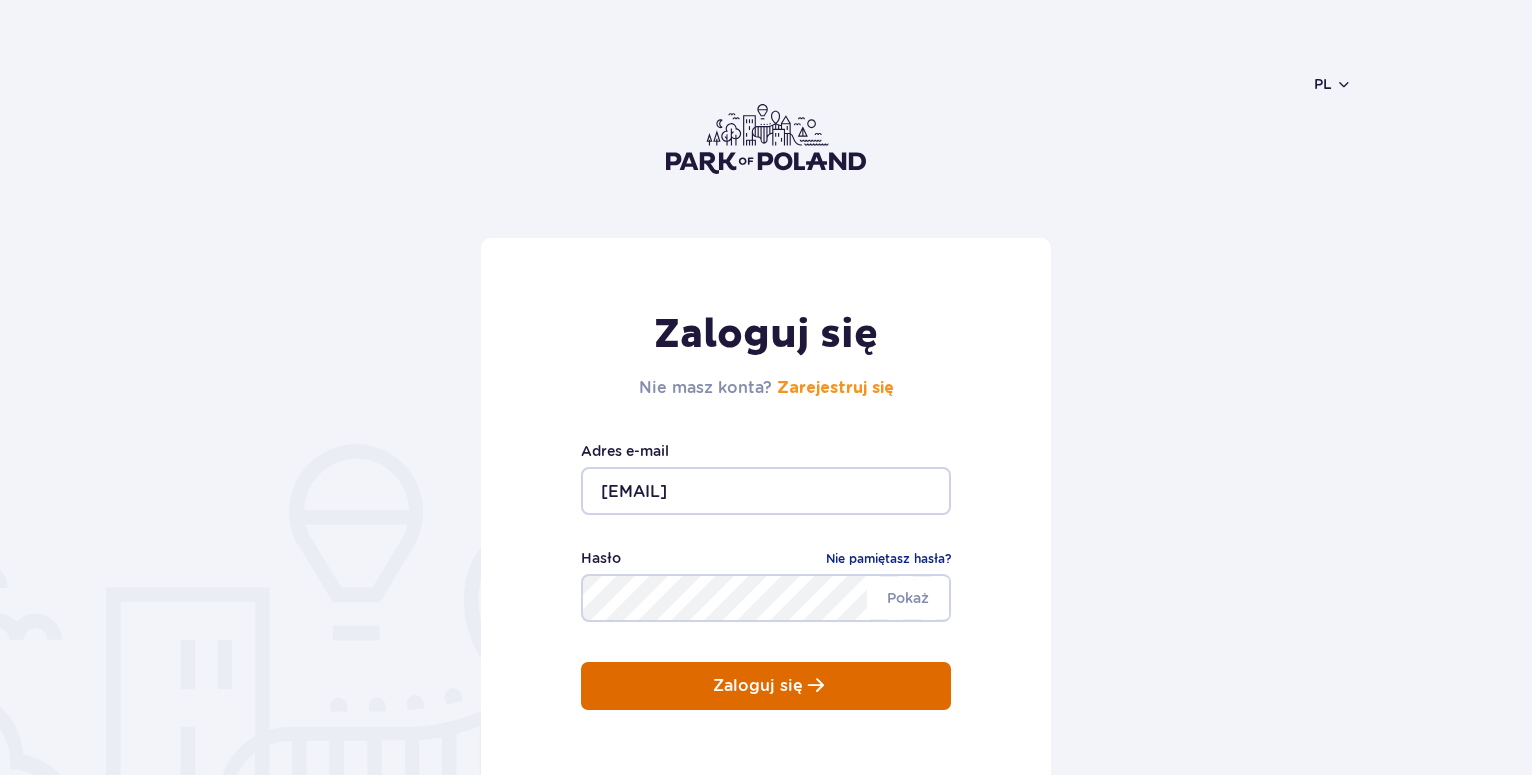 scroll, scrollTop: 0, scrollLeft: 0, axis: both 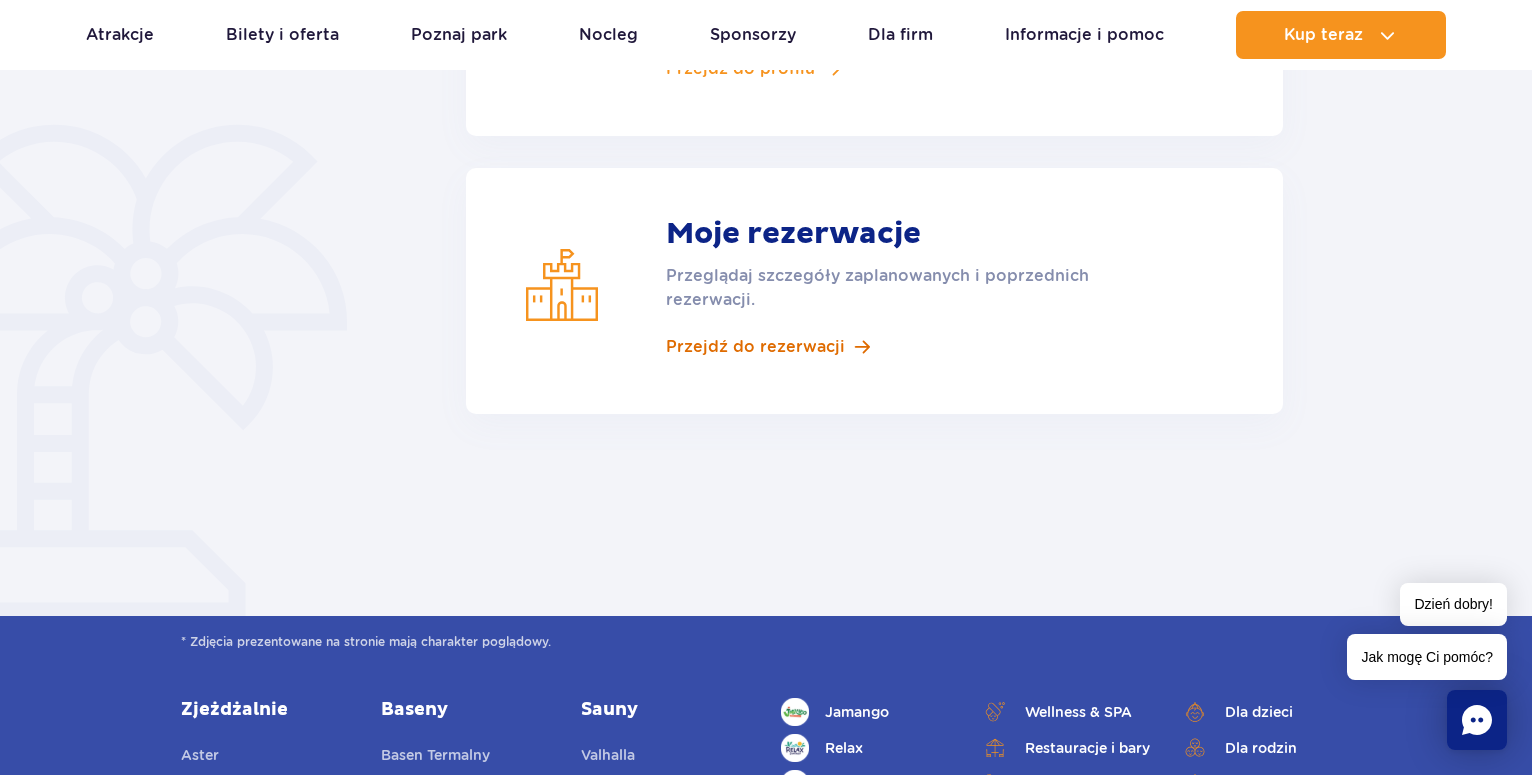 click on "Przejdź do rezerwacji" at bounding box center (755, 347) 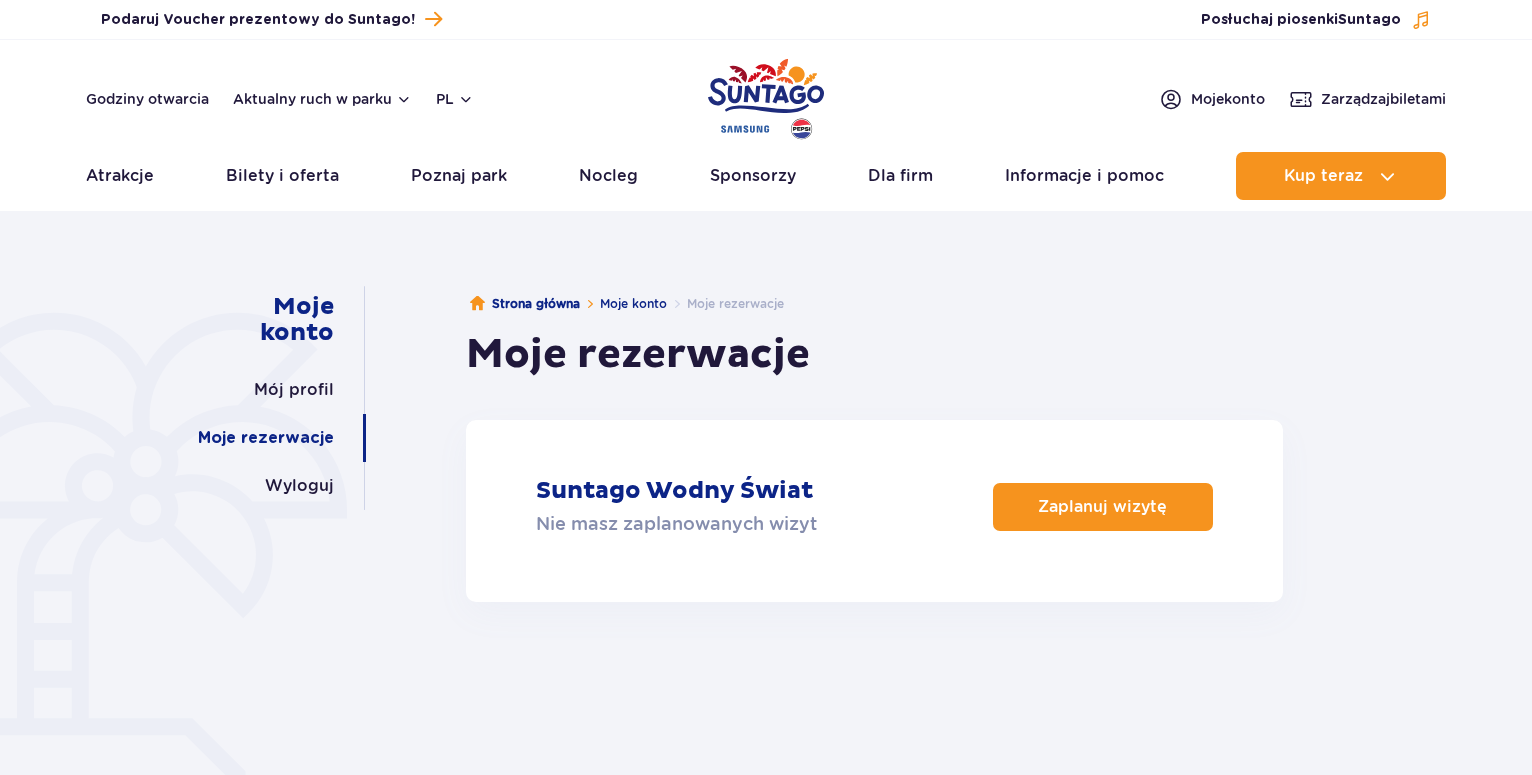 scroll, scrollTop: 0, scrollLeft: 0, axis: both 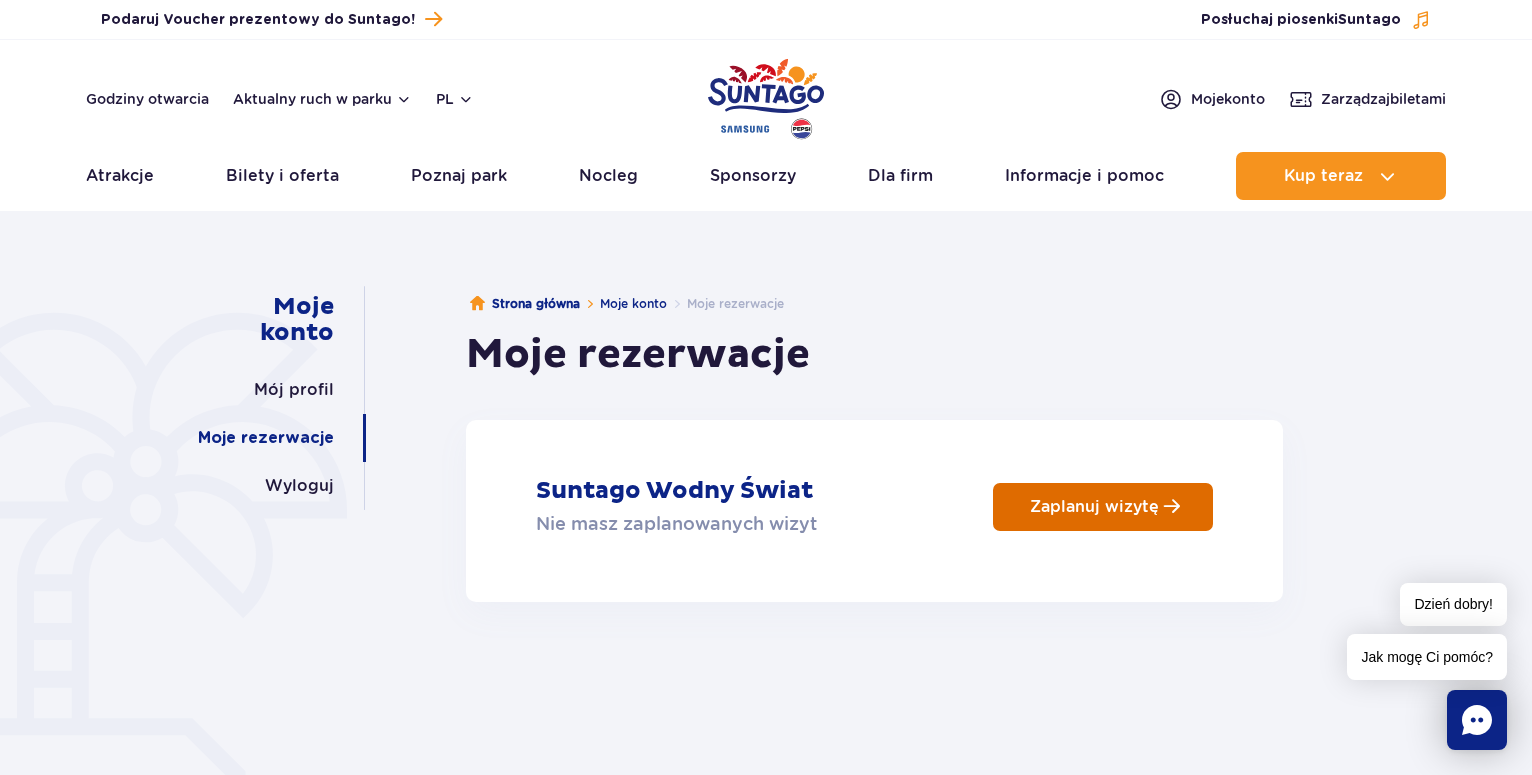 click on "Zaplanuj wizytę" at bounding box center (1094, 506) 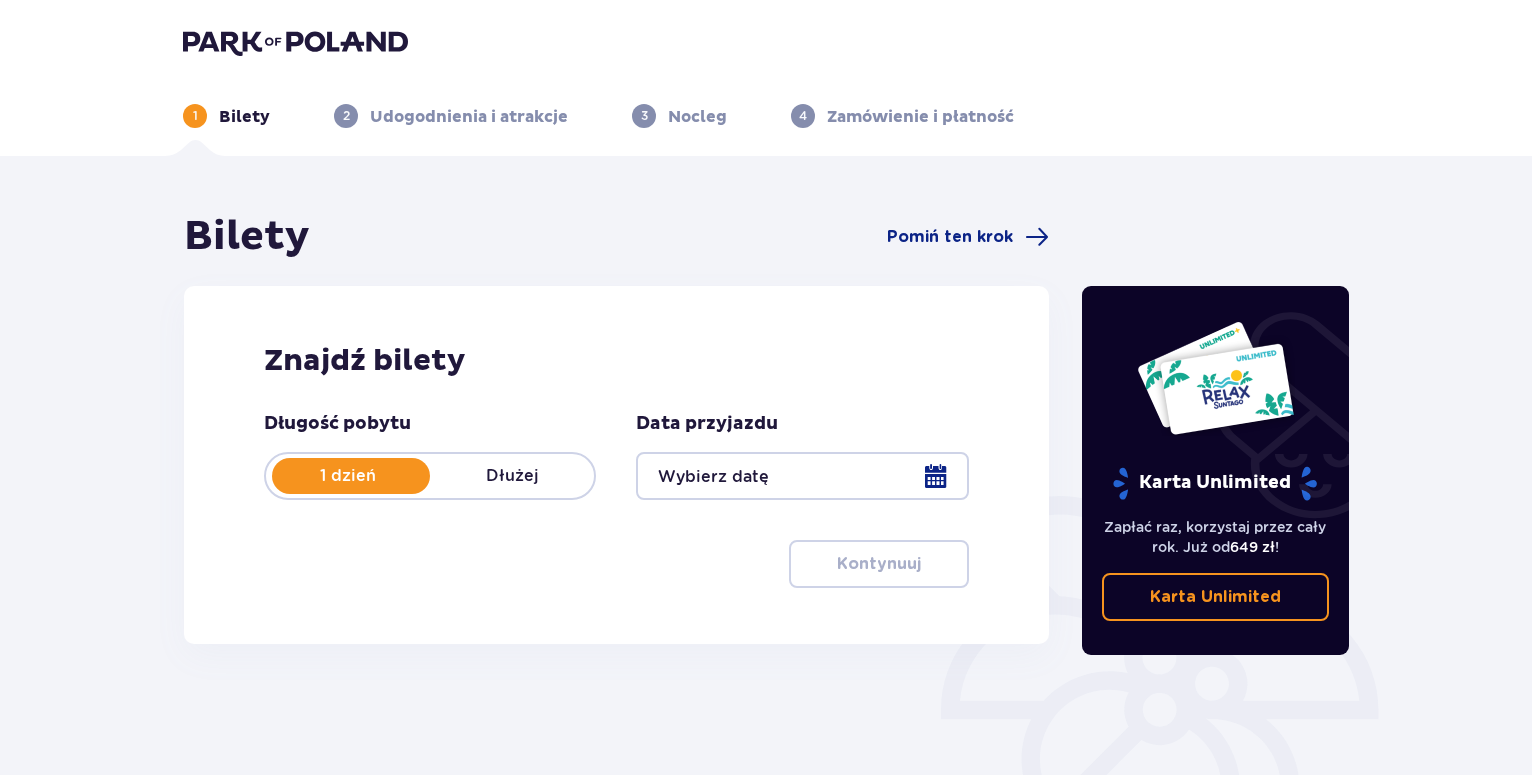 scroll, scrollTop: 0, scrollLeft: 0, axis: both 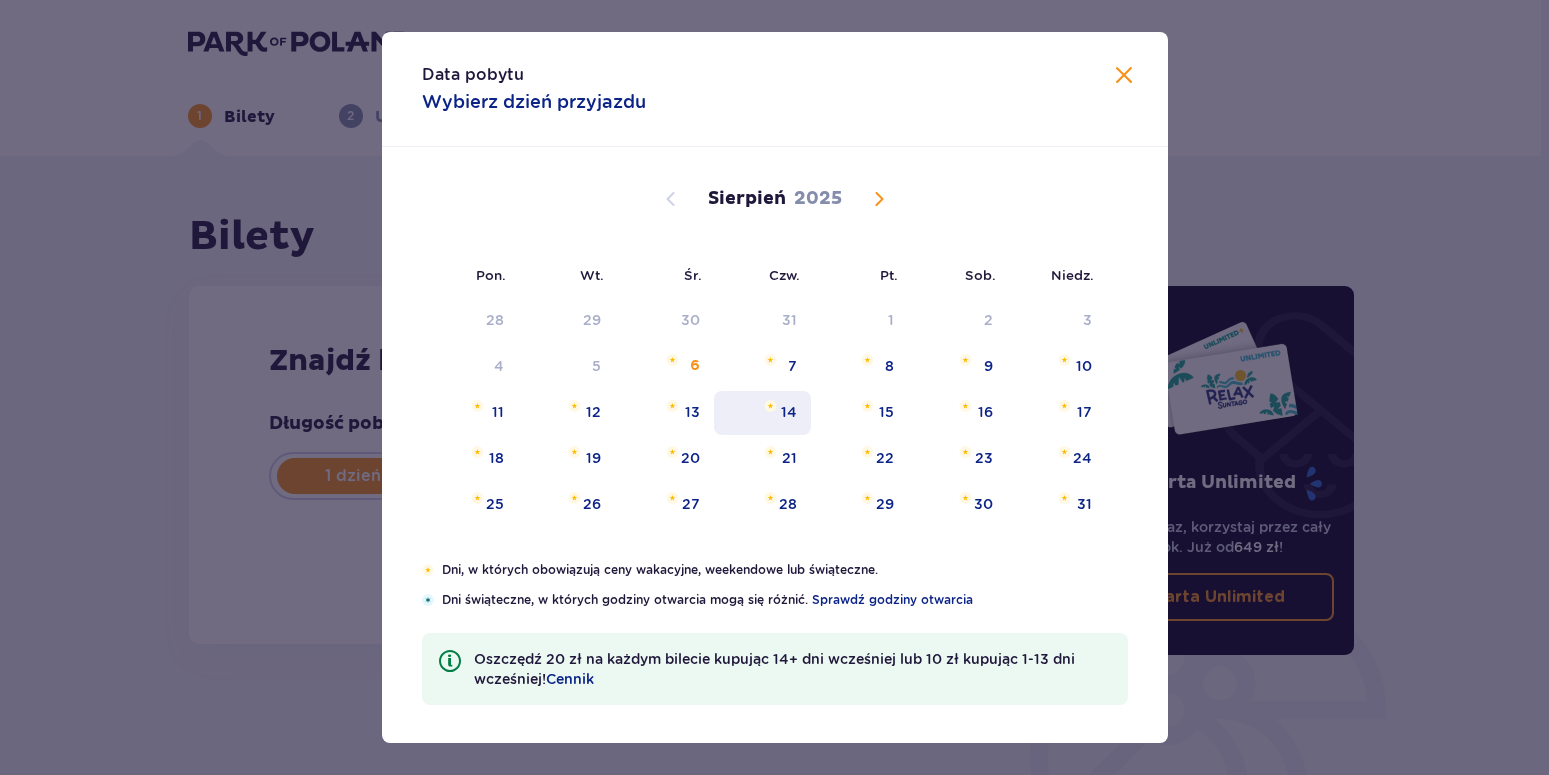 click on "14" at bounding box center (762, 413) 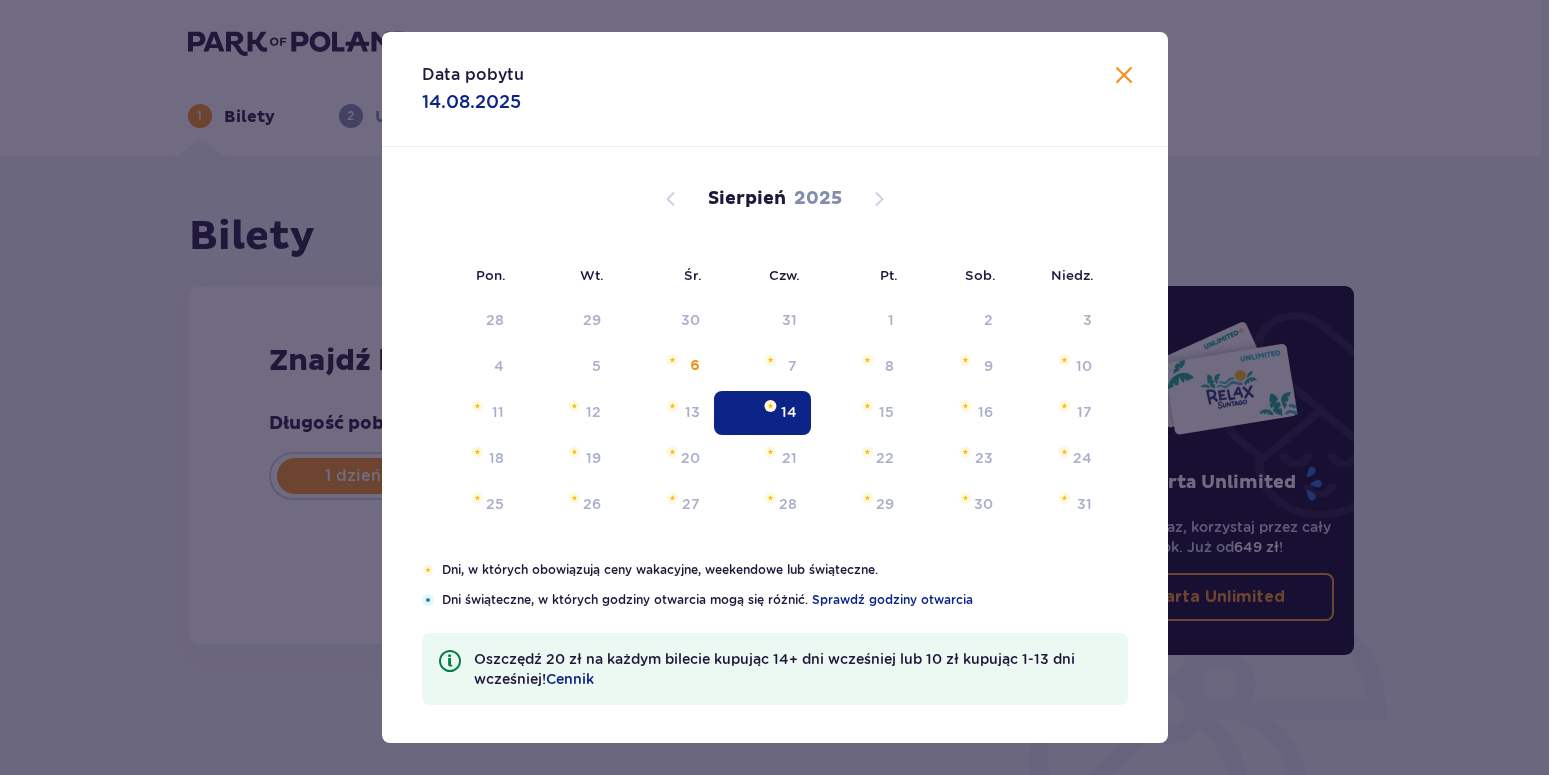 type on "14.08.25" 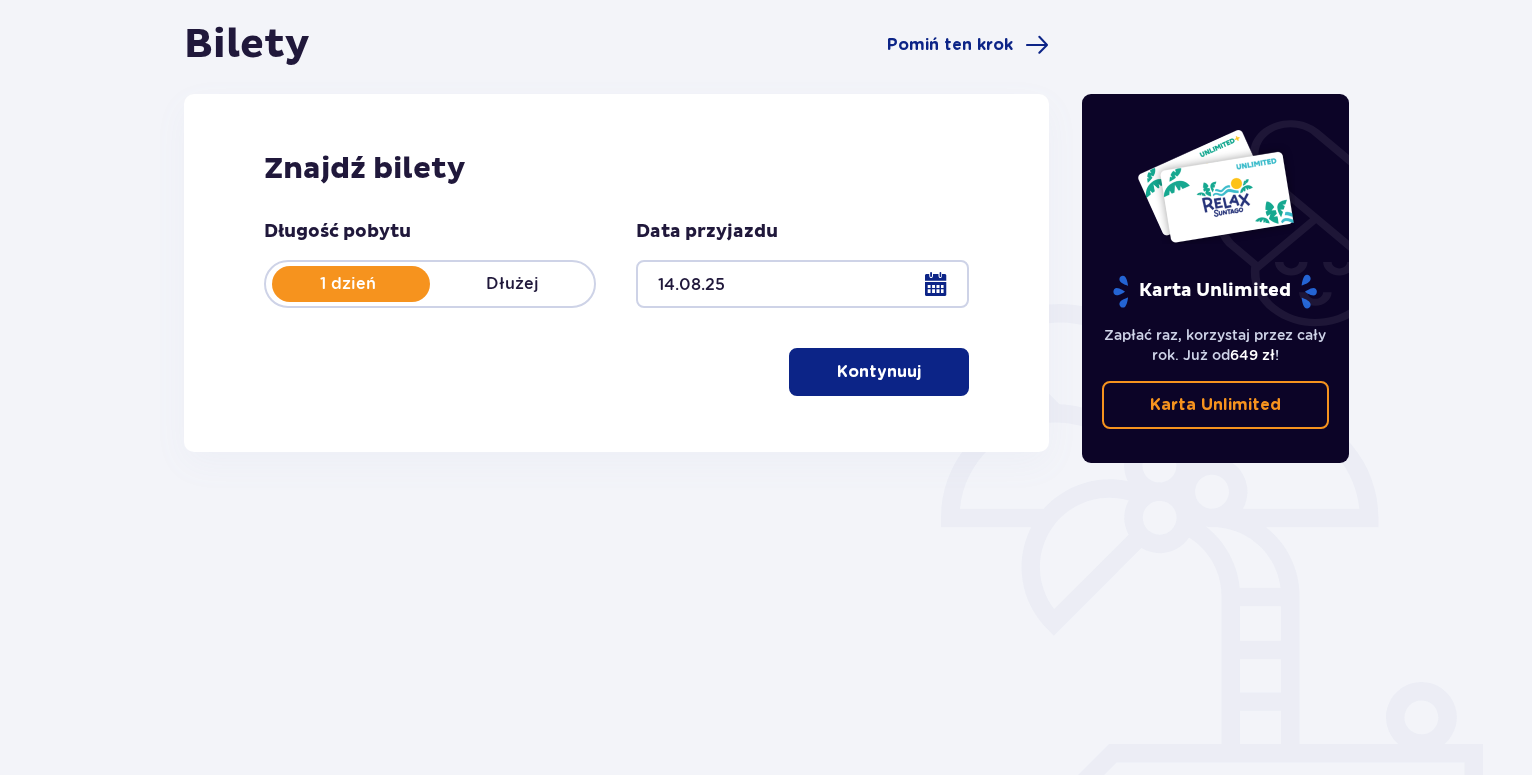 scroll, scrollTop: 204, scrollLeft: 0, axis: vertical 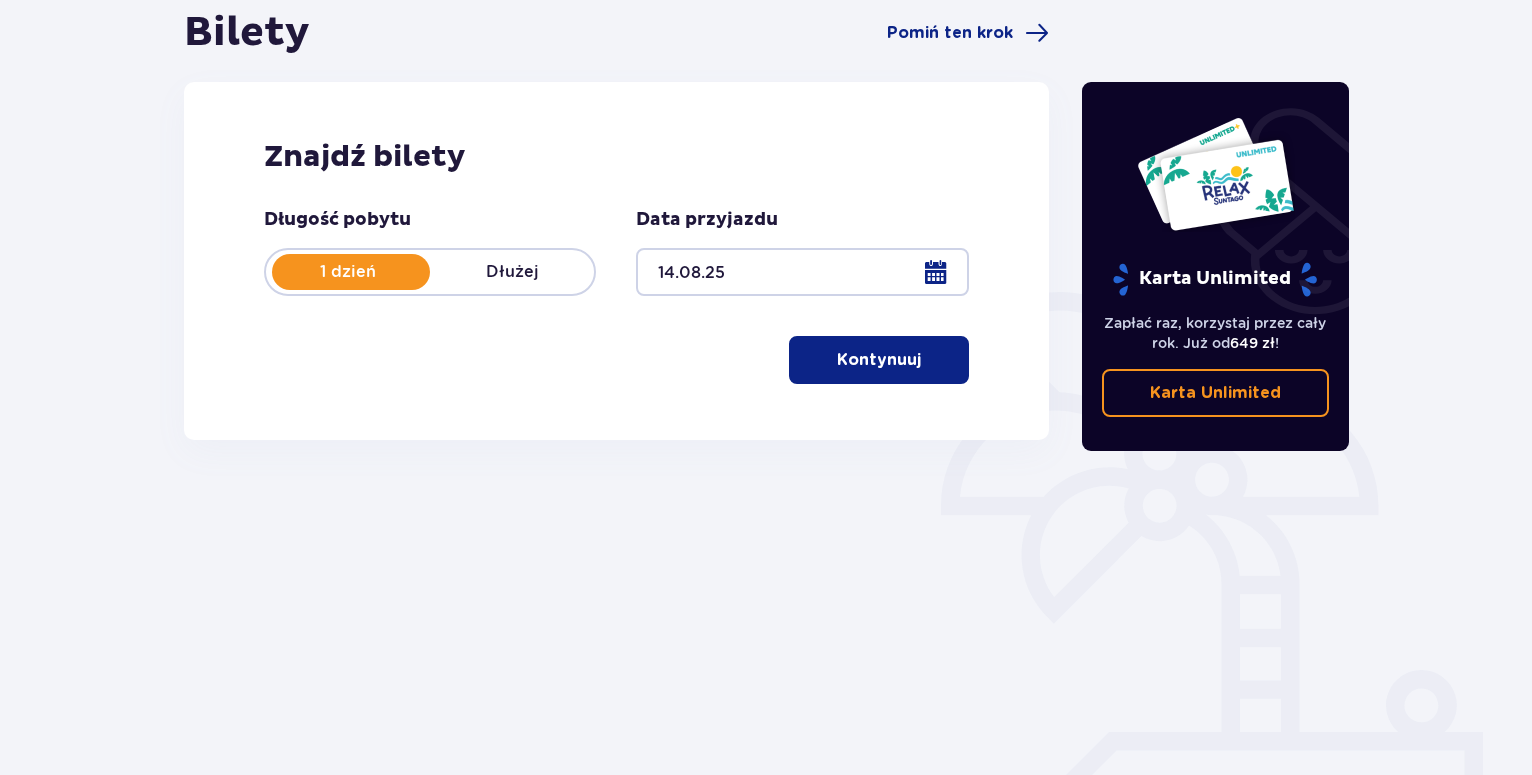 click on "Kontynuuj" at bounding box center [879, 360] 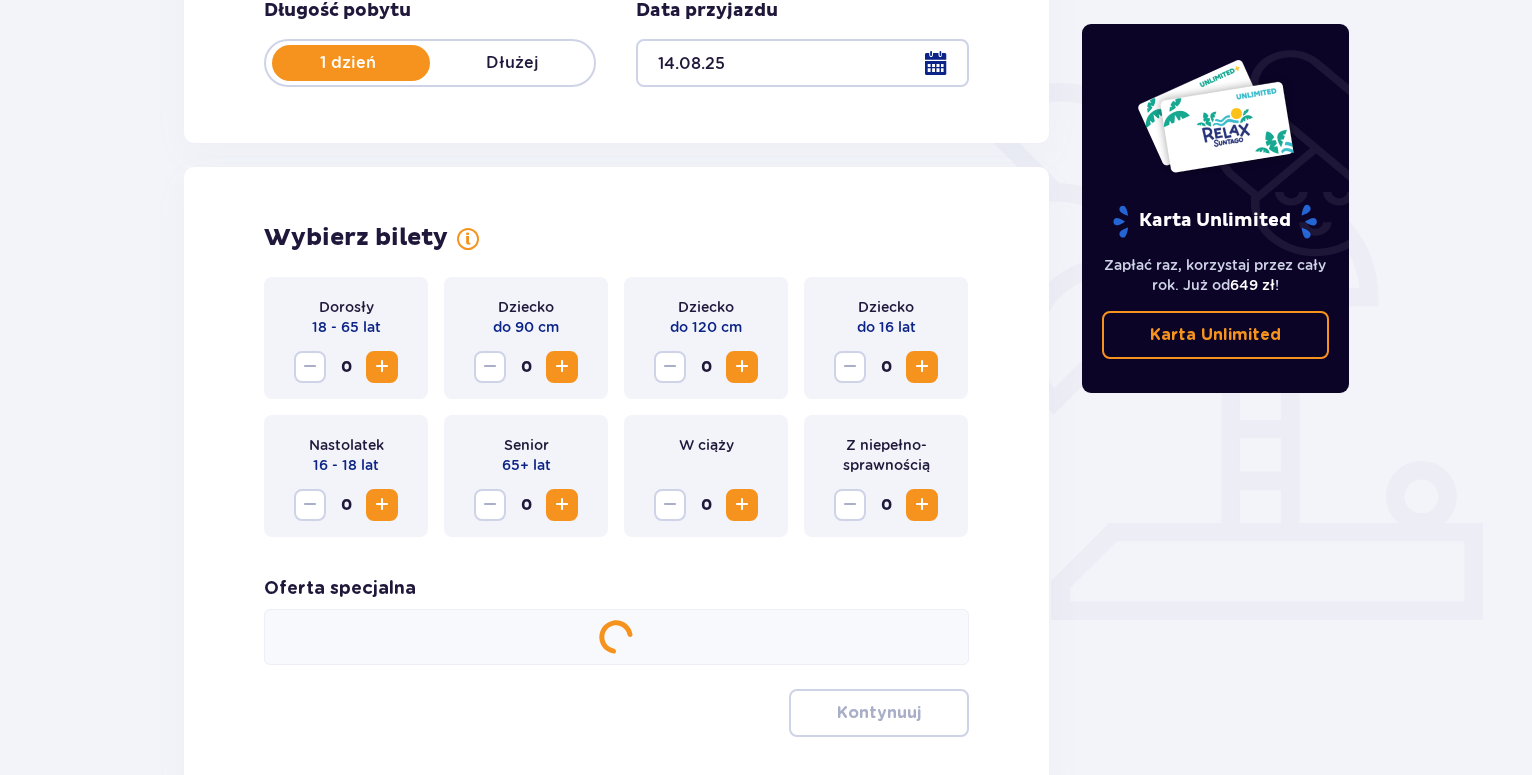 scroll, scrollTop: 551, scrollLeft: 0, axis: vertical 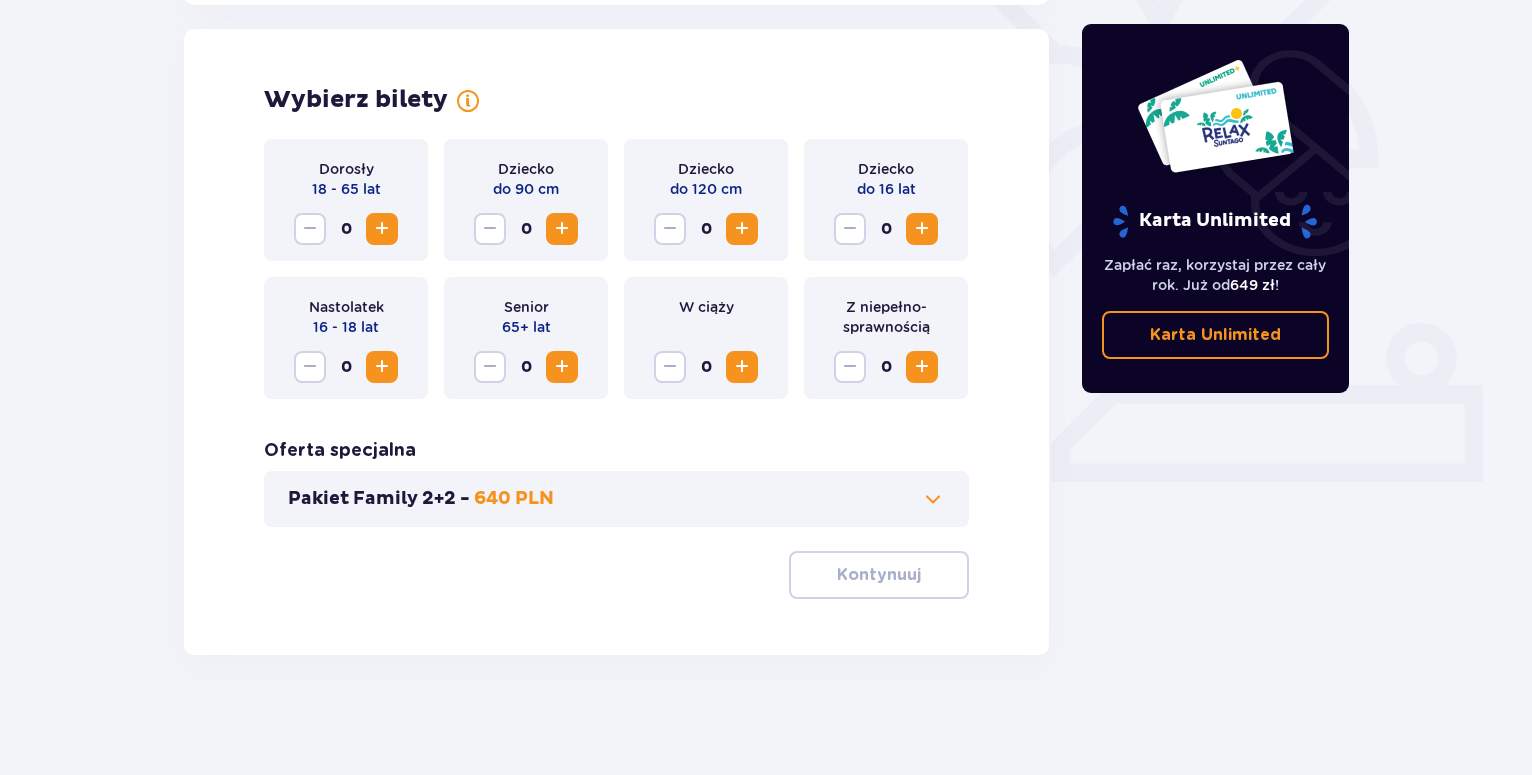 click at bounding box center (382, 229) 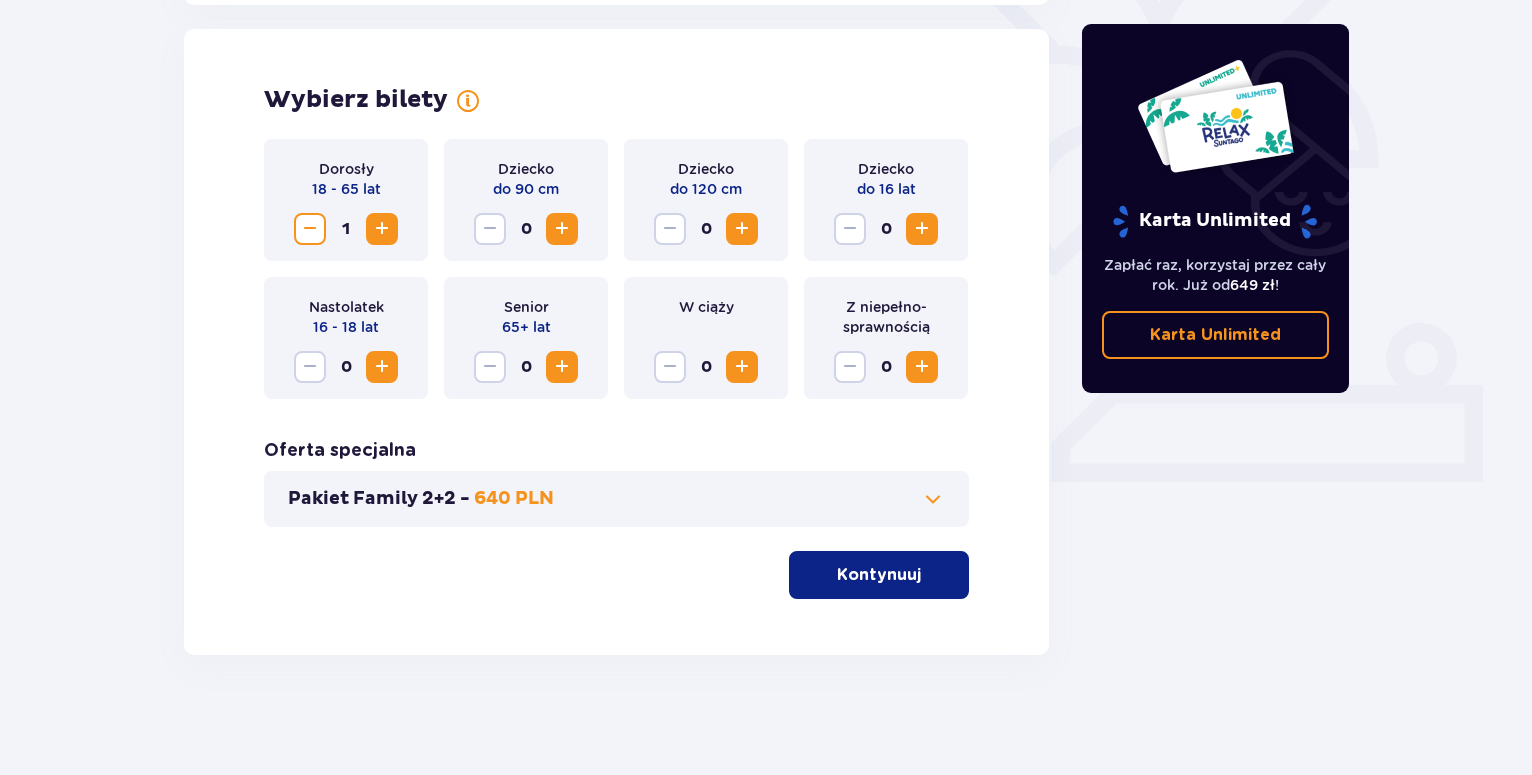 click at bounding box center (382, 229) 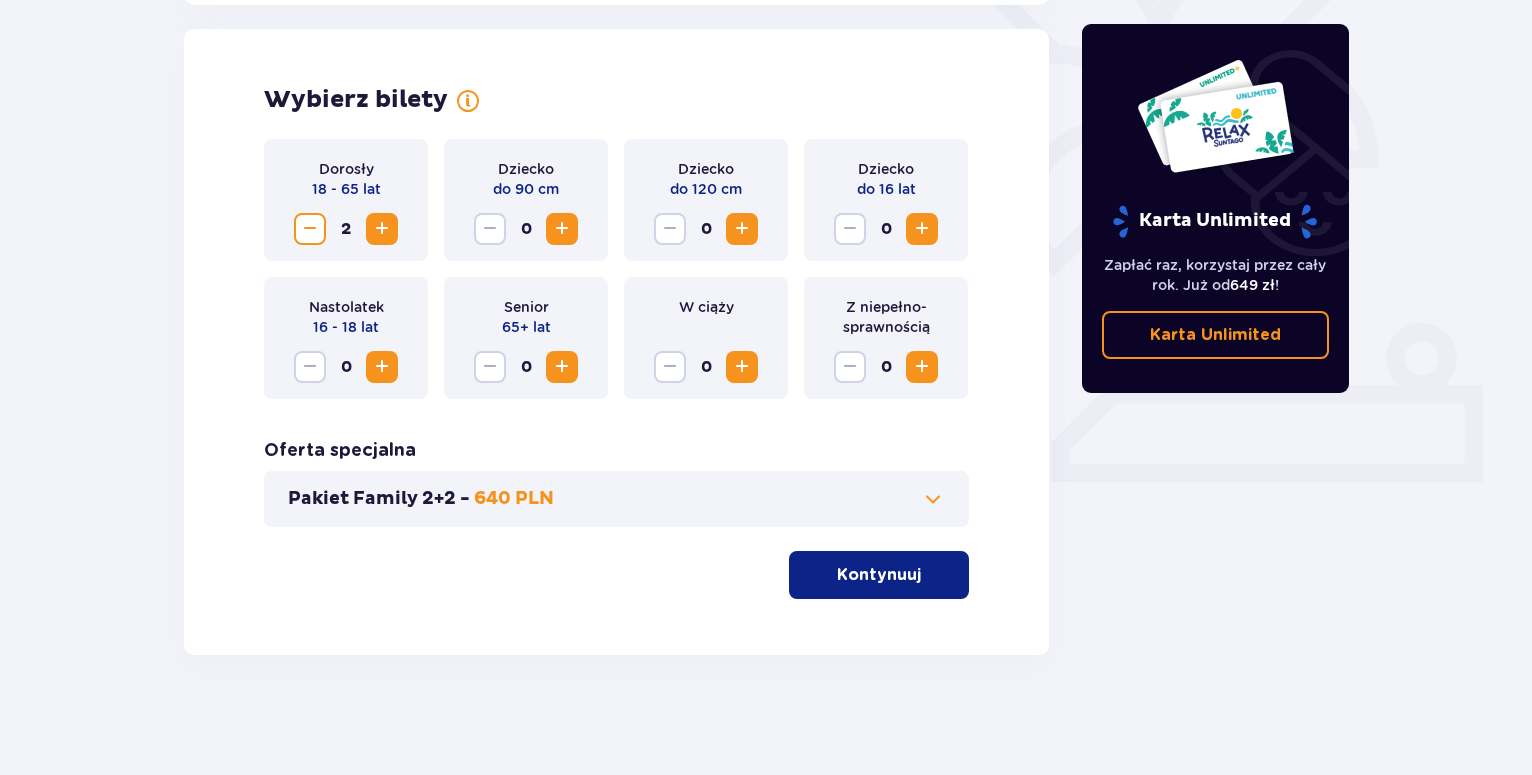 click at bounding box center (922, 229) 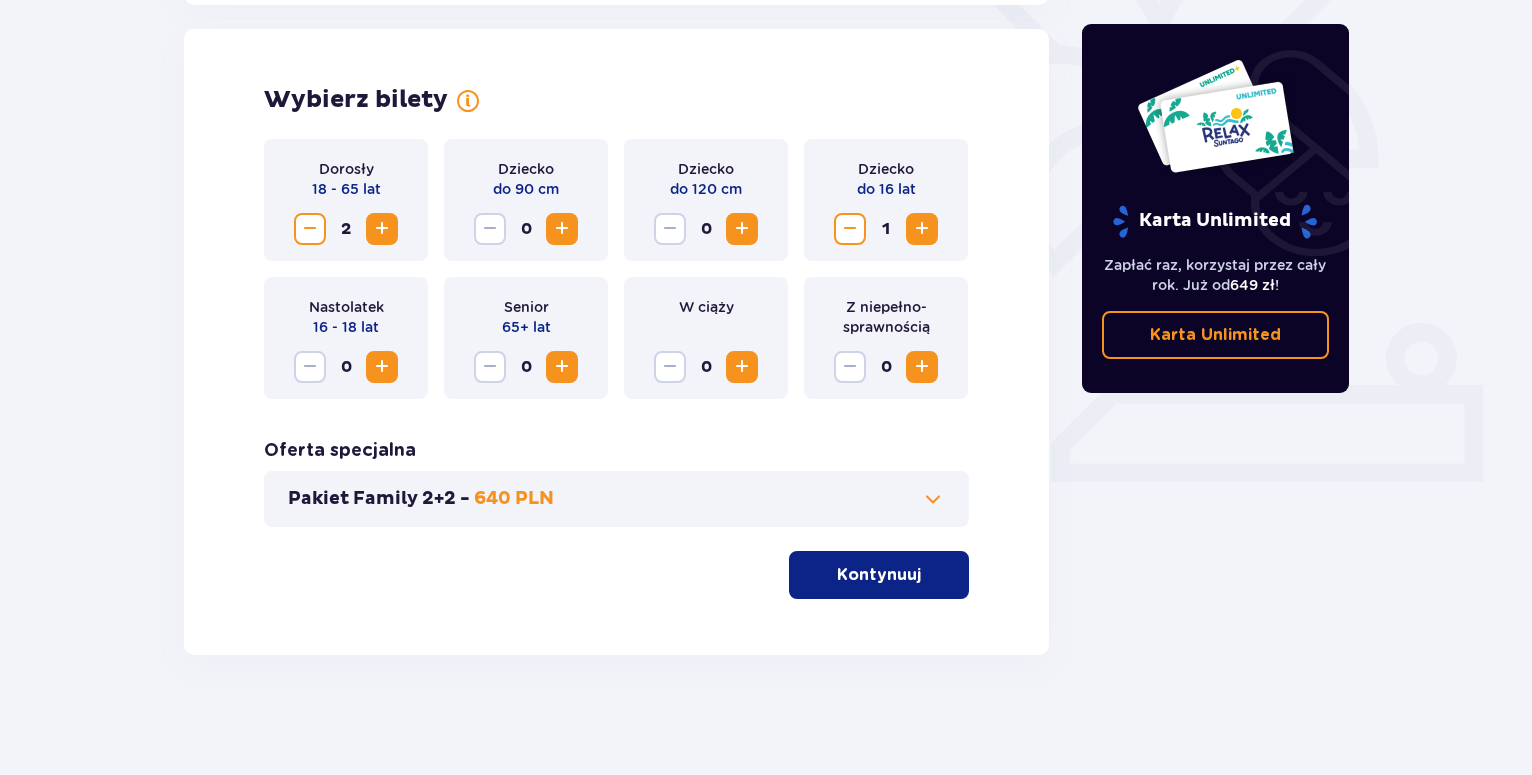 click at bounding box center (922, 229) 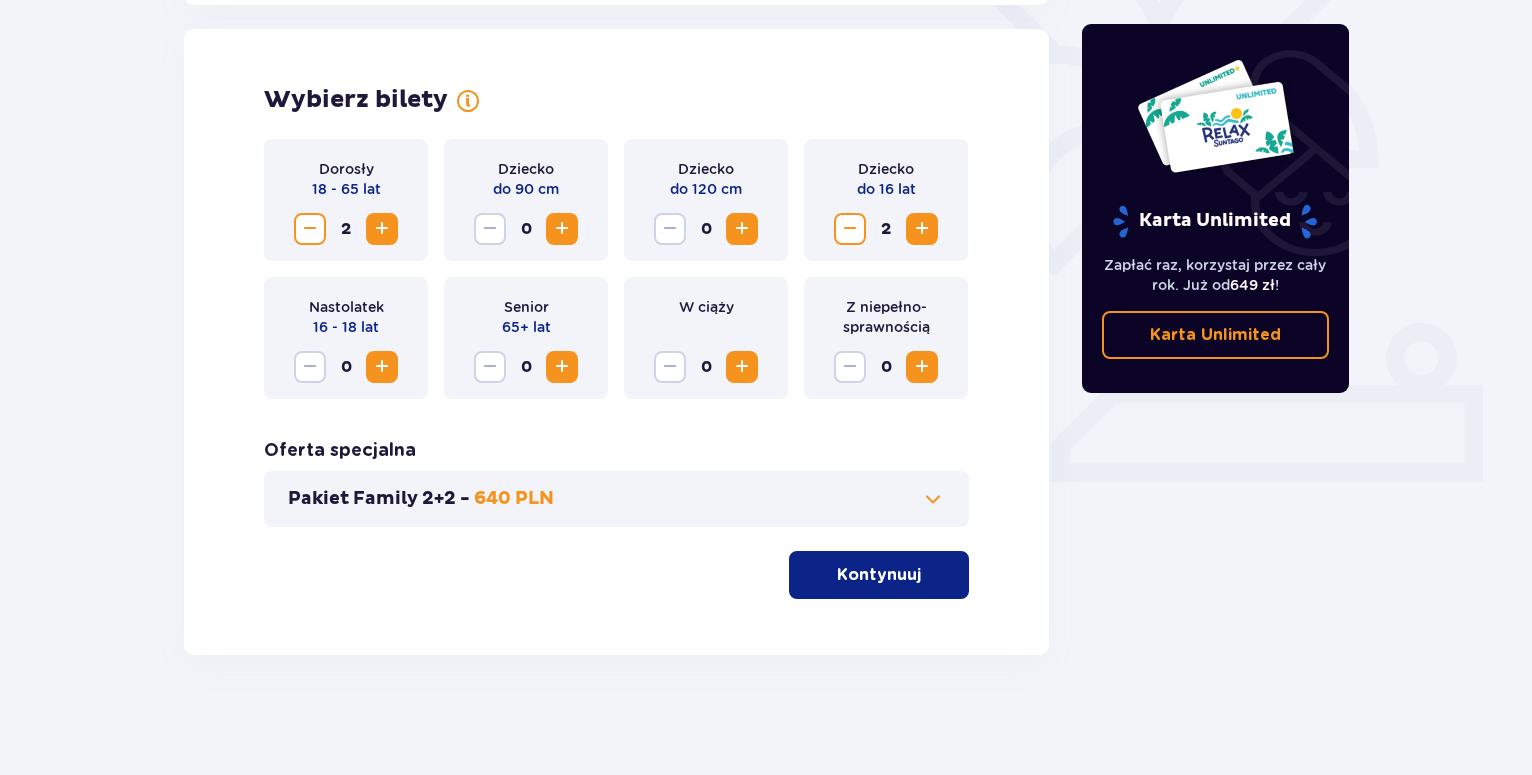 click on "Pakiet Family 2+2 -  640 PLN" at bounding box center (616, 499) 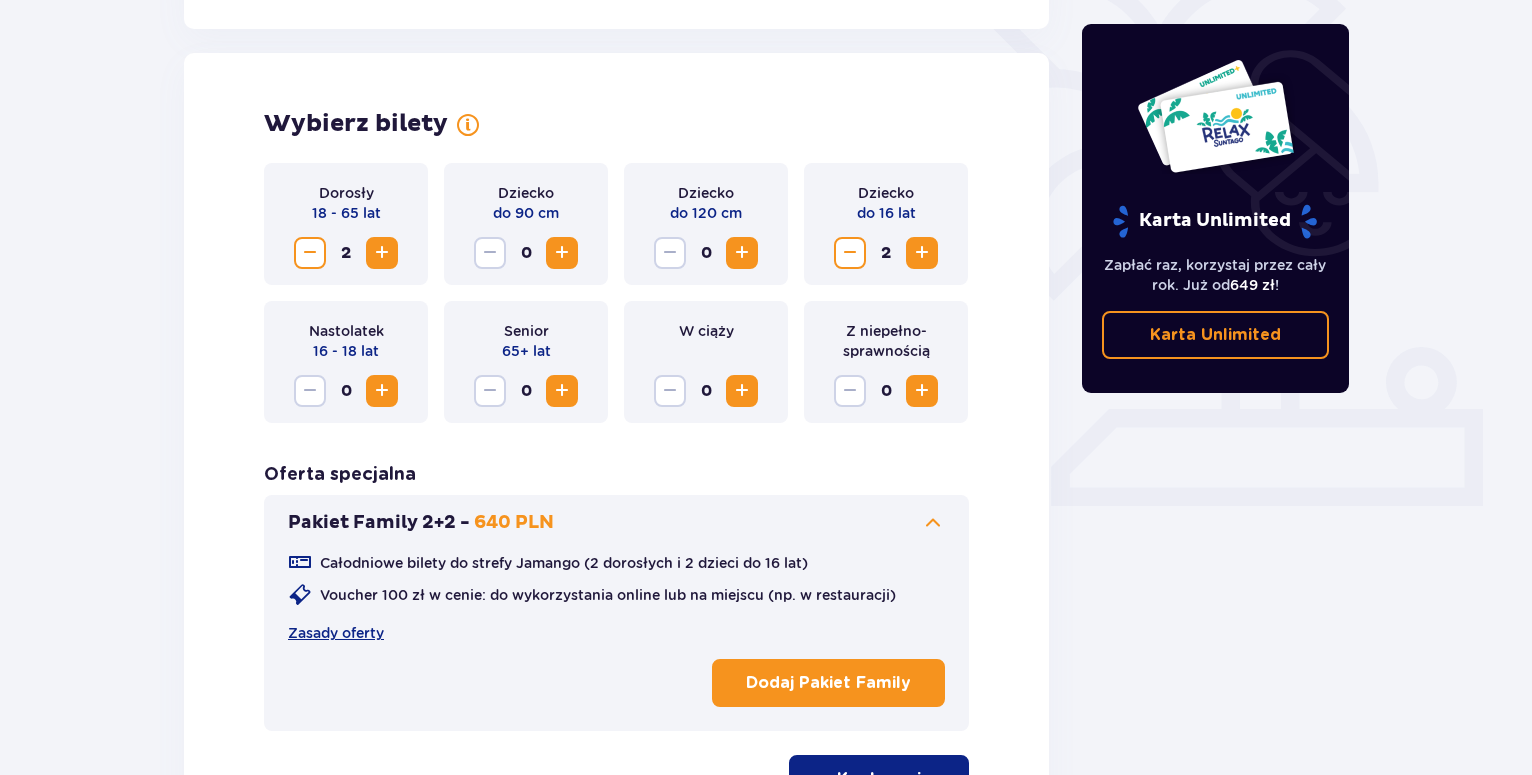 scroll, scrollTop: 731, scrollLeft: 0, axis: vertical 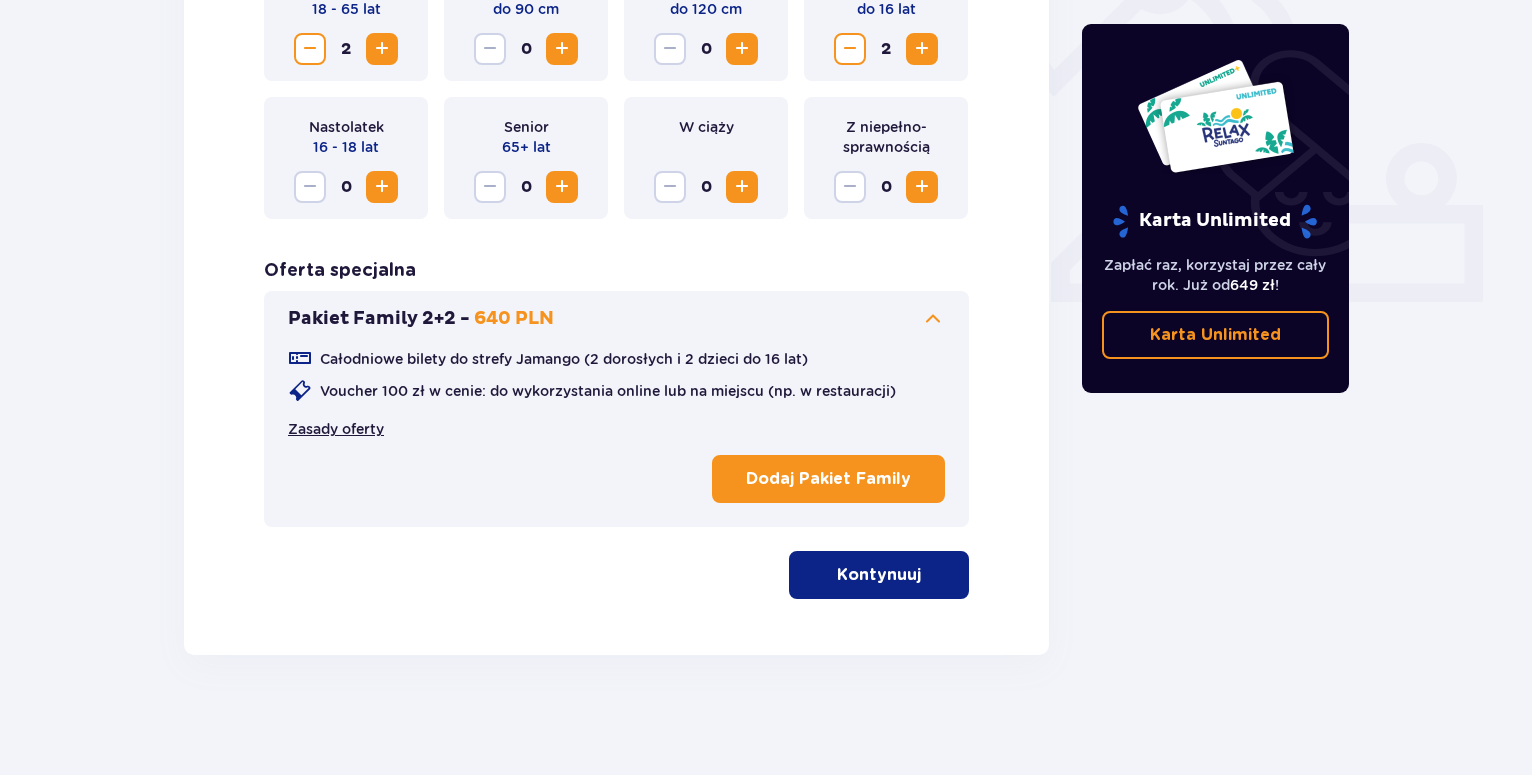 click on "Zasady oferty" at bounding box center (336, 429) 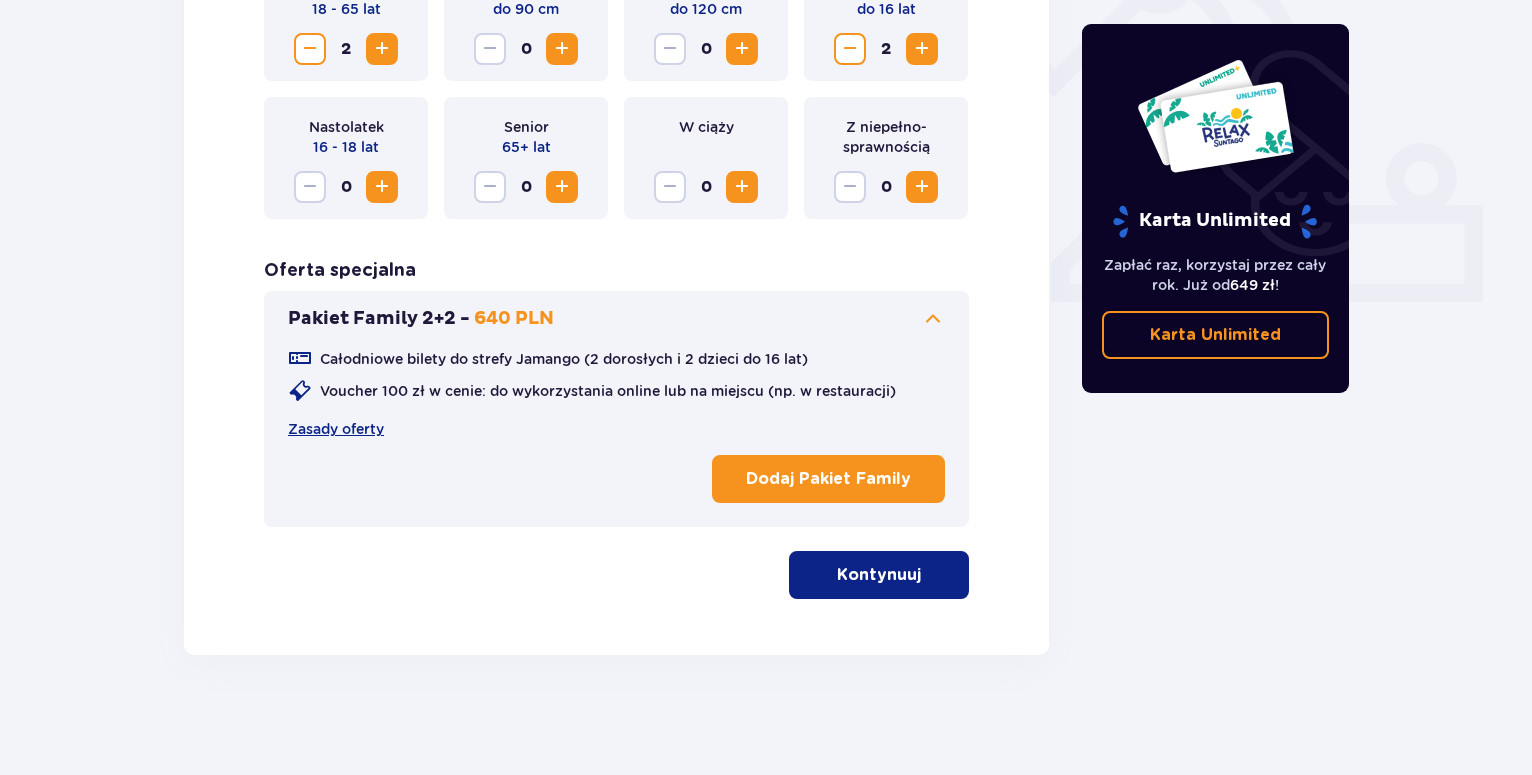 click on "Dodaj Pakiet Family" at bounding box center [828, 479] 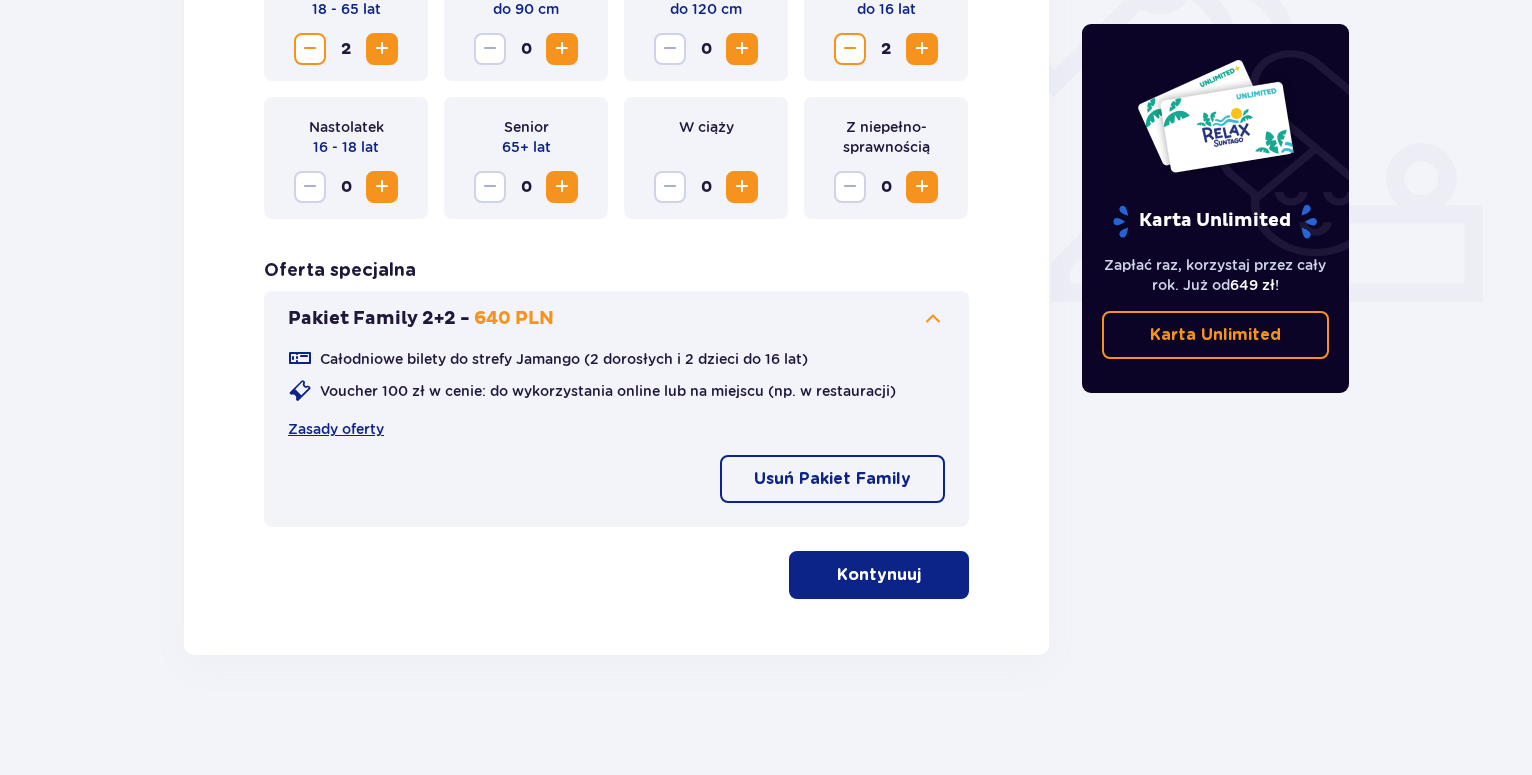 click at bounding box center [925, 575] 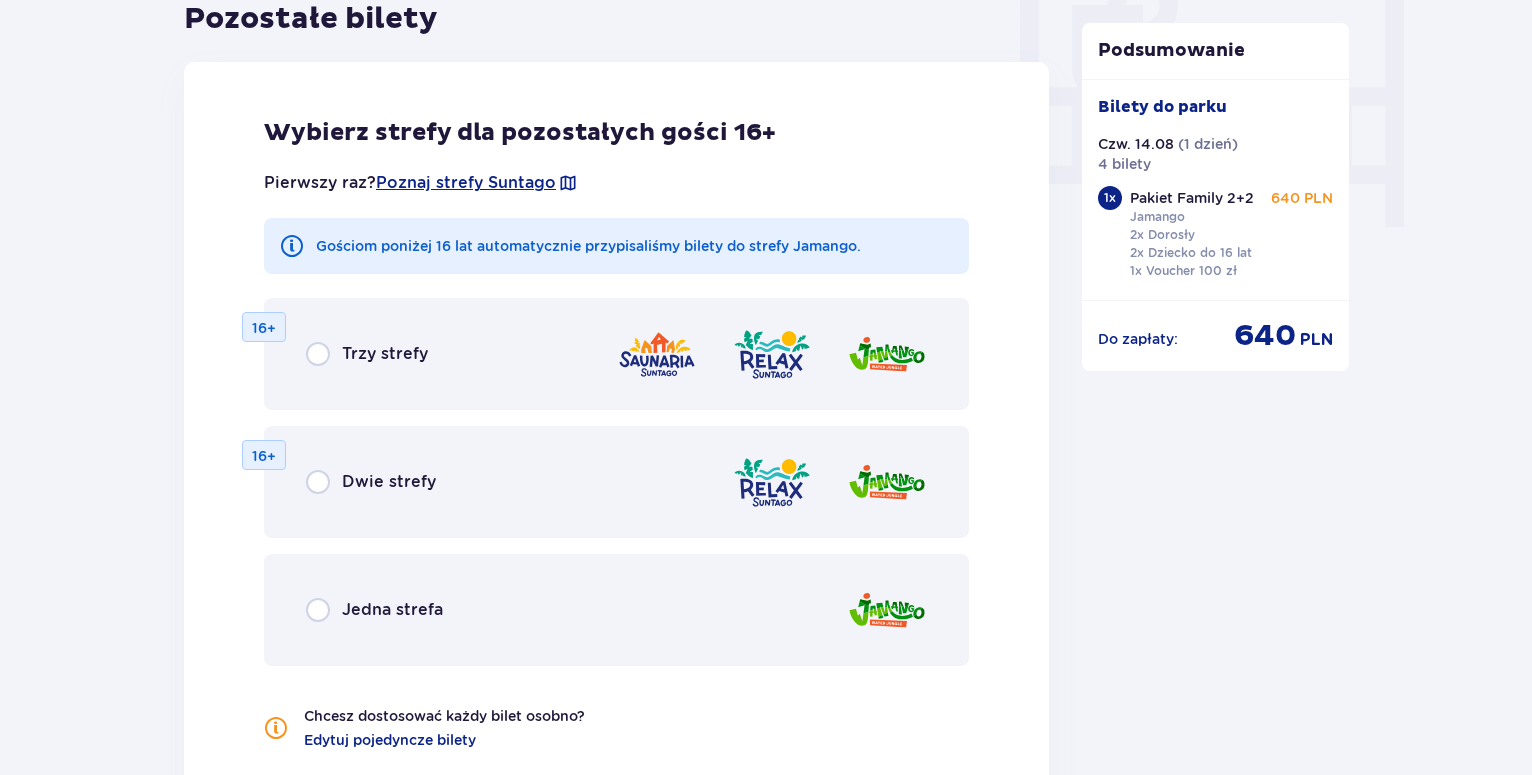 scroll, scrollTop: 1926, scrollLeft: 0, axis: vertical 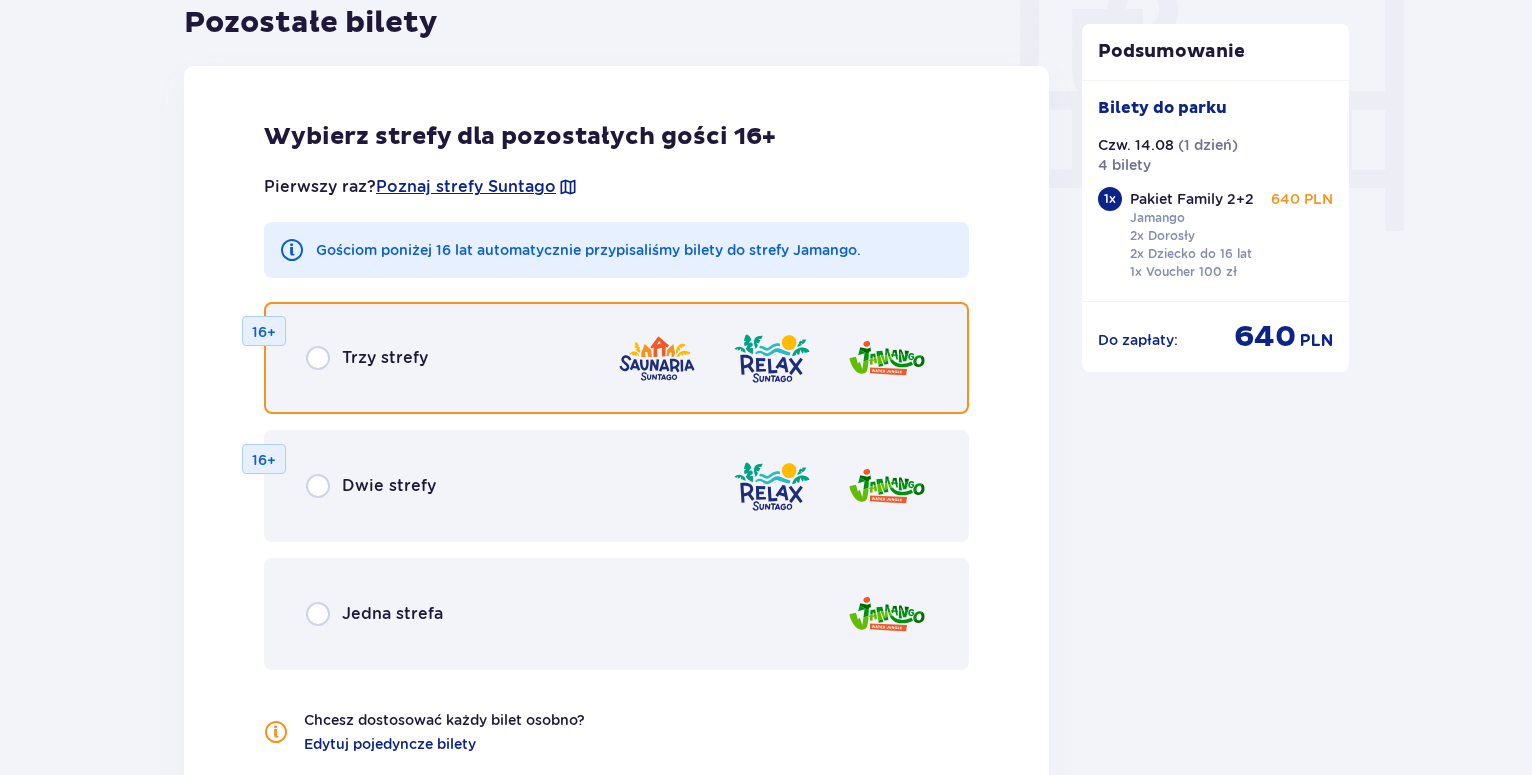 click at bounding box center (318, 358) 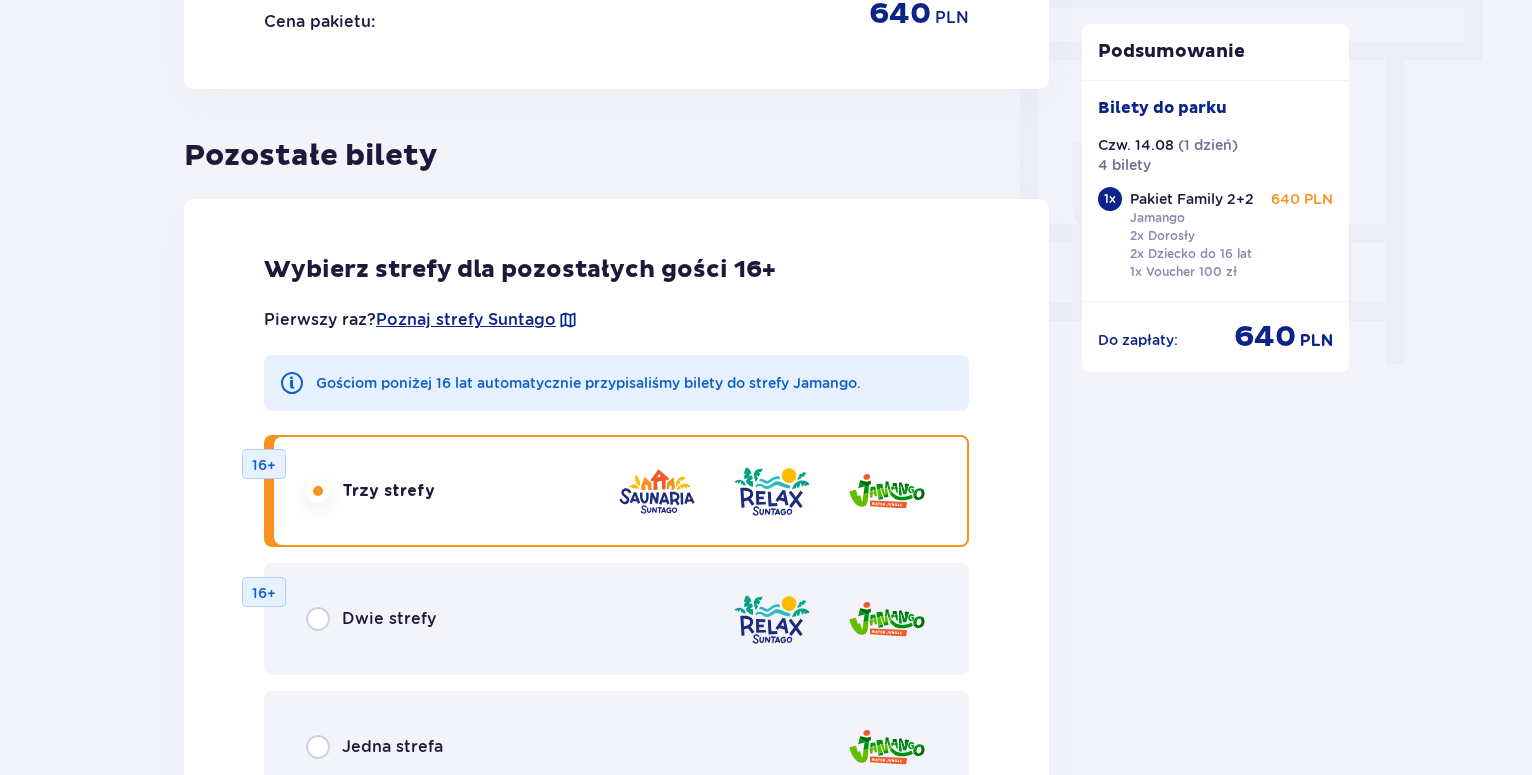 scroll, scrollTop: 1998, scrollLeft: 0, axis: vertical 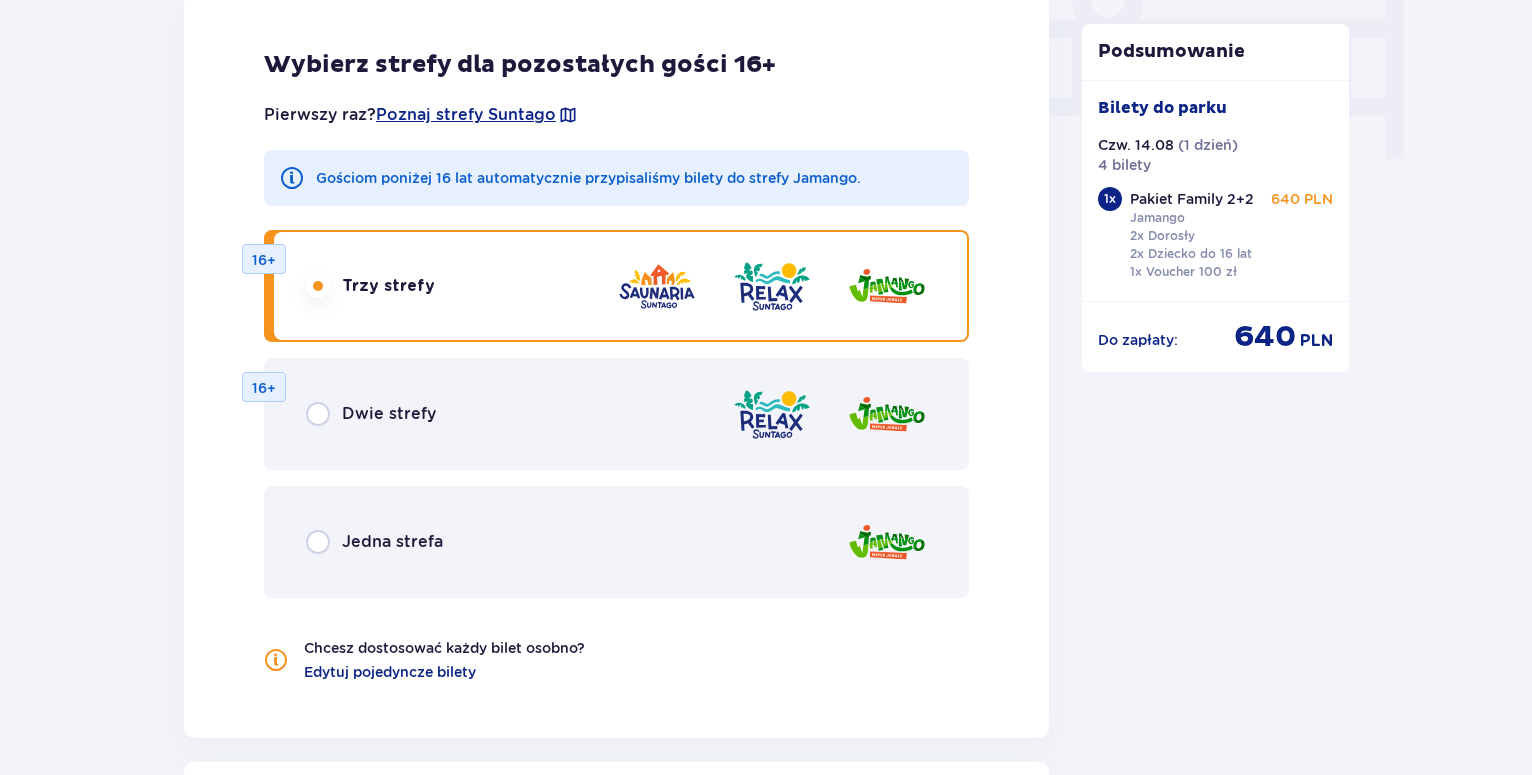 click at bounding box center [772, 286] 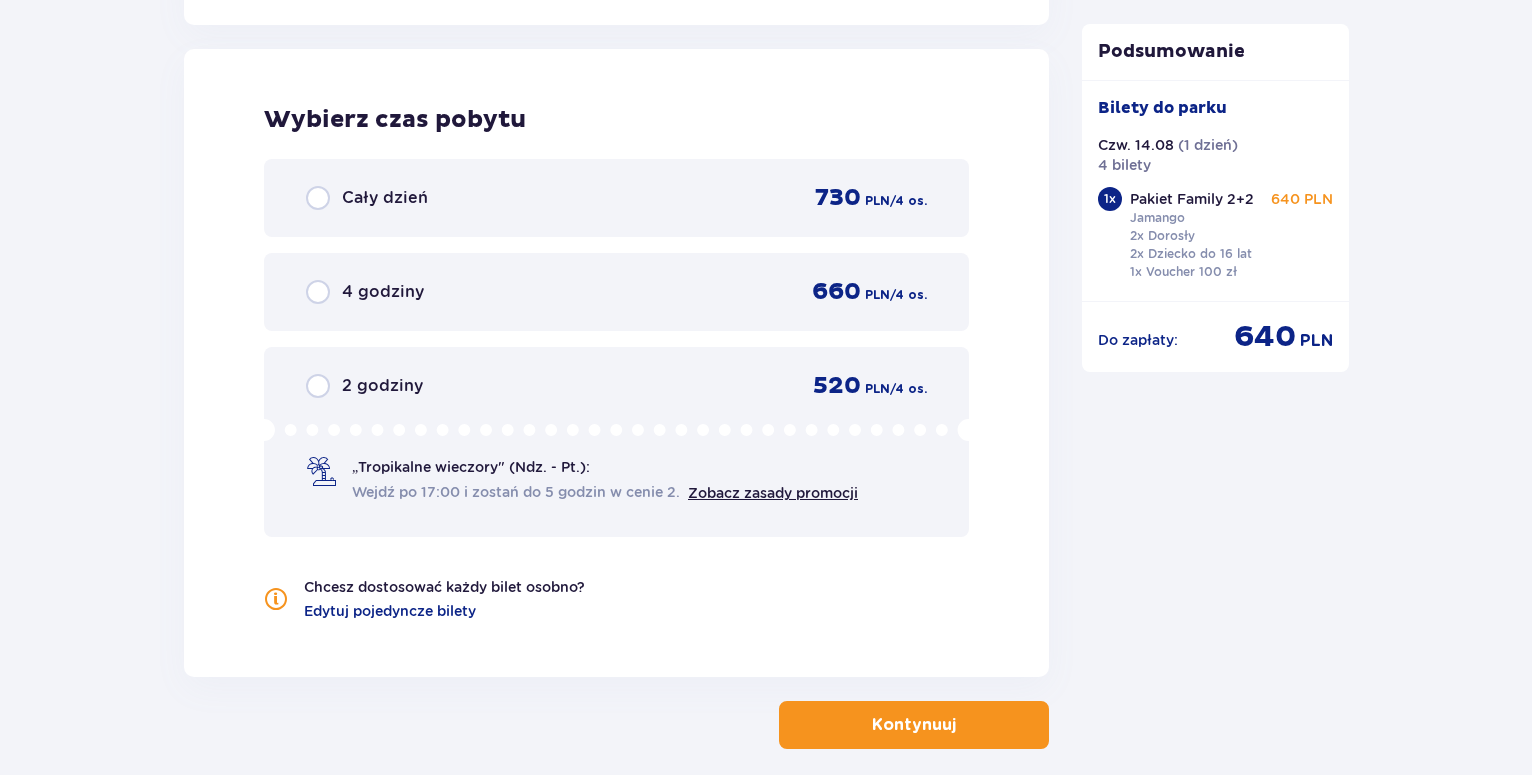 scroll, scrollTop: 2712, scrollLeft: 0, axis: vertical 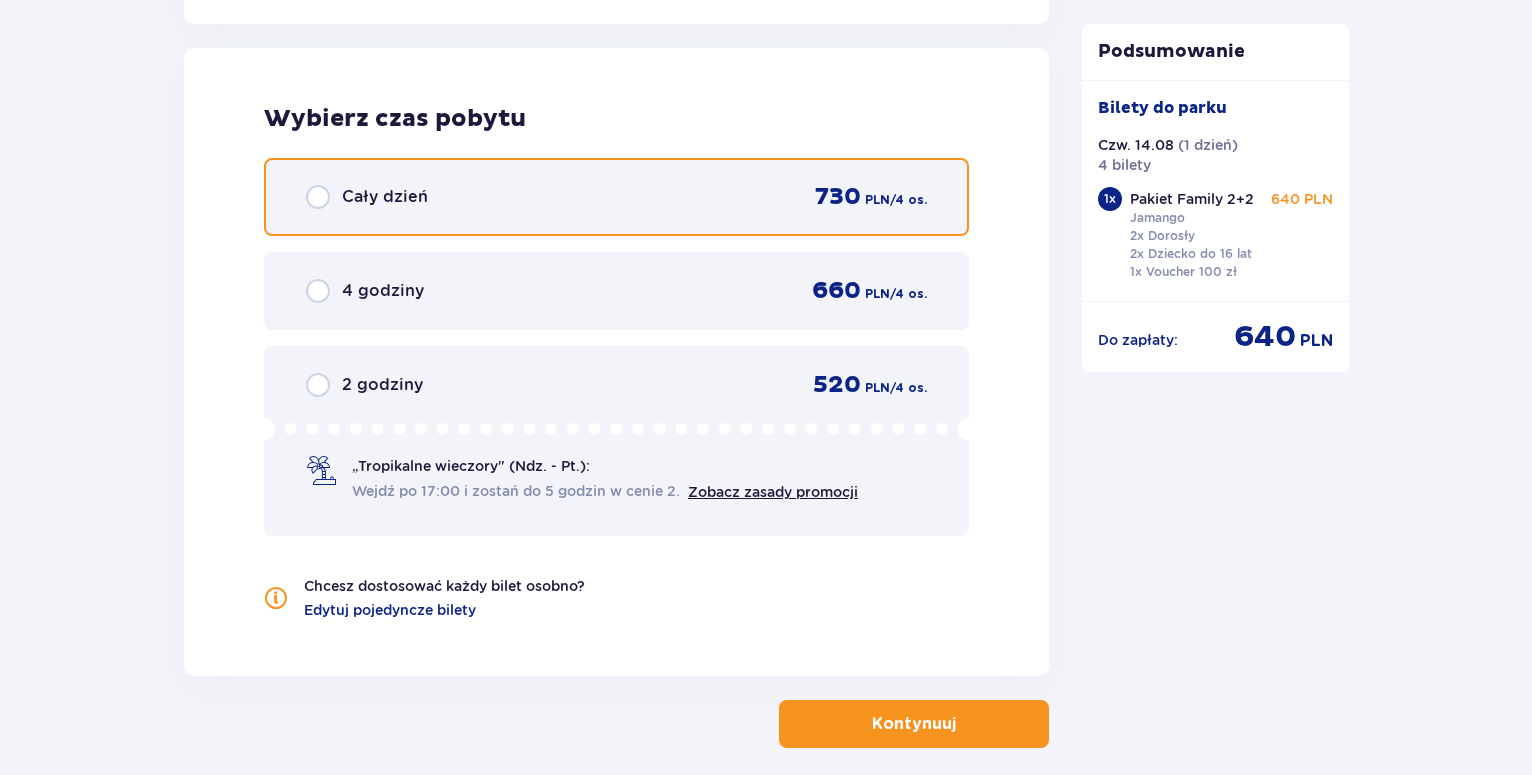 click at bounding box center (318, 197) 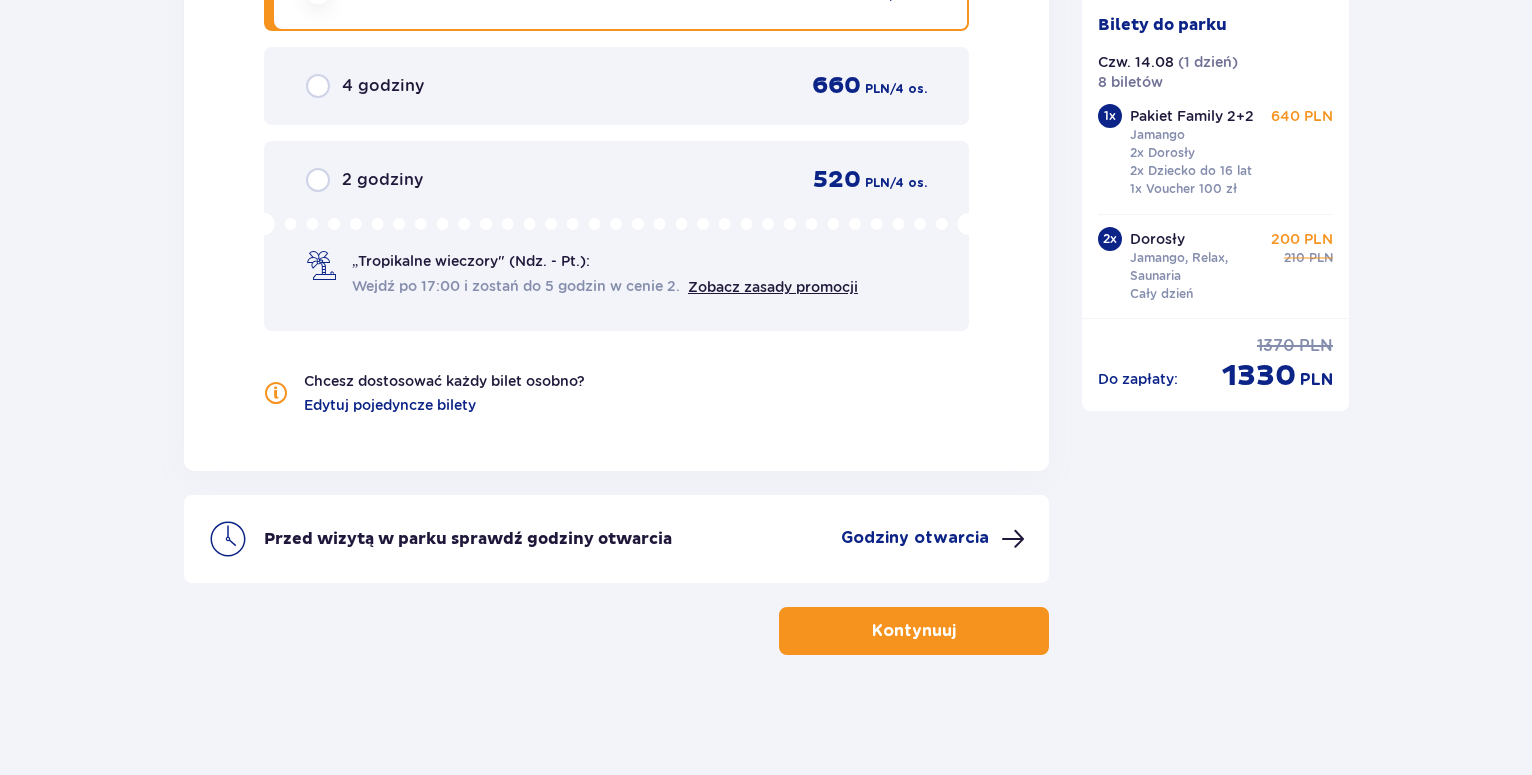 scroll, scrollTop: 2713, scrollLeft: 0, axis: vertical 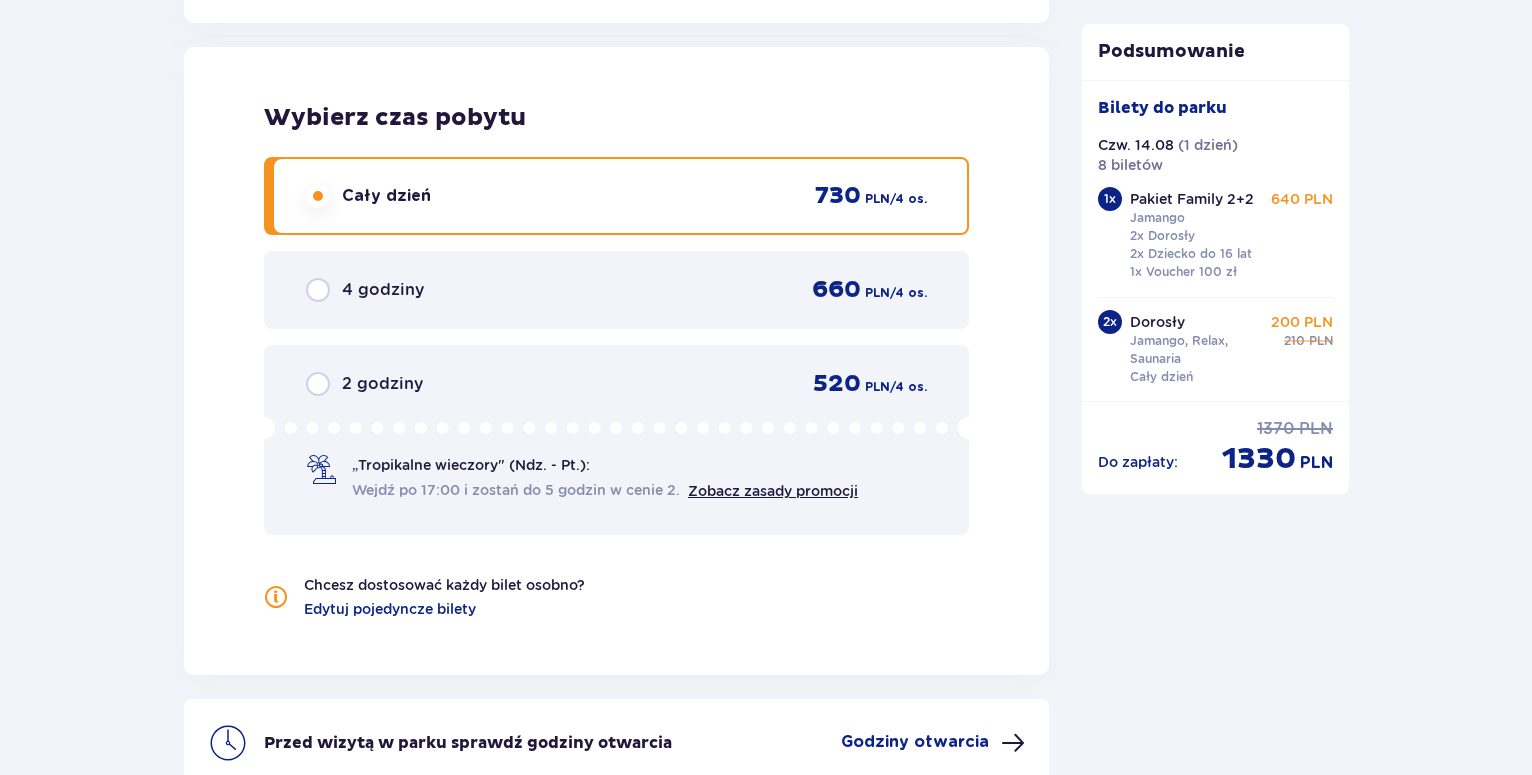 click at bounding box center [318, 196] 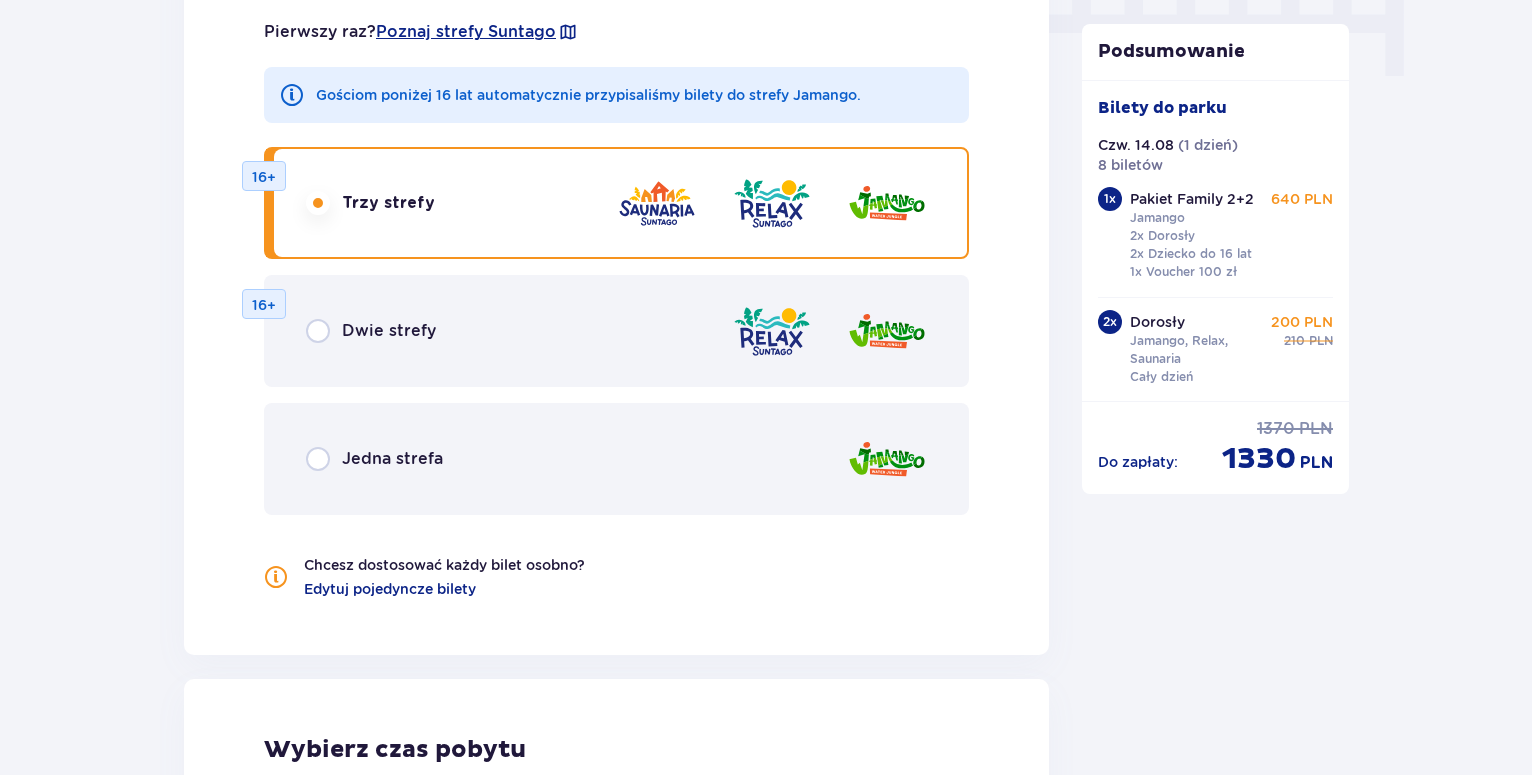 scroll, scrollTop: 1999, scrollLeft: 0, axis: vertical 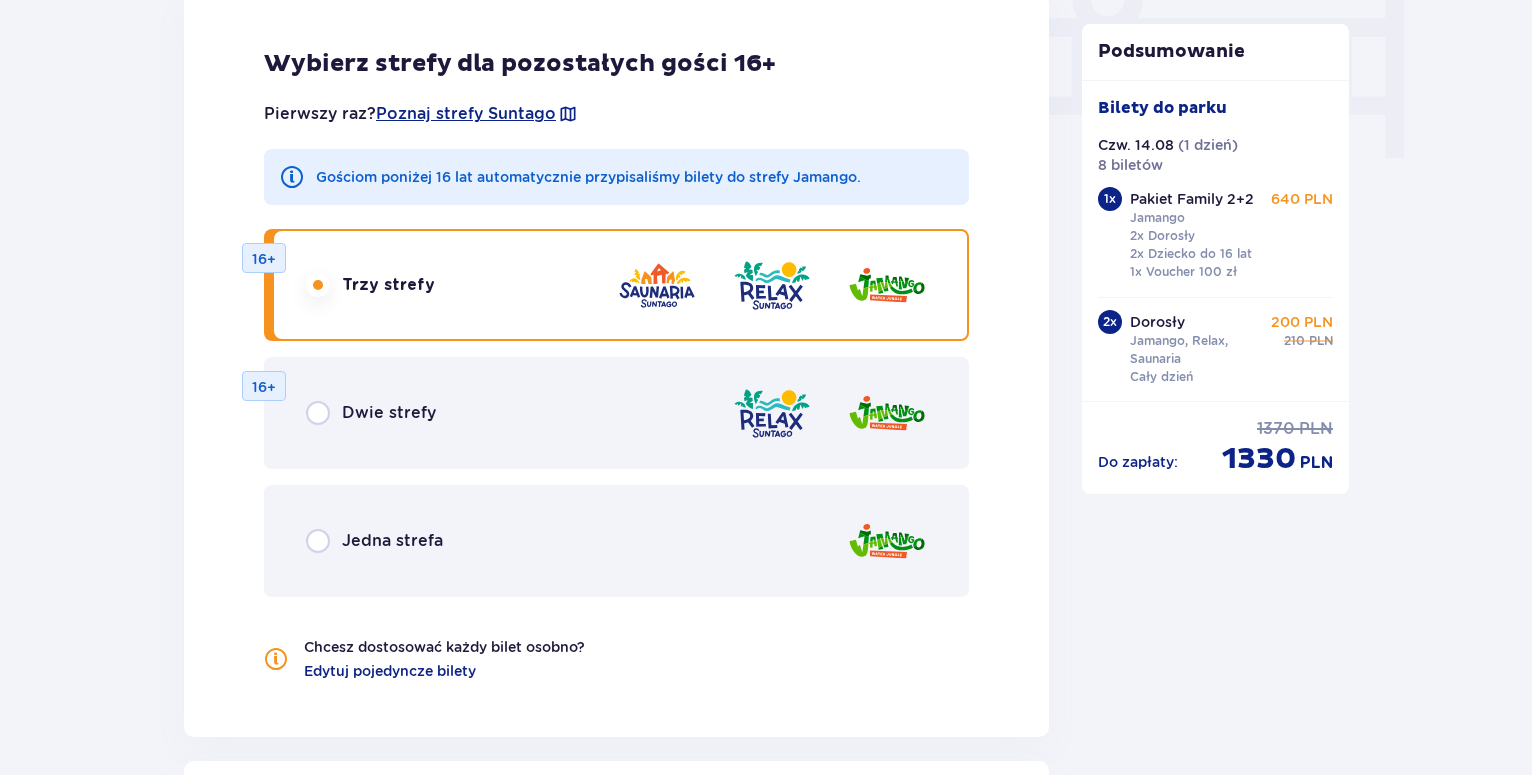 click at bounding box center [318, 285] 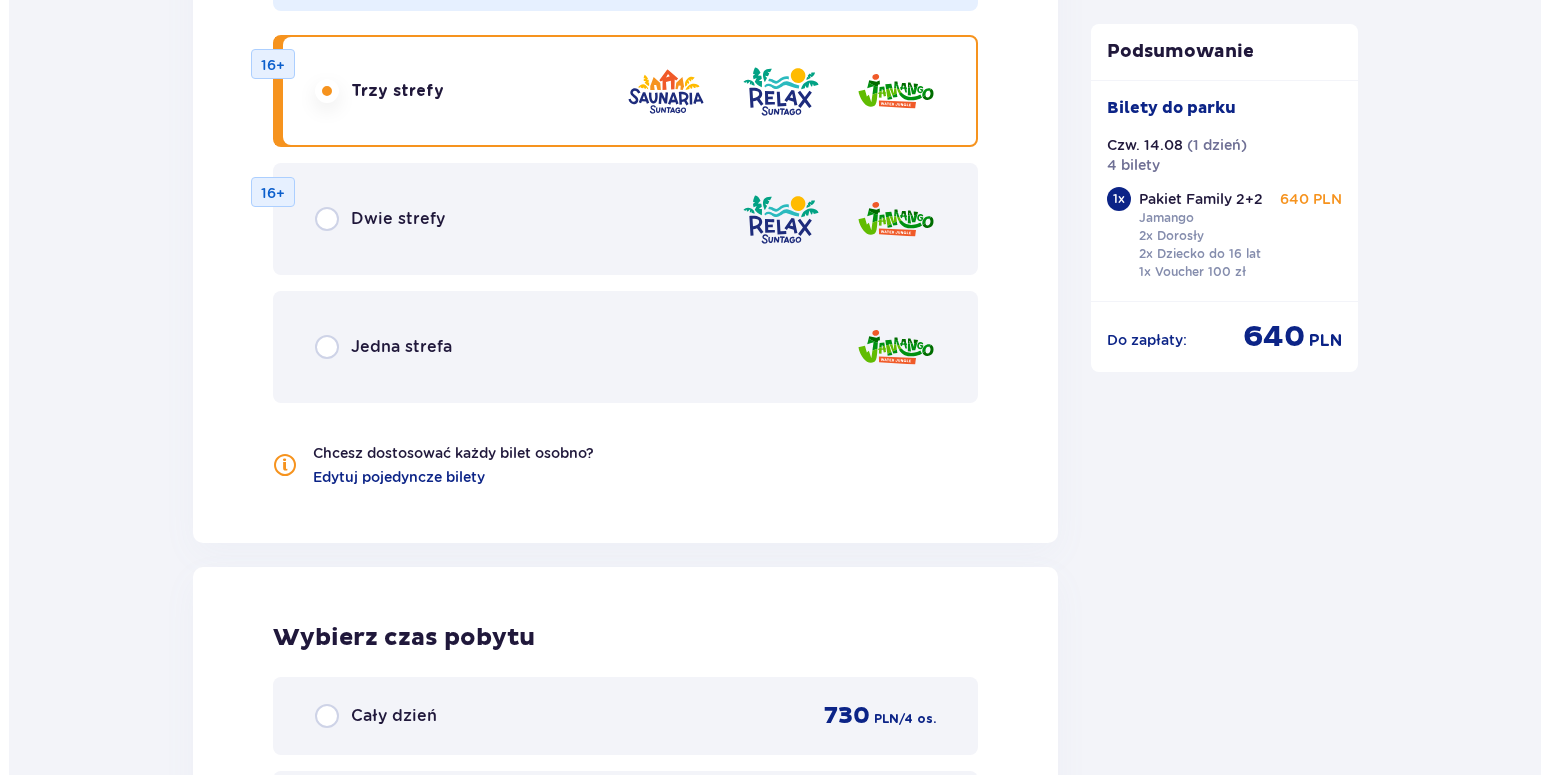scroll, scrollTop: 1887, scrollLeft: 0, axis: vertical 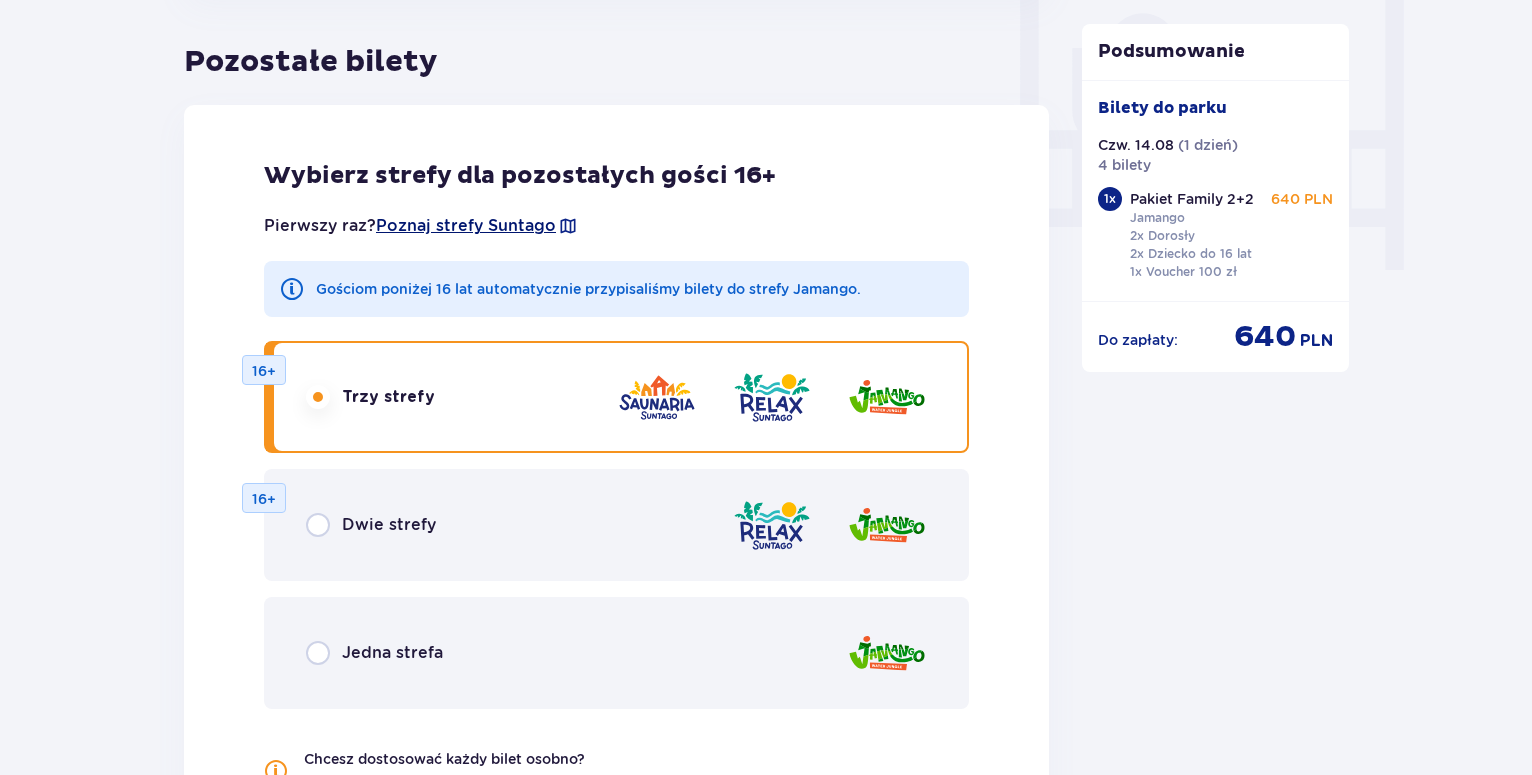 click on "Poznaj strefy Suntago" at bounding box center [466, 226] 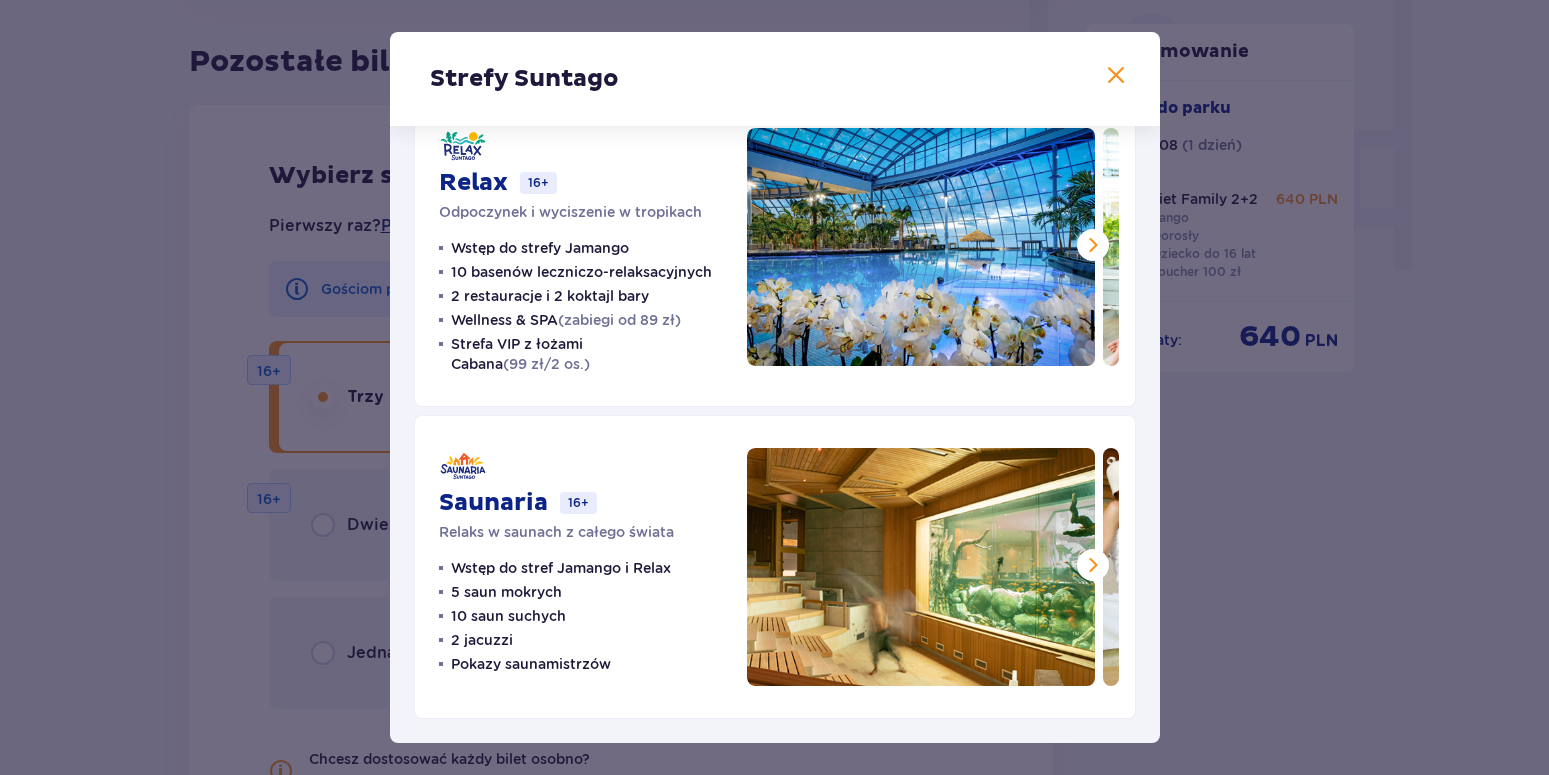 scroll, scrollTop: 395, scrollLeft: 0, axis: vertical 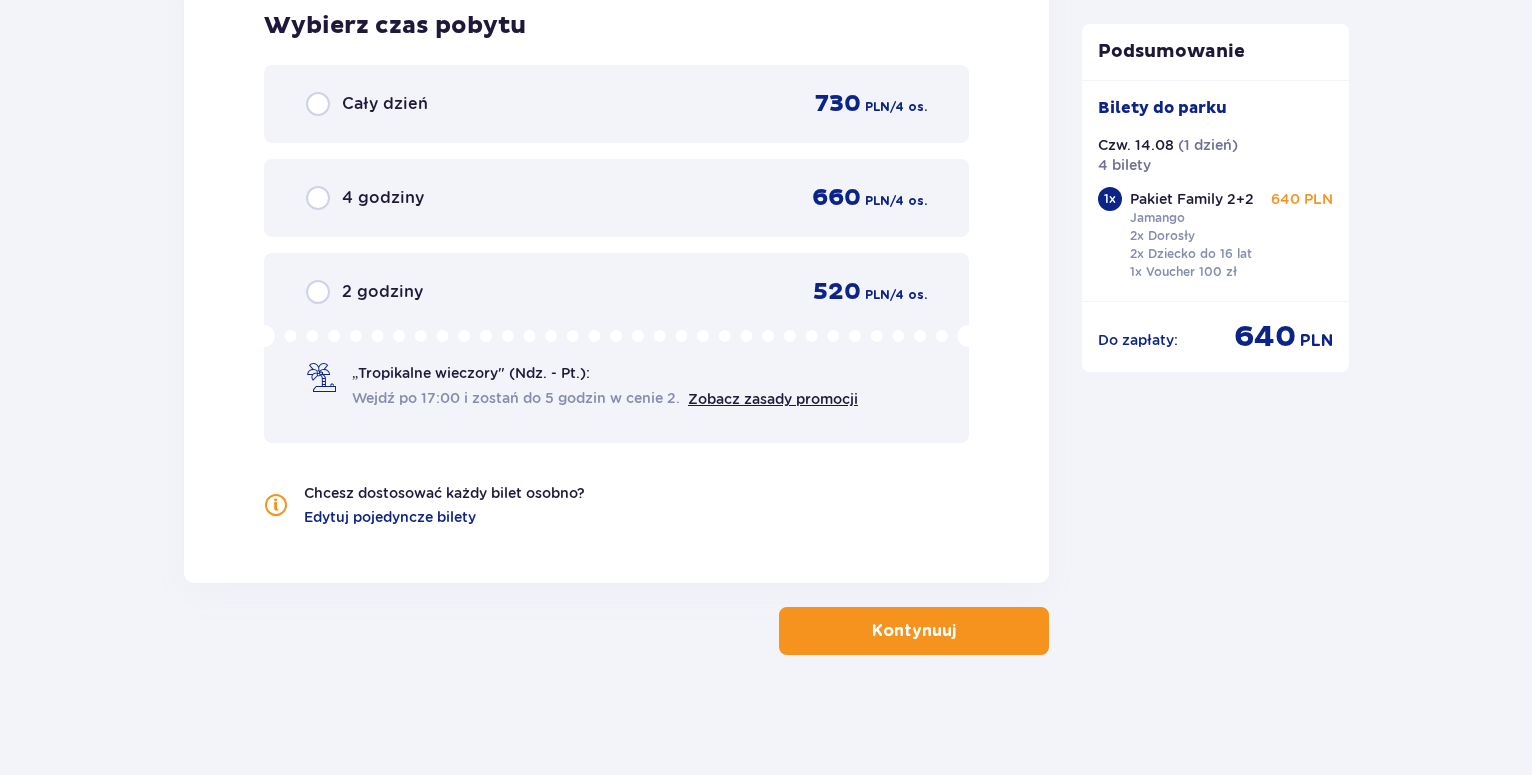 click on "Kontynuuj" at bounding box center [914, 631] 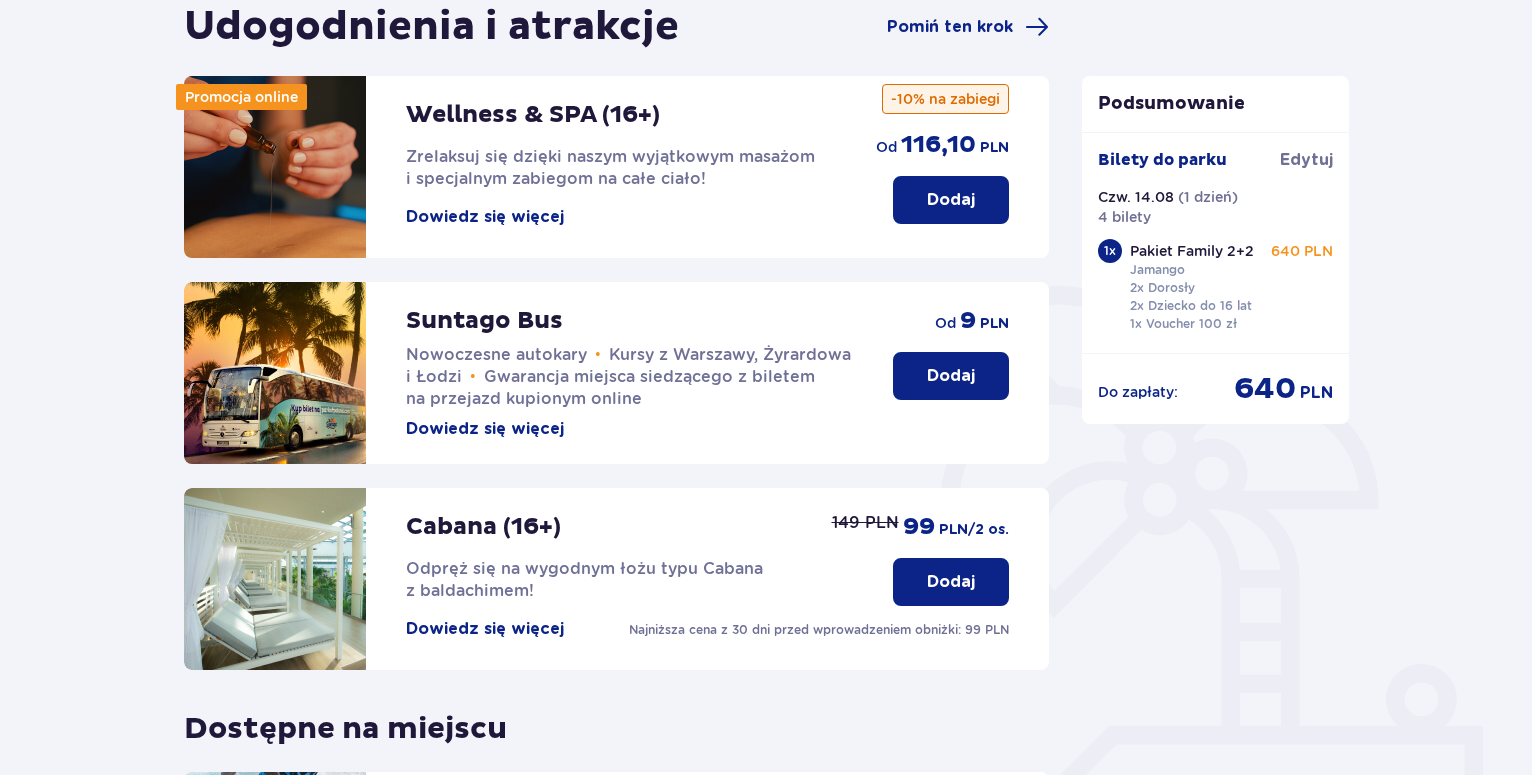scroll, scrollTop: 408, scrollLeft: 0, axis: vertical 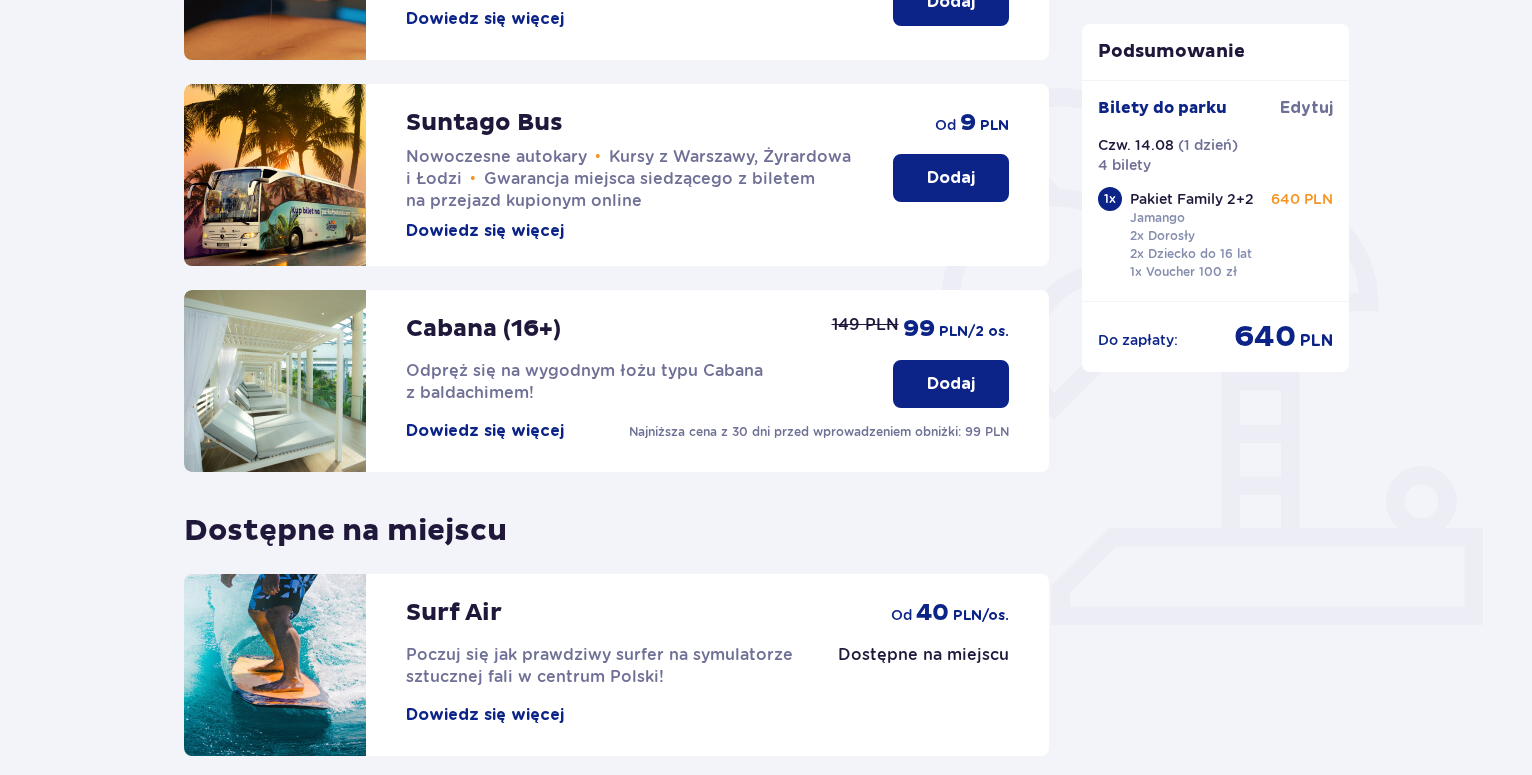click on "Dodaj" at bounding box center [951, 178] 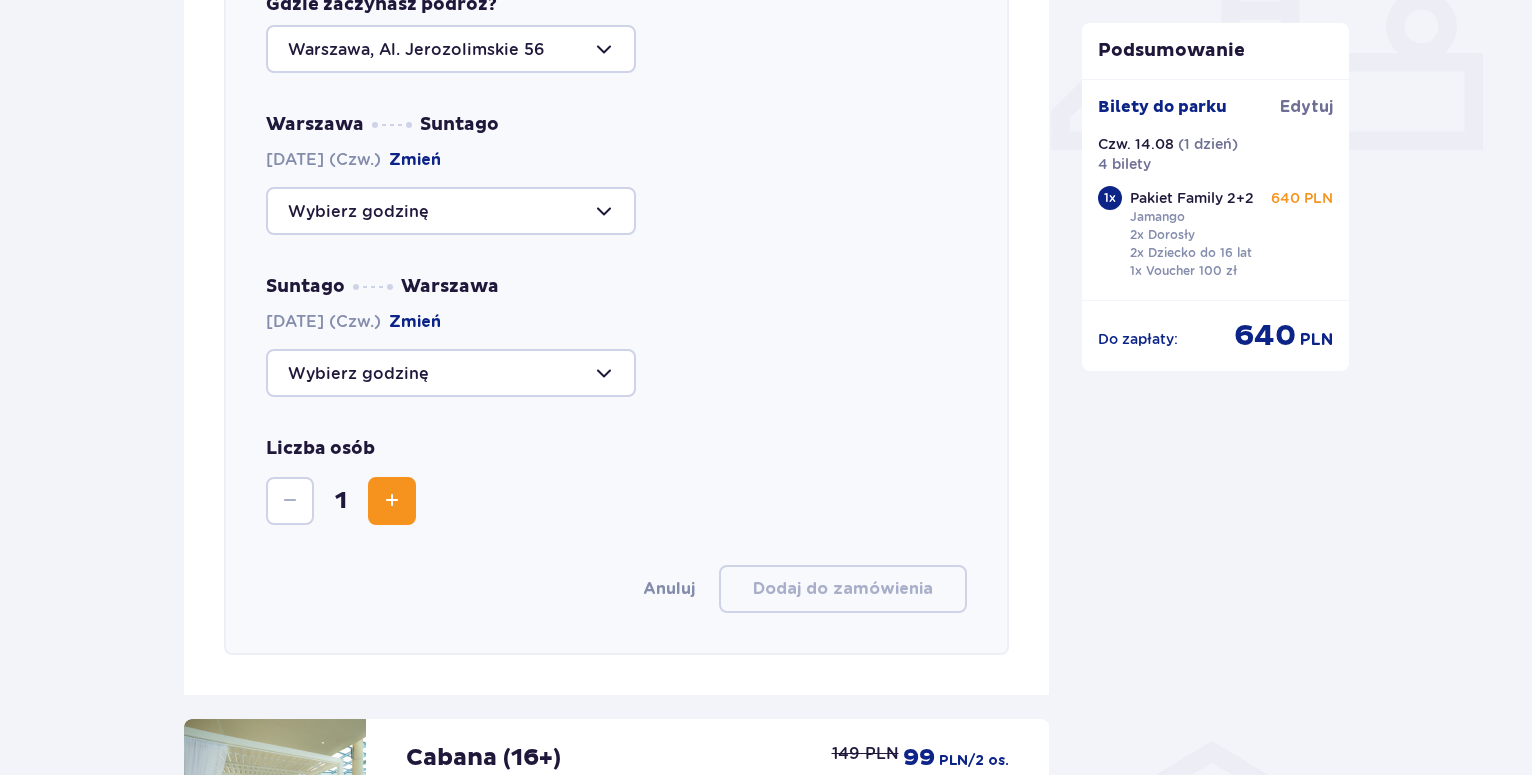 scroll, scrollTop: 894, scrollLeft: 0, axis: vertical 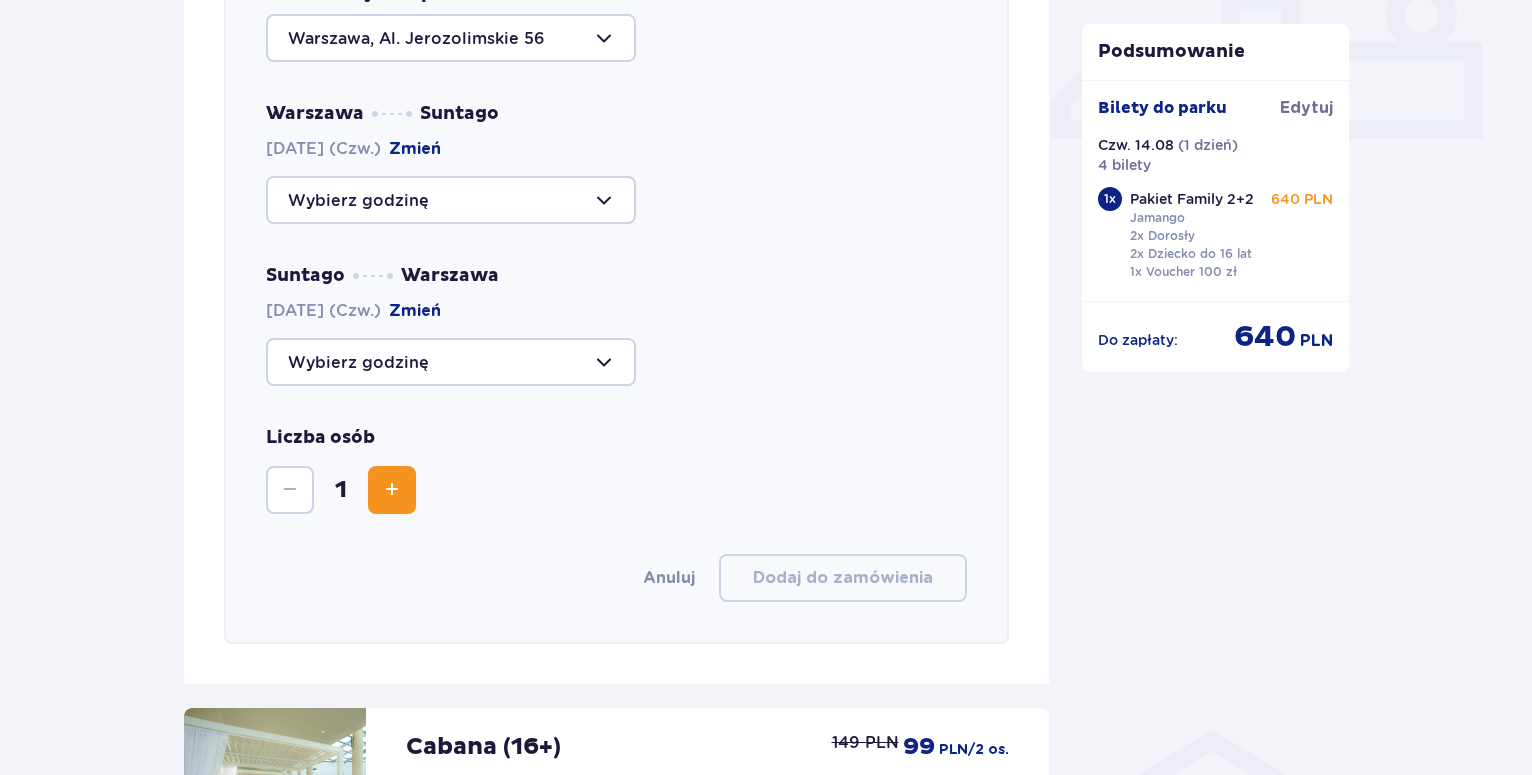 click at bounding box center [451, 200] 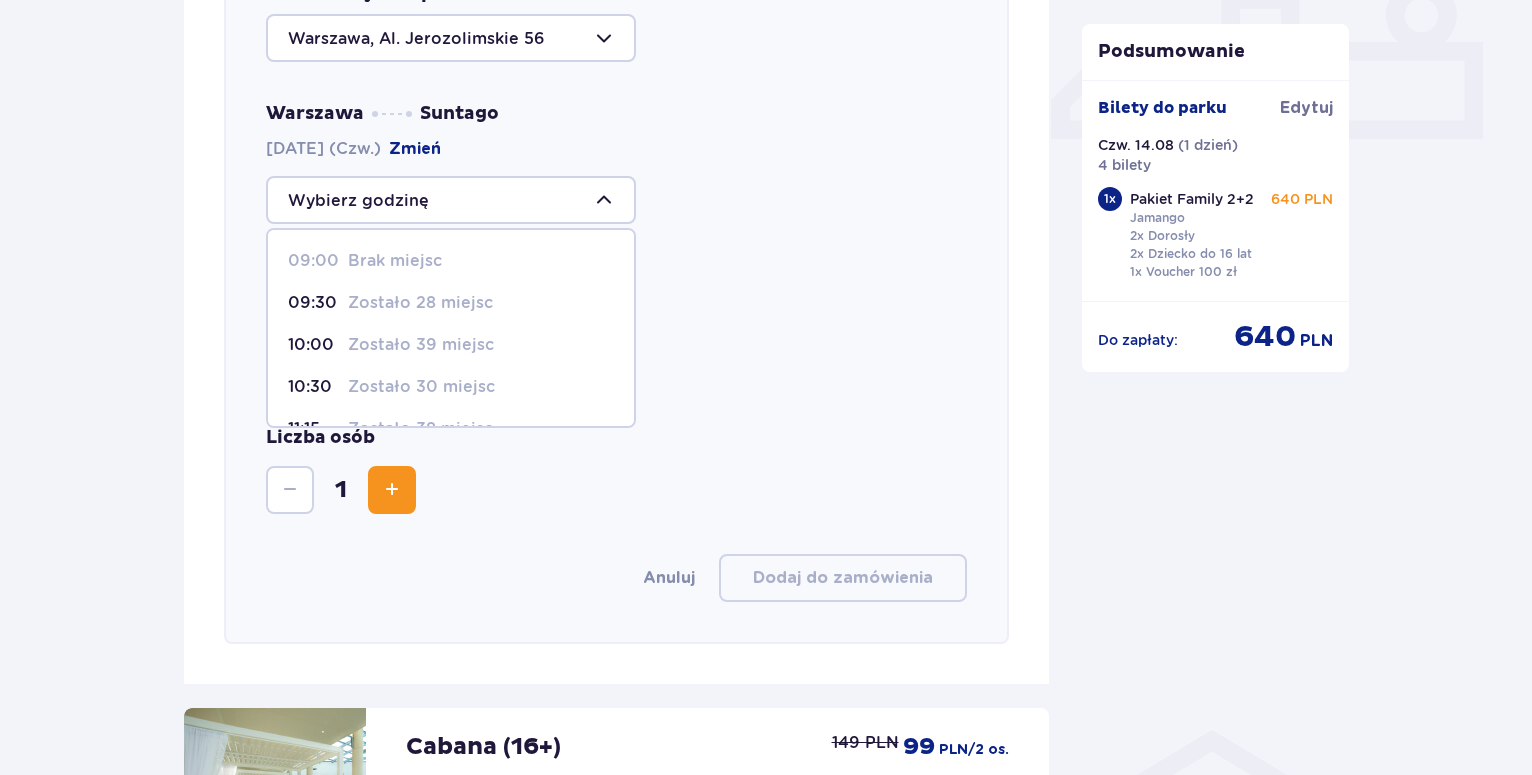 click on "Zostało 28 miejsc" at bounding box center (420, 303) 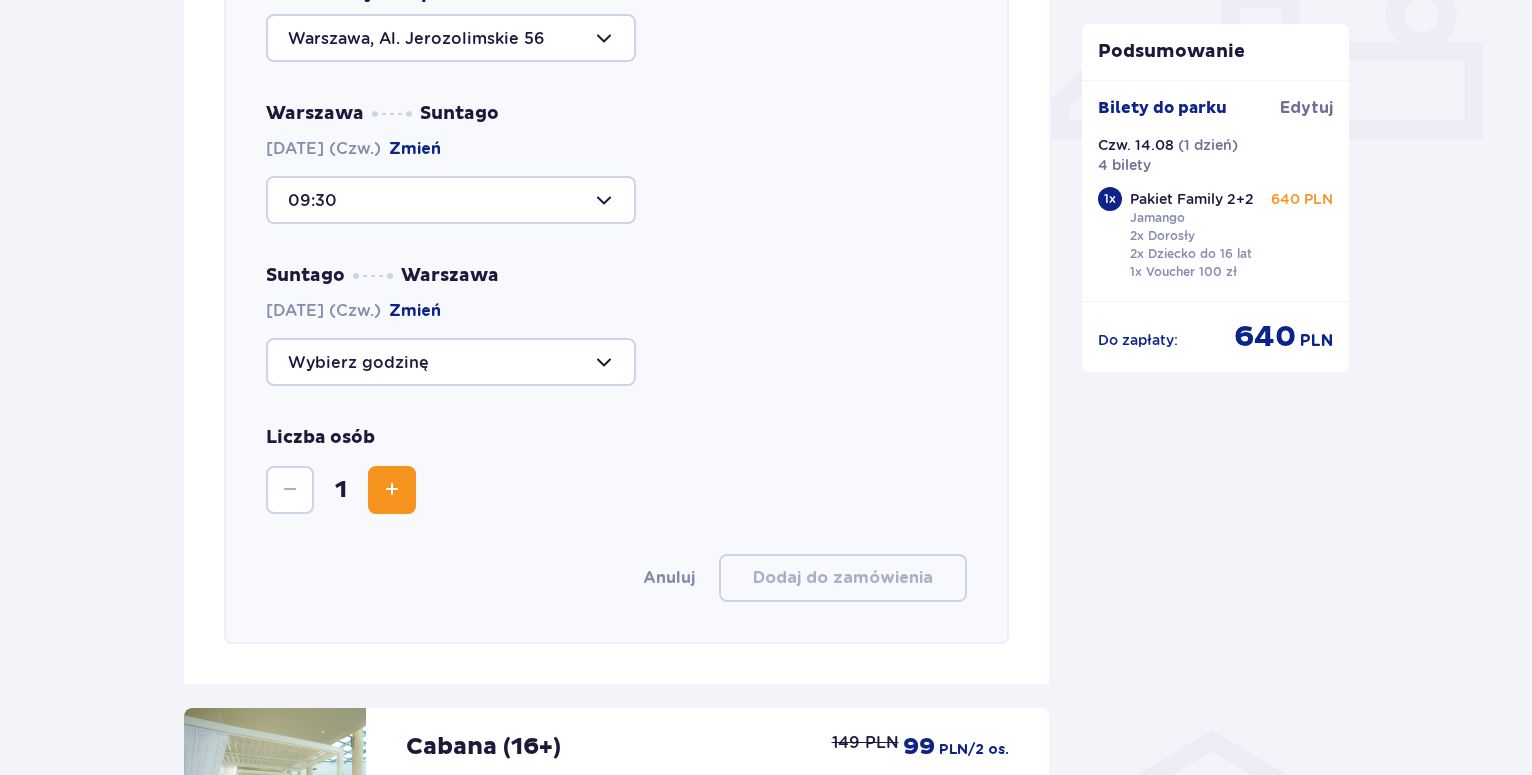 click at bounding box center [451, 362] 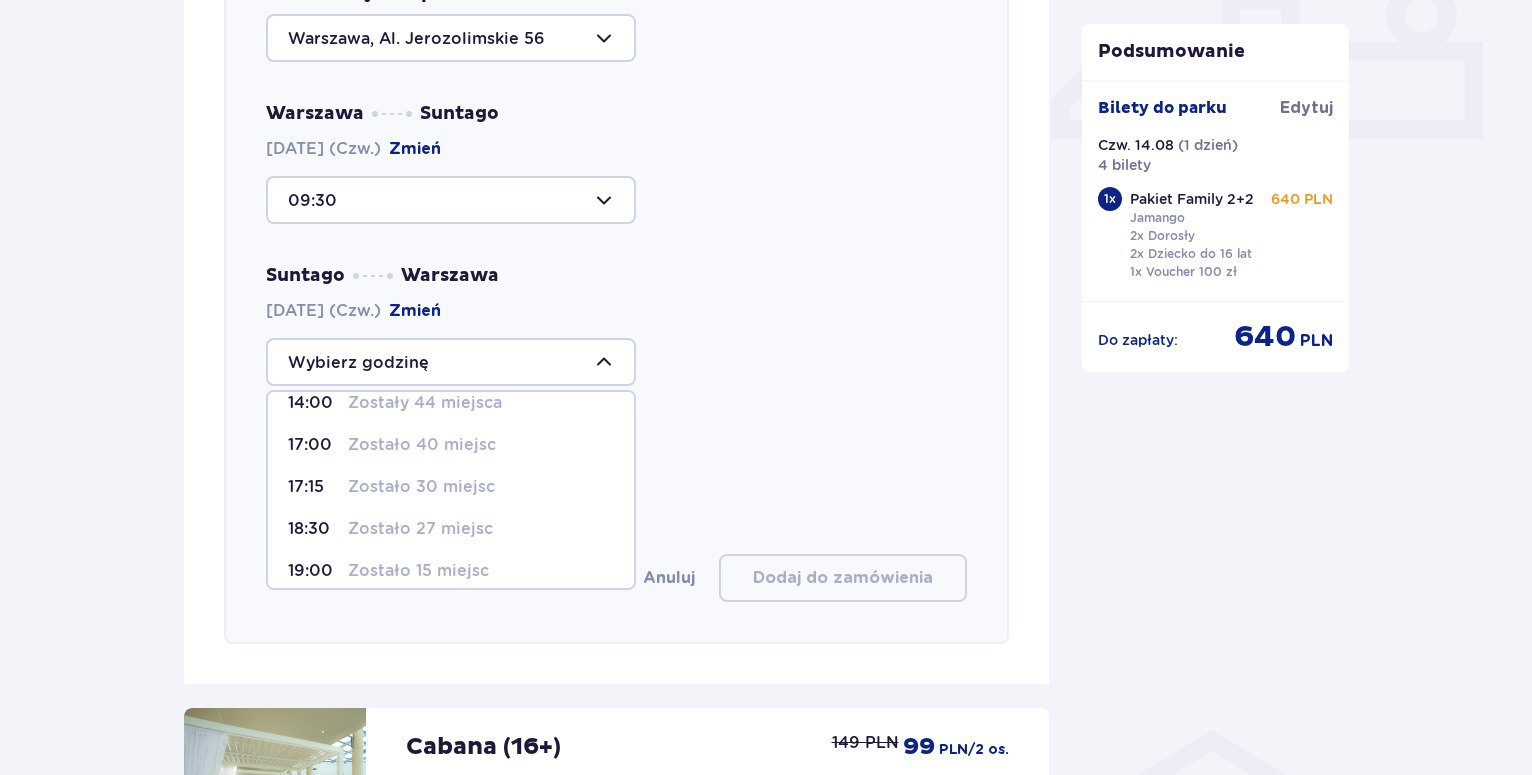 scroll, scrollTop: 114, scrollLeft: 0, axis: vertical 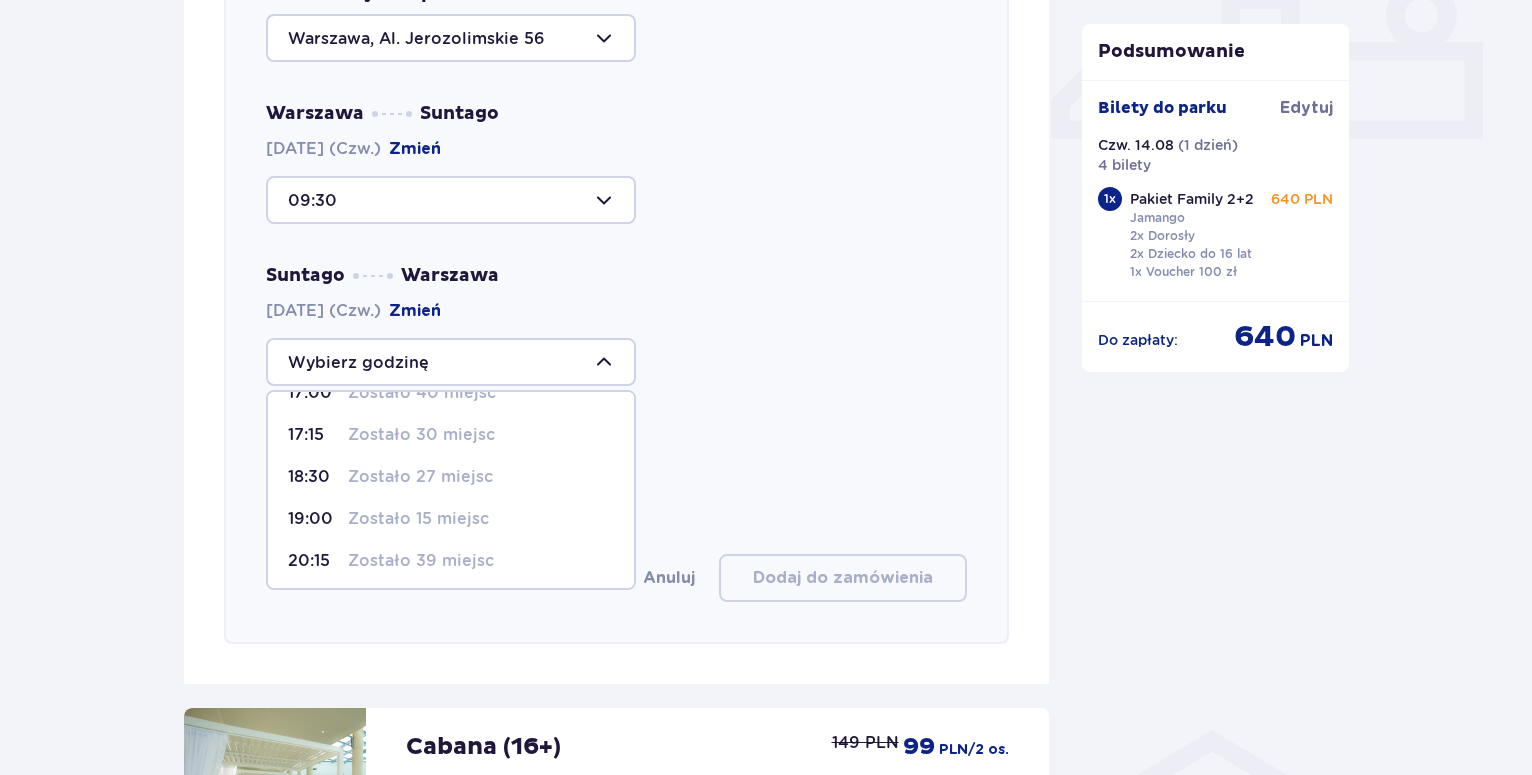 click on "Zostało 30 miejsc" at bounding box center (421, 435) 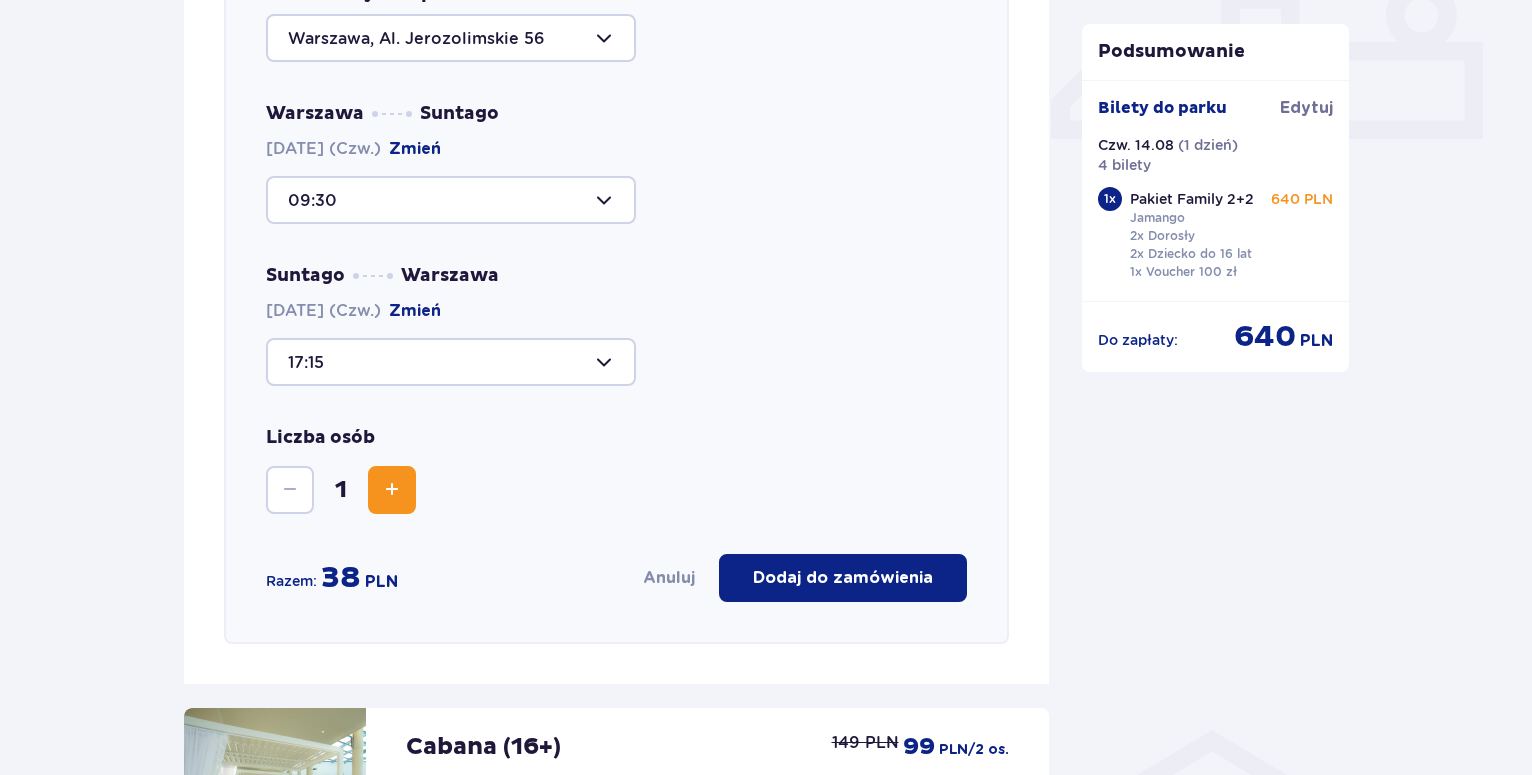 type on "17:15" 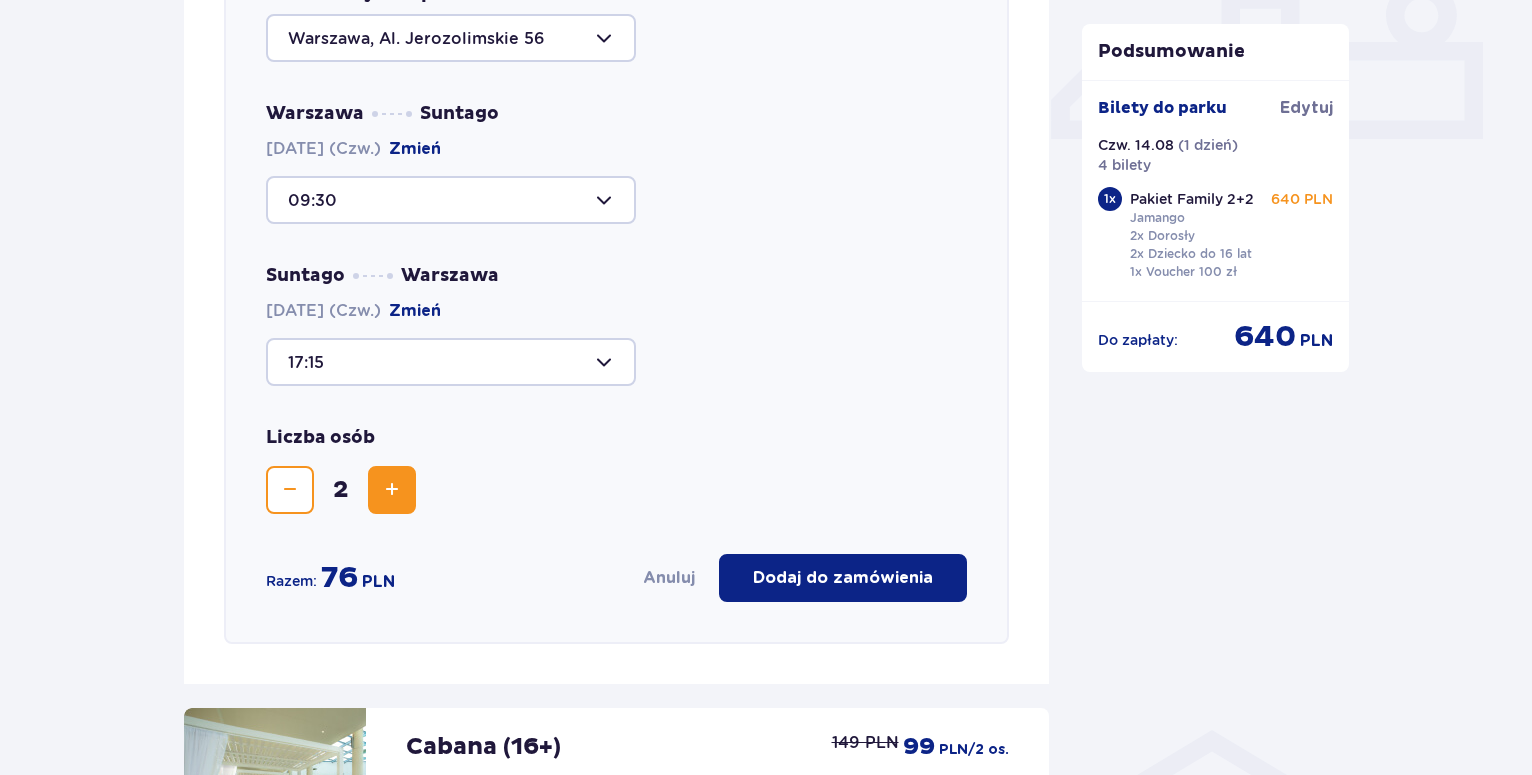 click at bounding box center [392, 490] 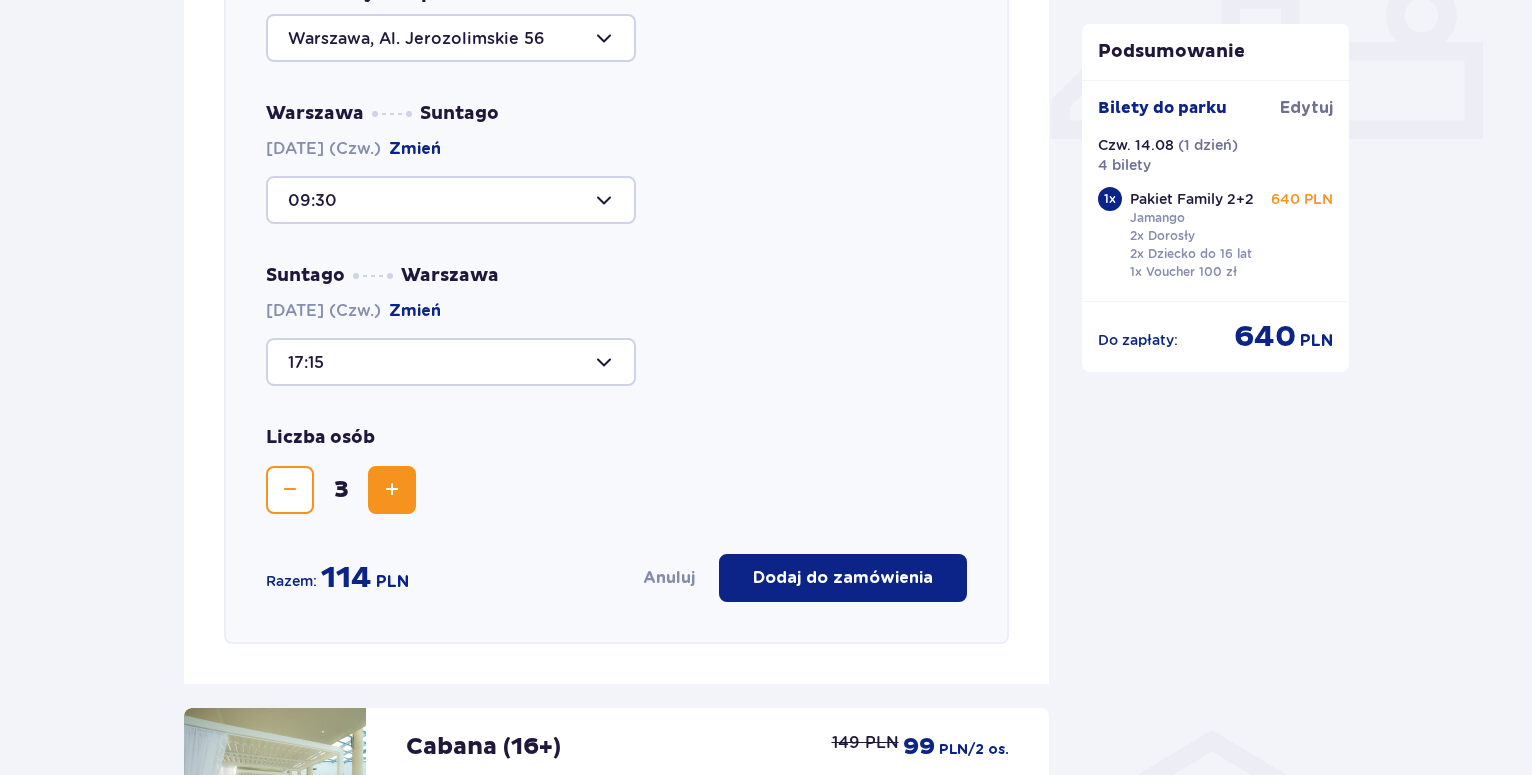 click at bounding box center (392, 490) 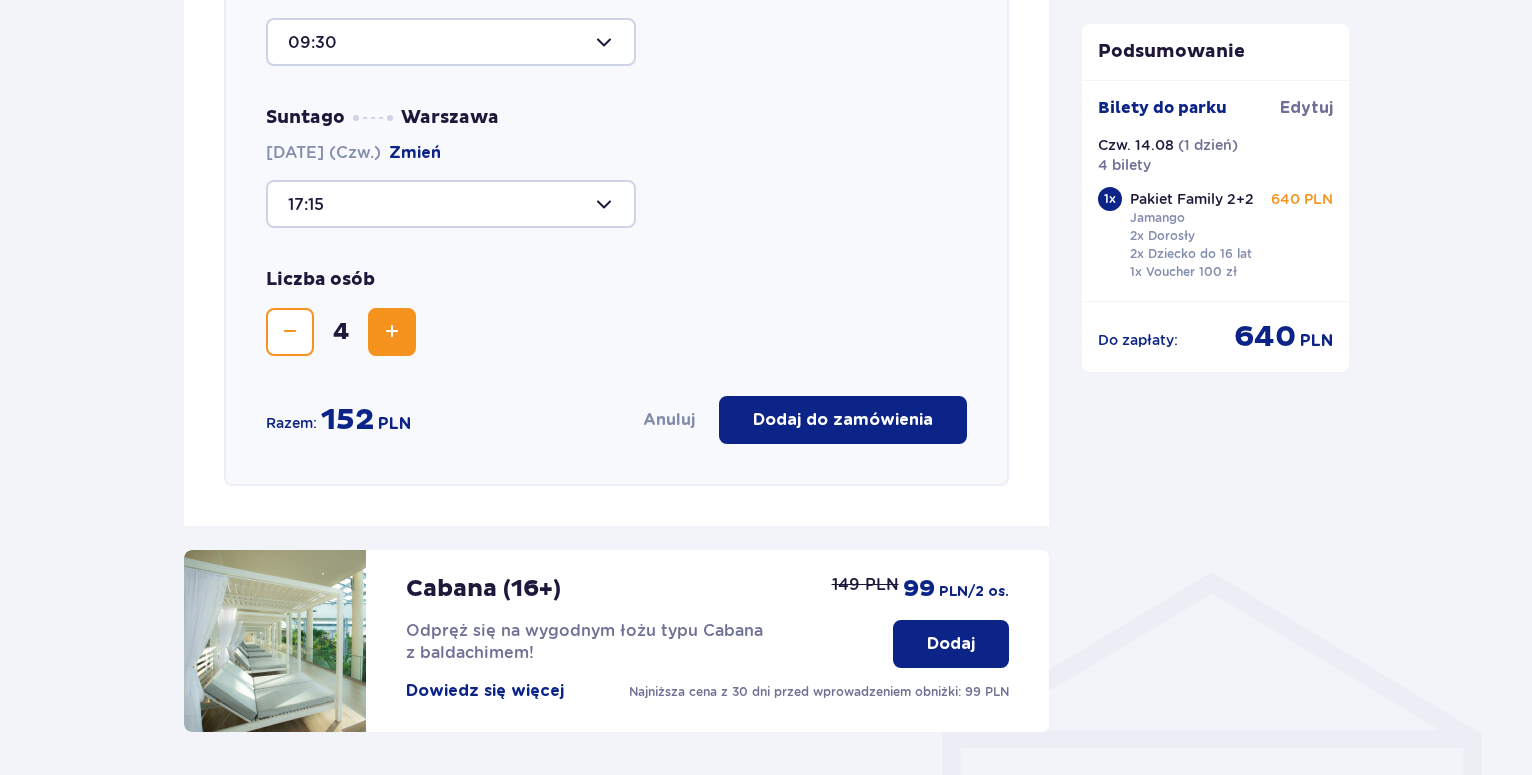 scroll, scrollTop: 1098, scrollLeft: 0, axis: vertical 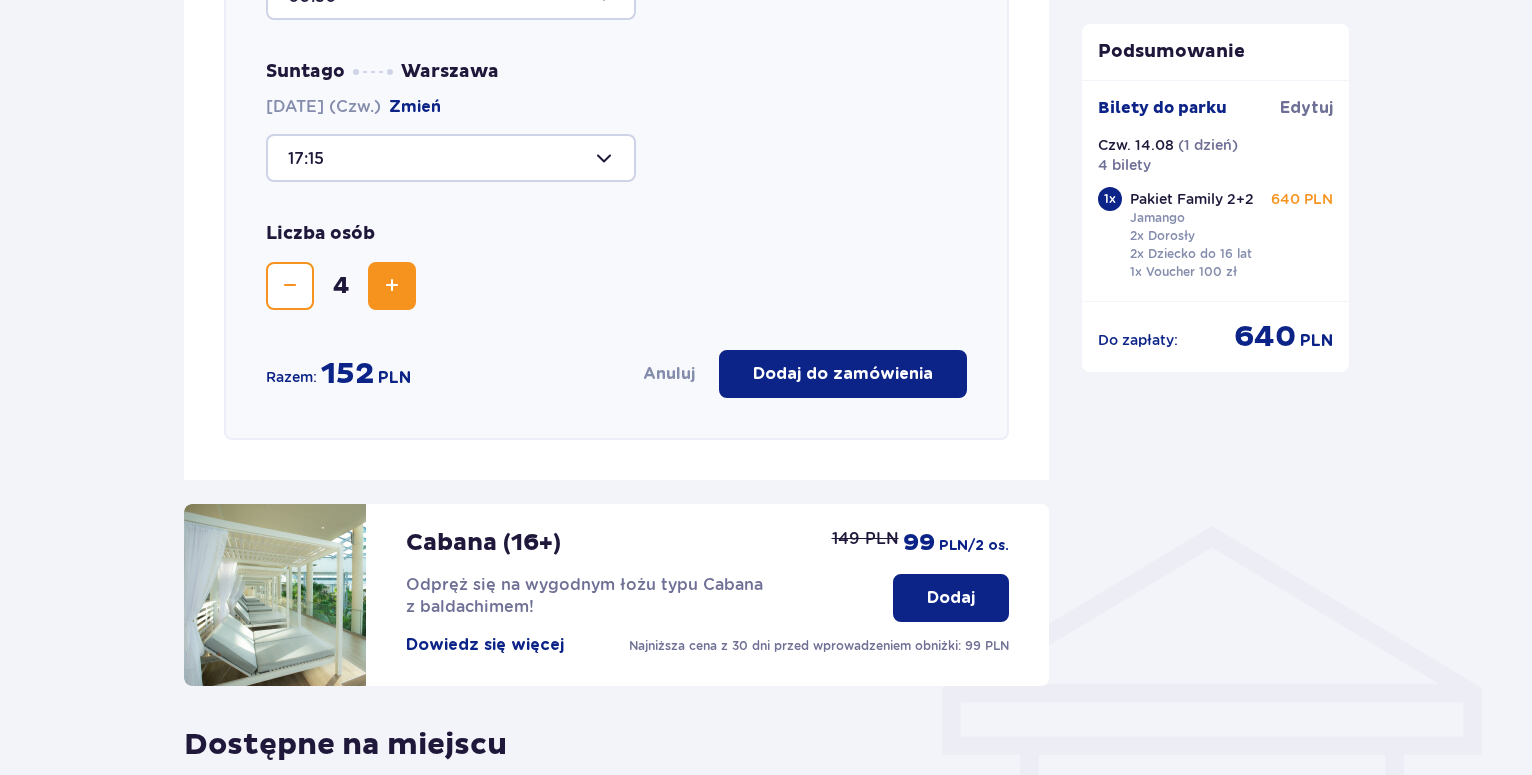 click at bounding box center [451, 158] 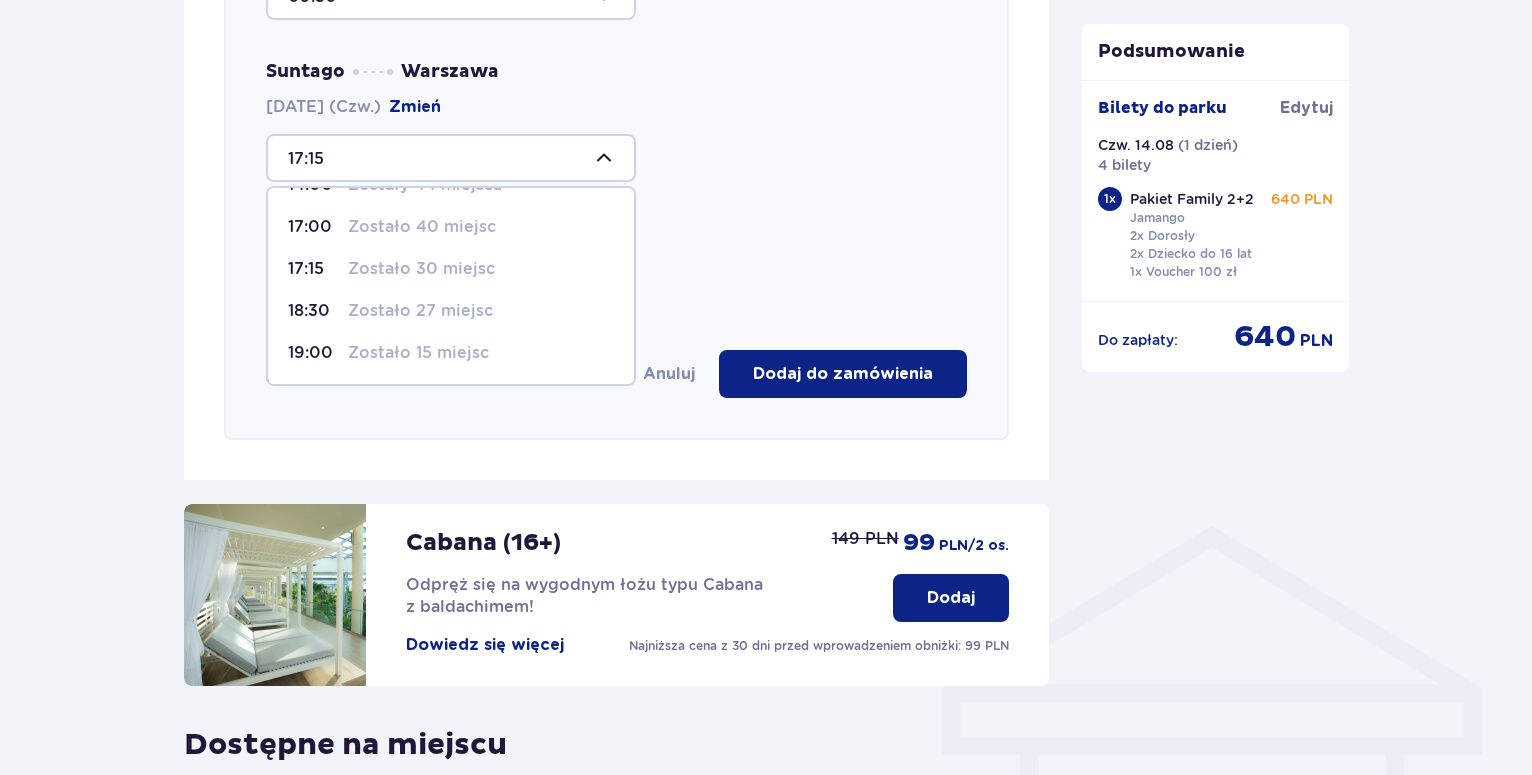 scroll, scrollTop: 114, scrollLeft: 0, axis: vertical 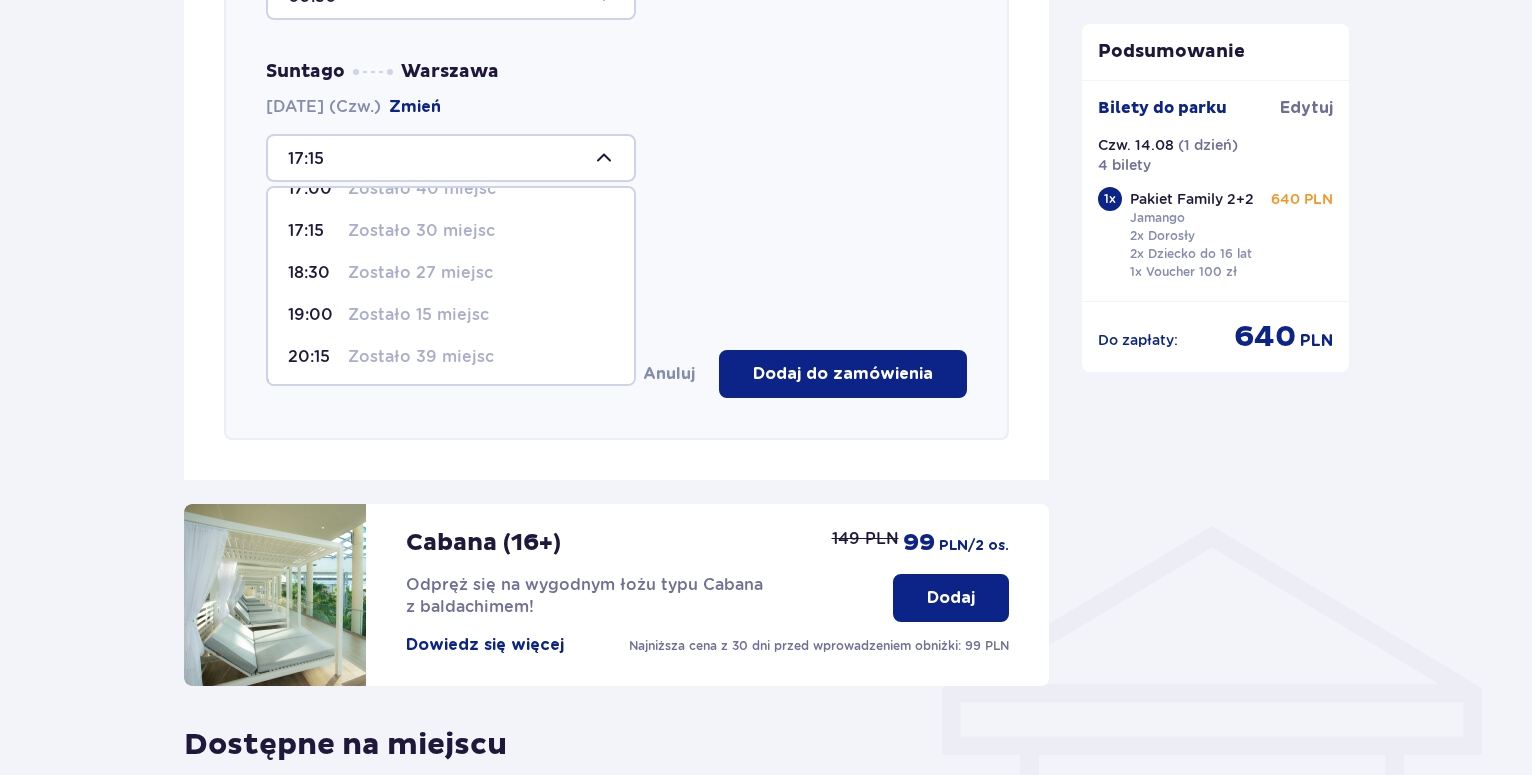 click on "Zostało 30 miejsc" at bounding box center (421, 231) 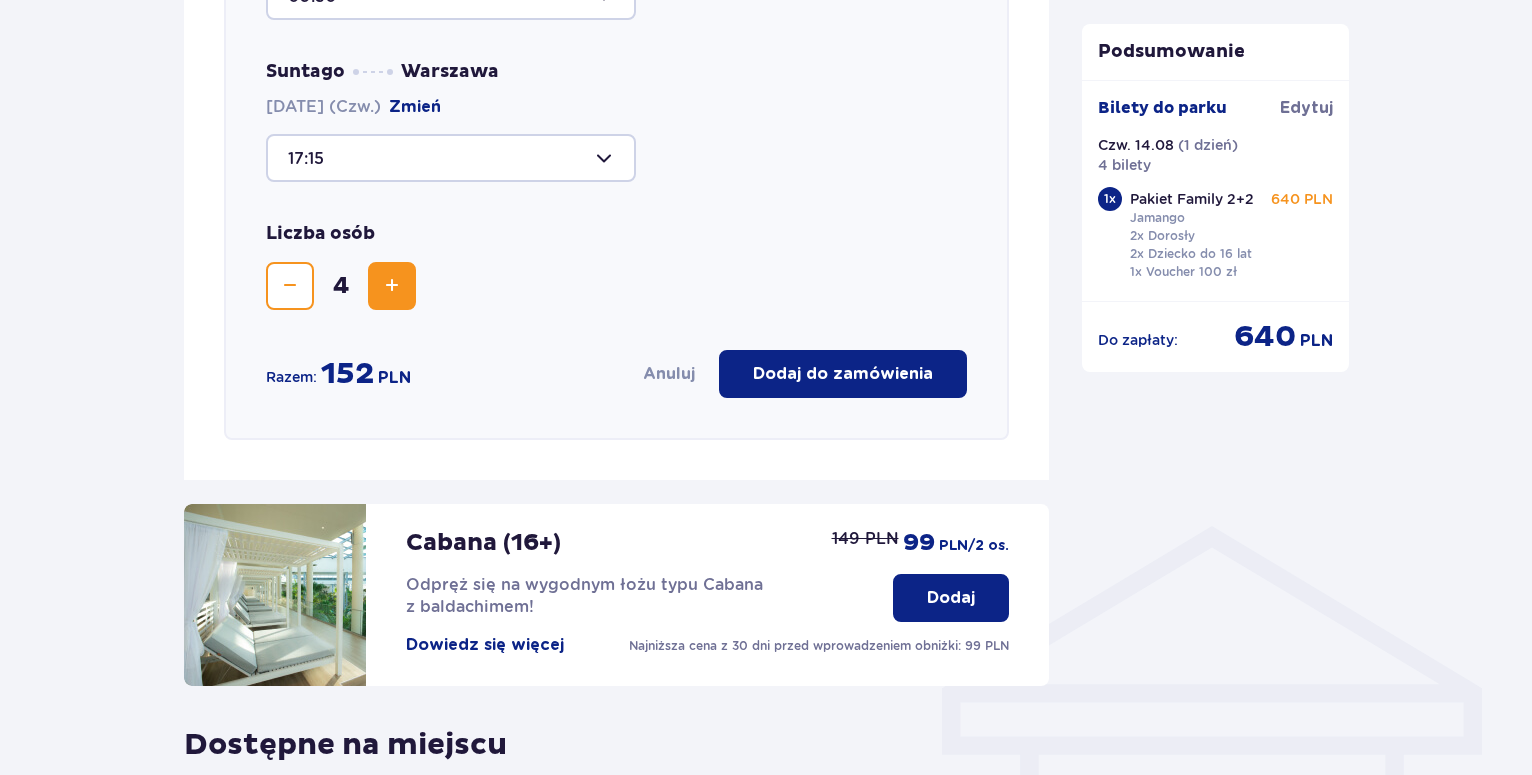 click on "Dodaj do zamówienia" at bounding box center (843, 374) 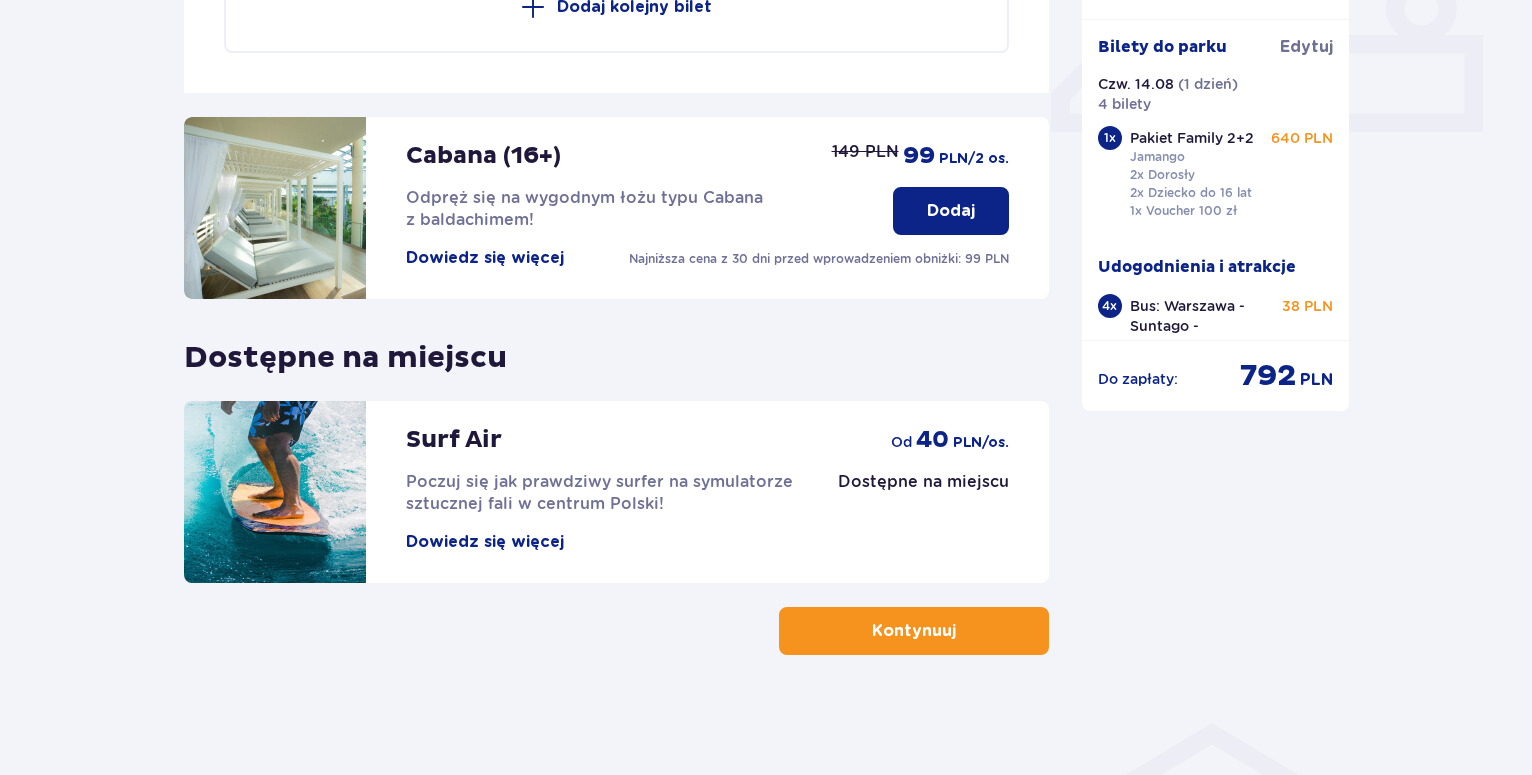 scroll, scrollTop: 690, scrollLeft: 0, axis: vertical 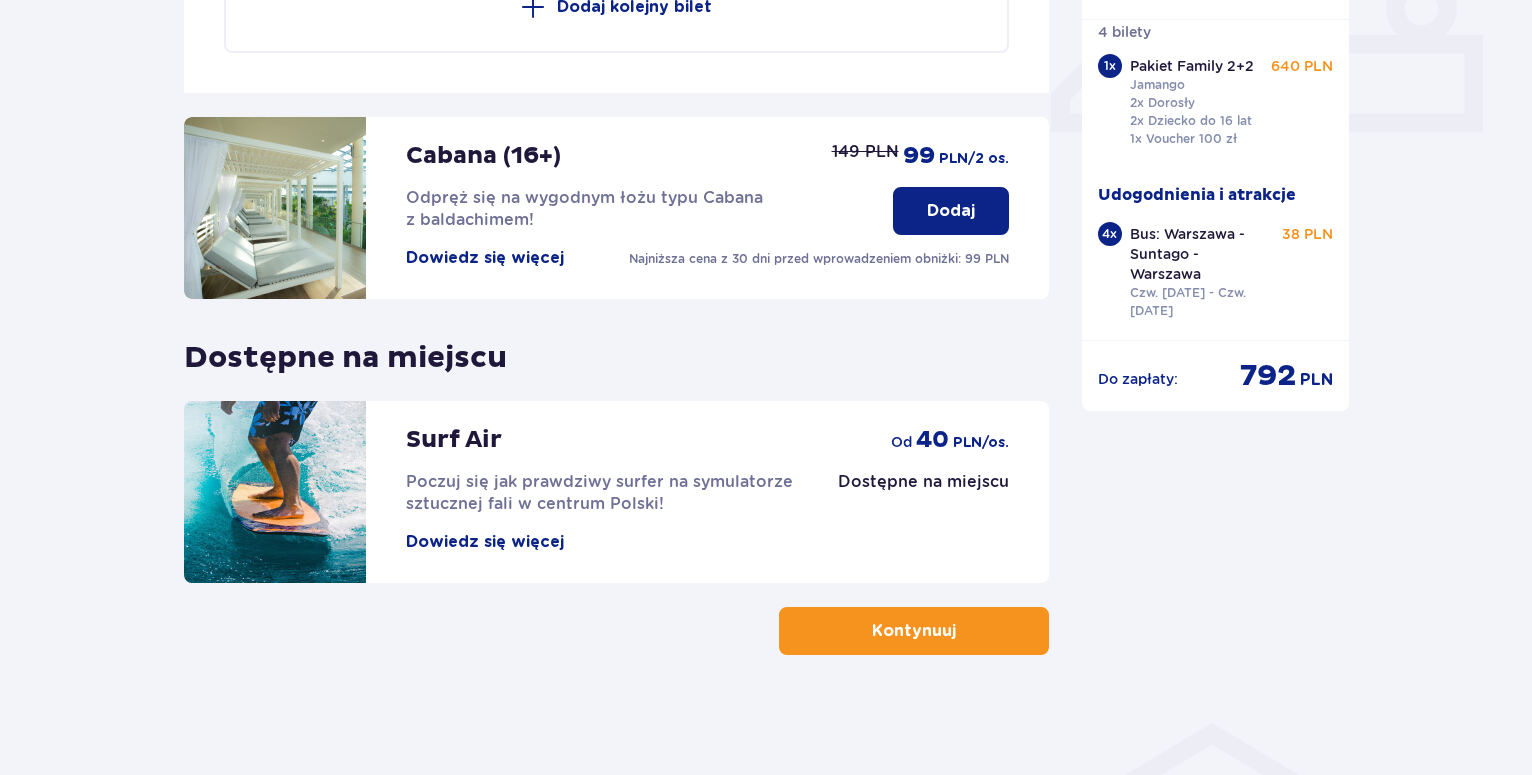 click on "Kontynuuj" at bounding box center [914, 631] 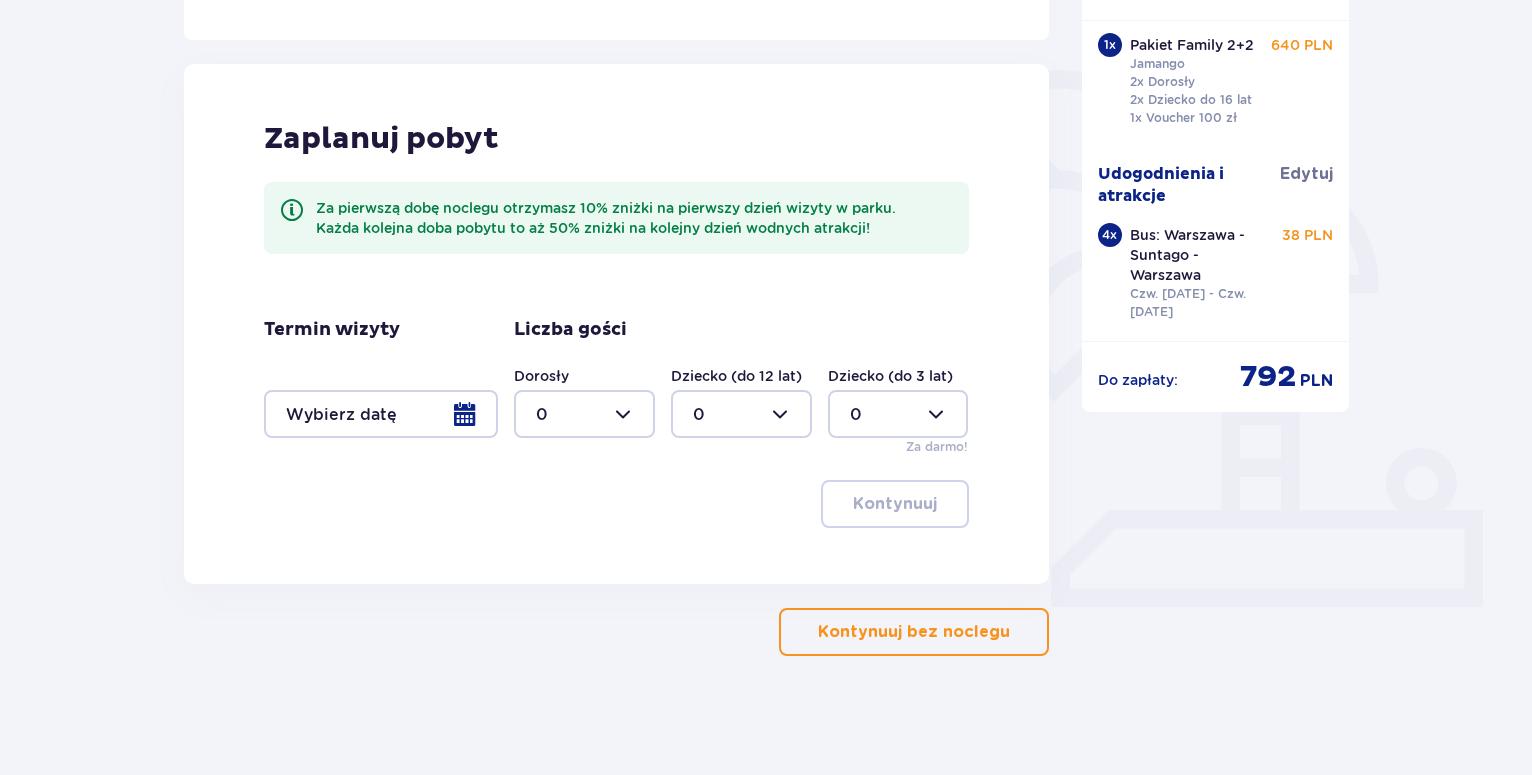 scroll, scrollTop: 427, scrollLeft: 0, axis: vertical 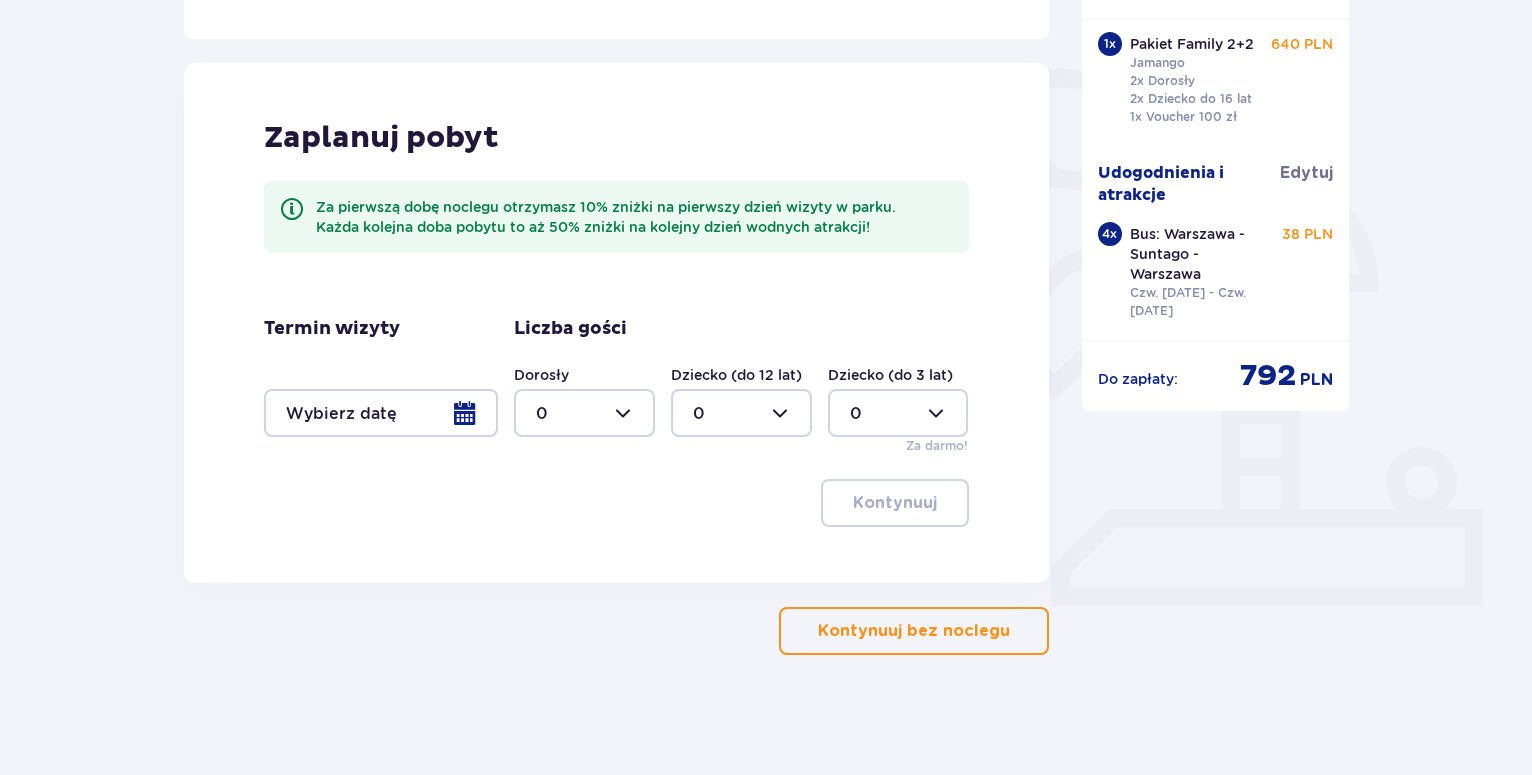 click on "Kontynuuj bez noclegu" at bounding box center [914, 631] 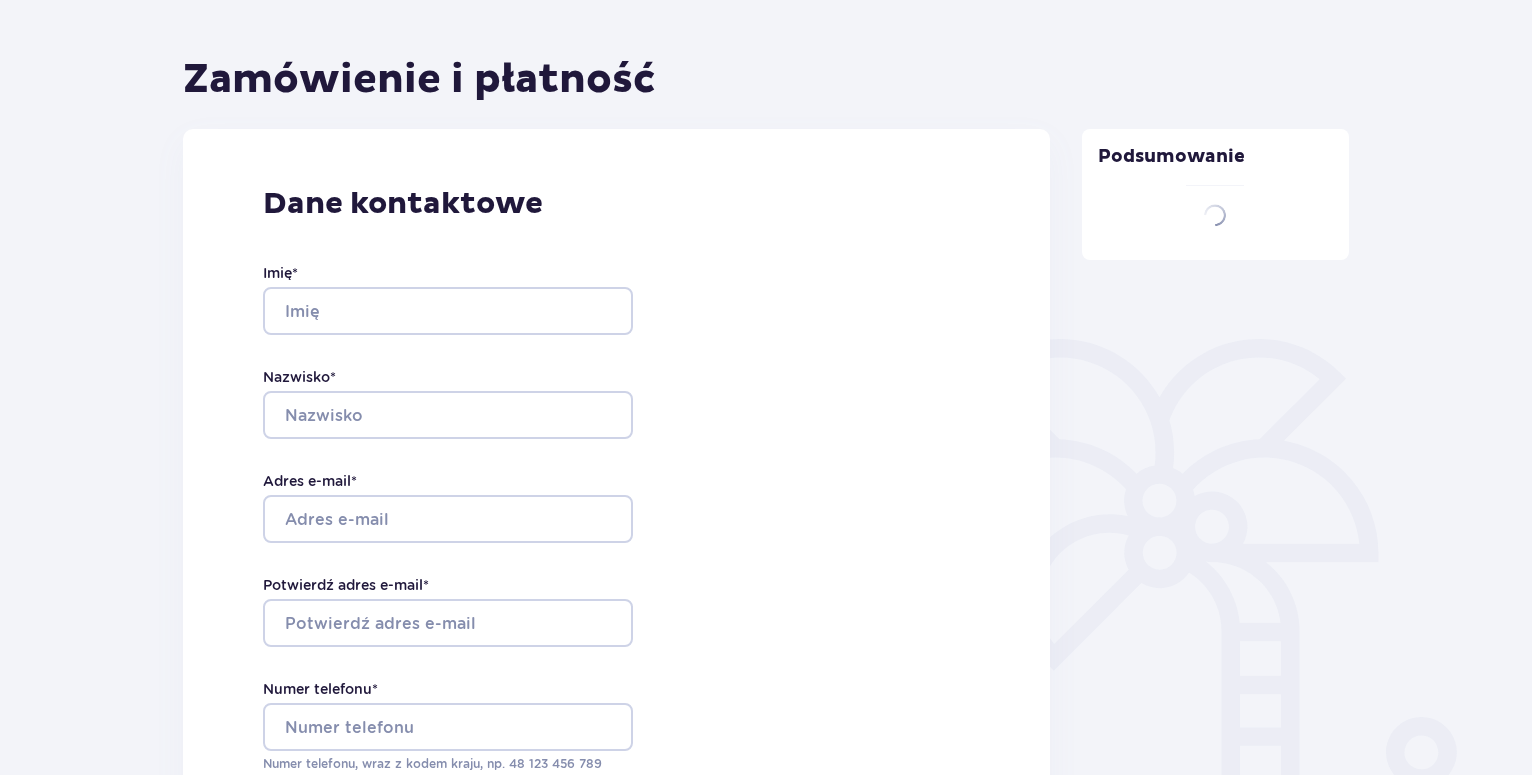 scroll, scrollTop: 92, scrollLeft: 0, axis: vertical 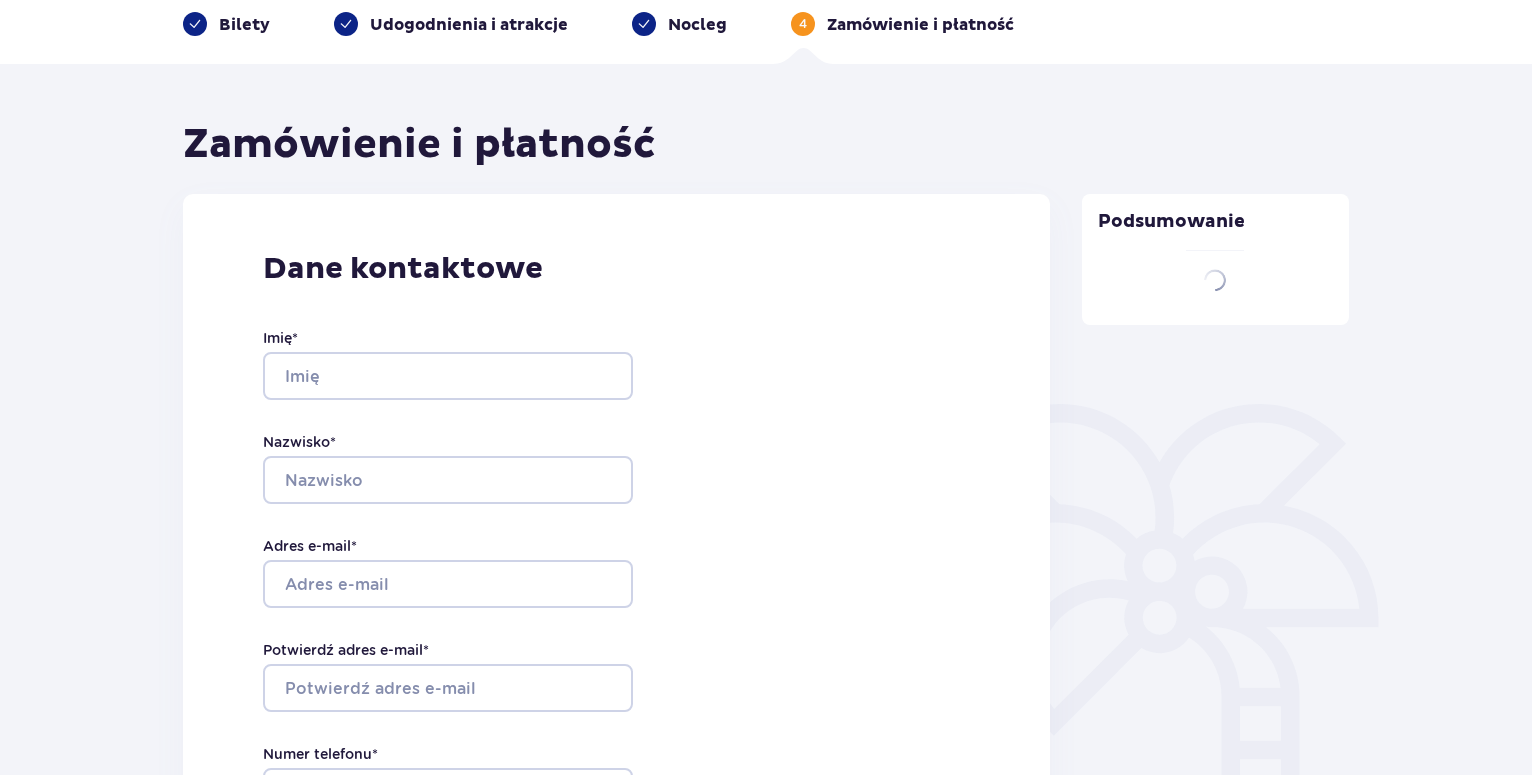 type on "Krzysztof" 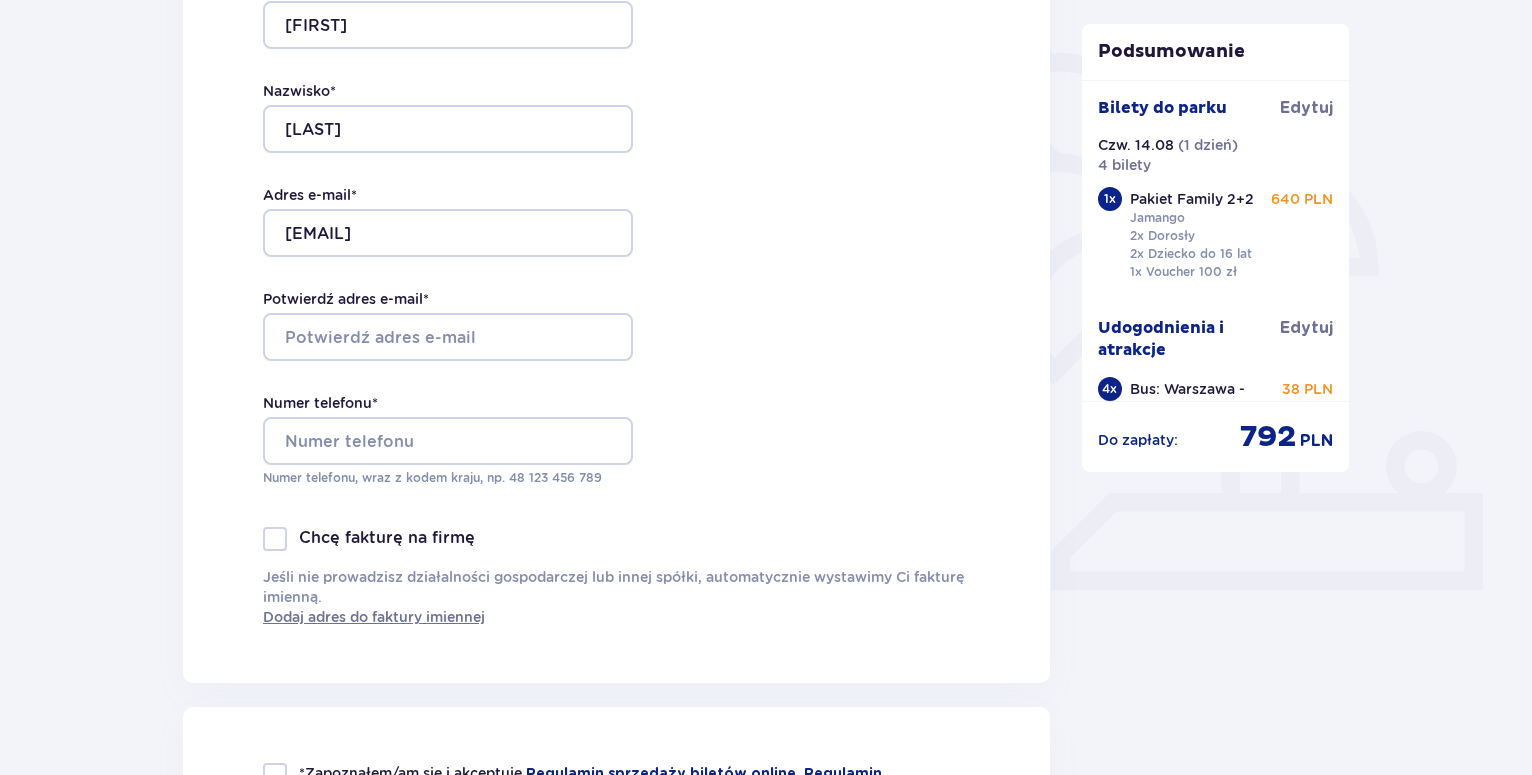 scroll, scrollTop: 510, scrollLeft: 0, axis: vertical 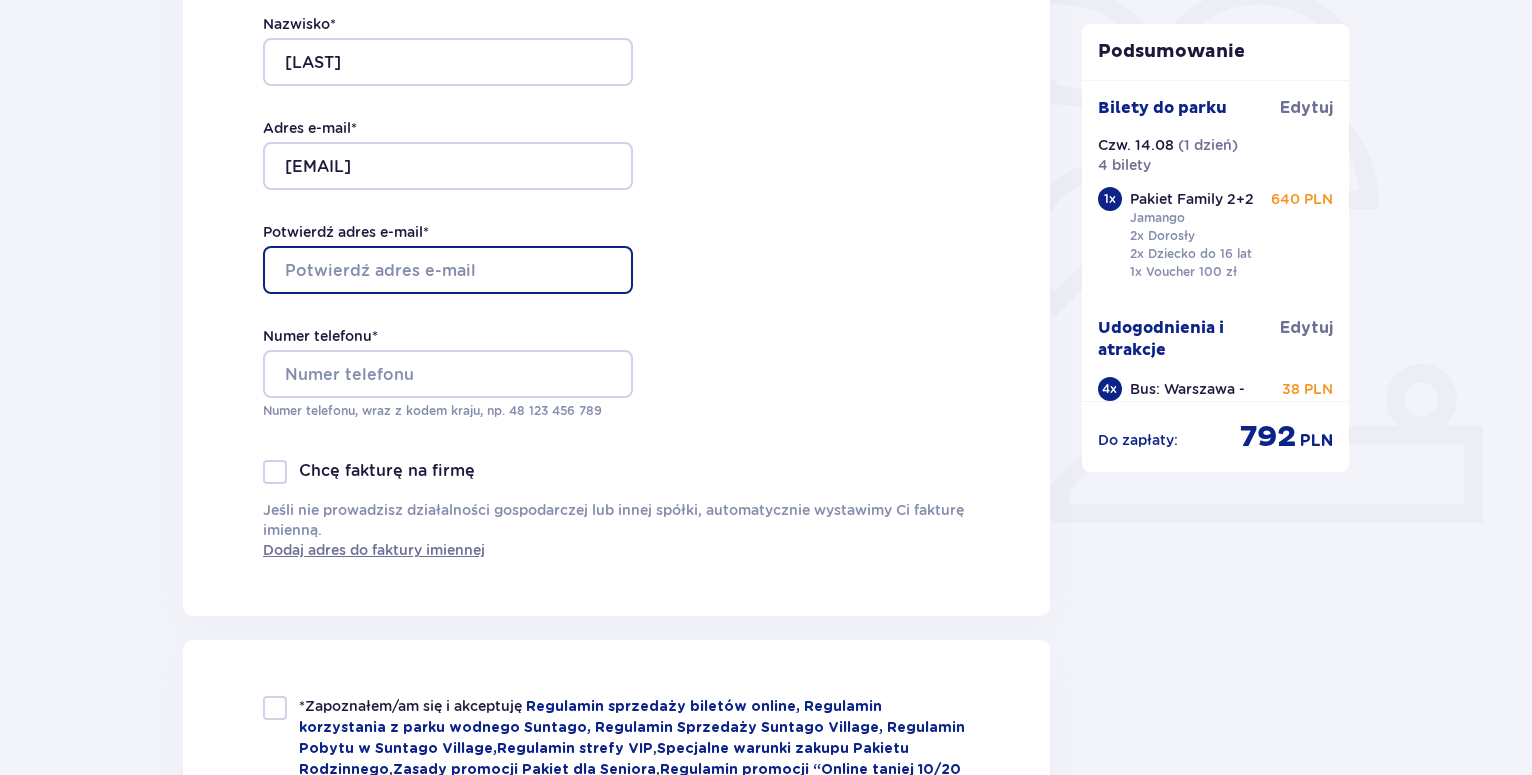 click on "Potwierdź adres e-mail *" at bounding box center (448, 270) 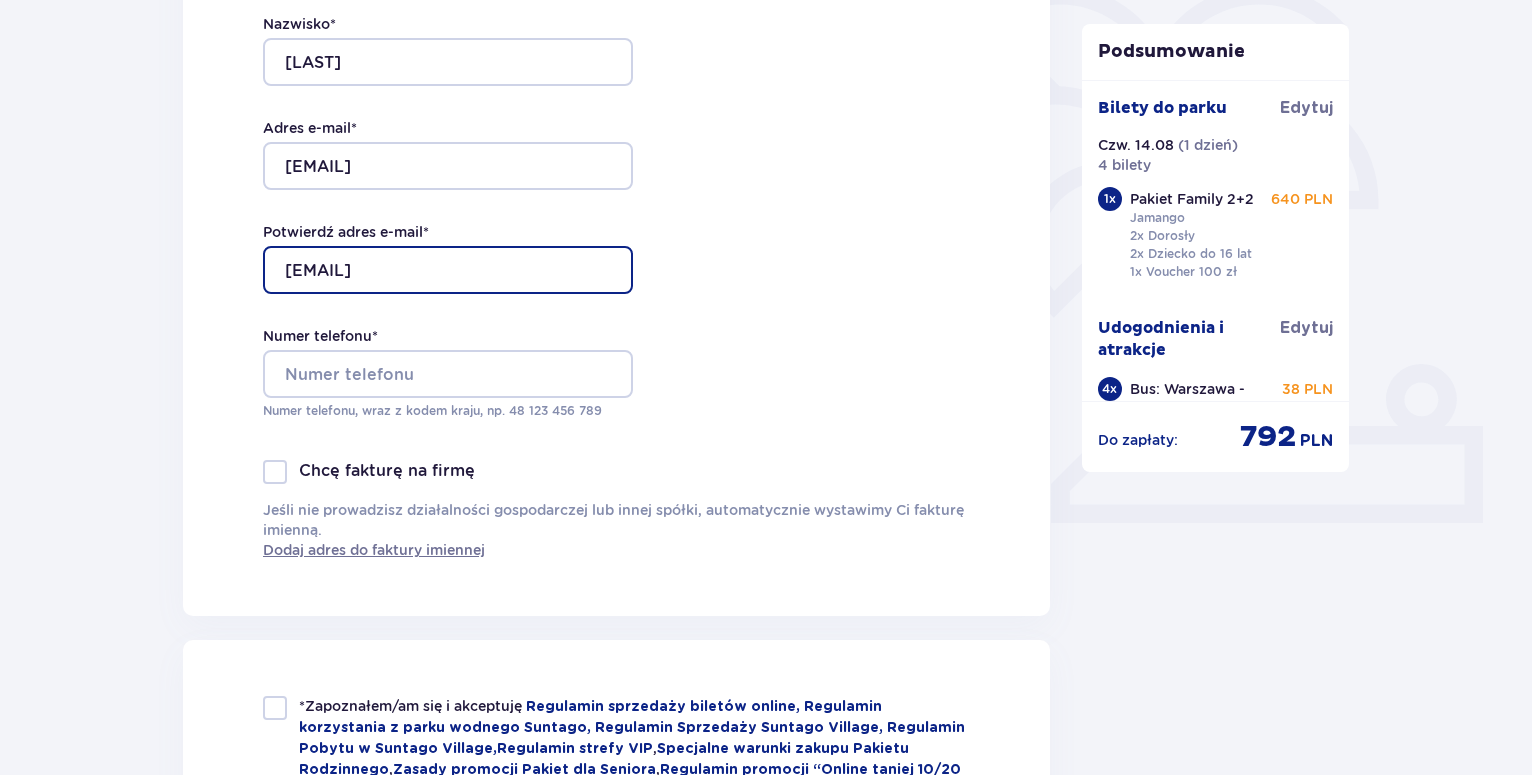 type on "[EMAIL]" 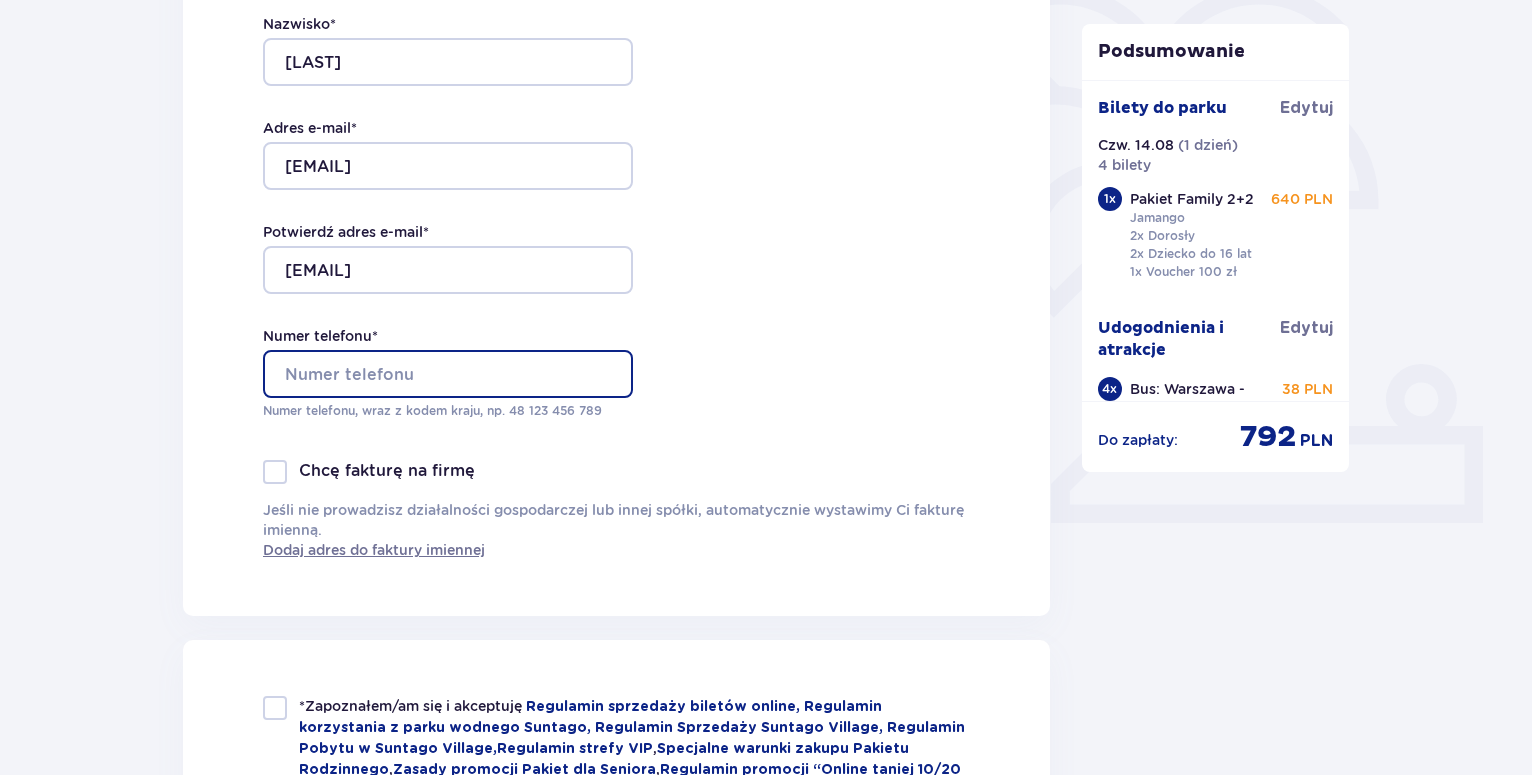click on "Numer telefonu *" at bounding box center (448, 374) 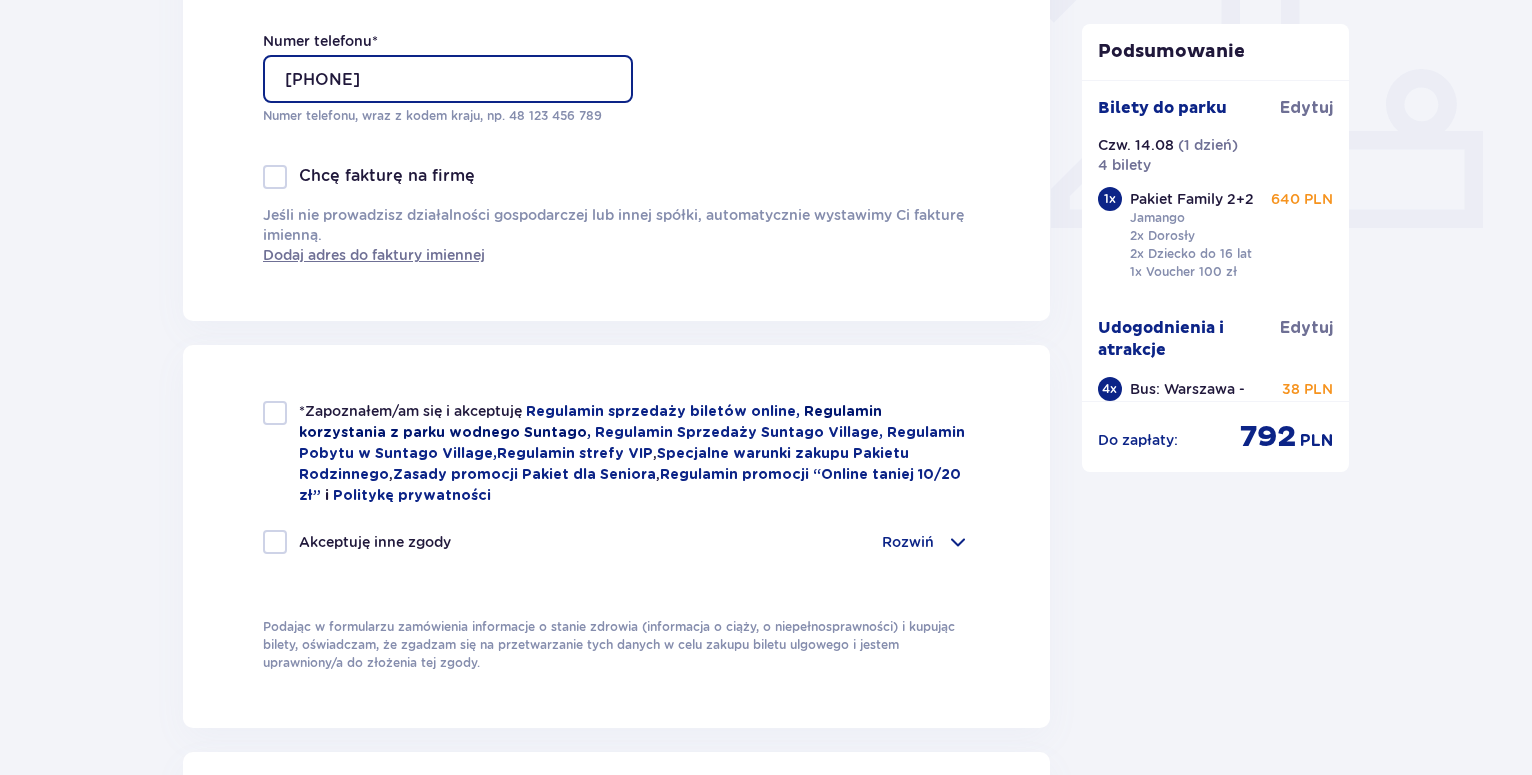scroll, scrollTop: 816, scrollLeft: 0, axis: vertical 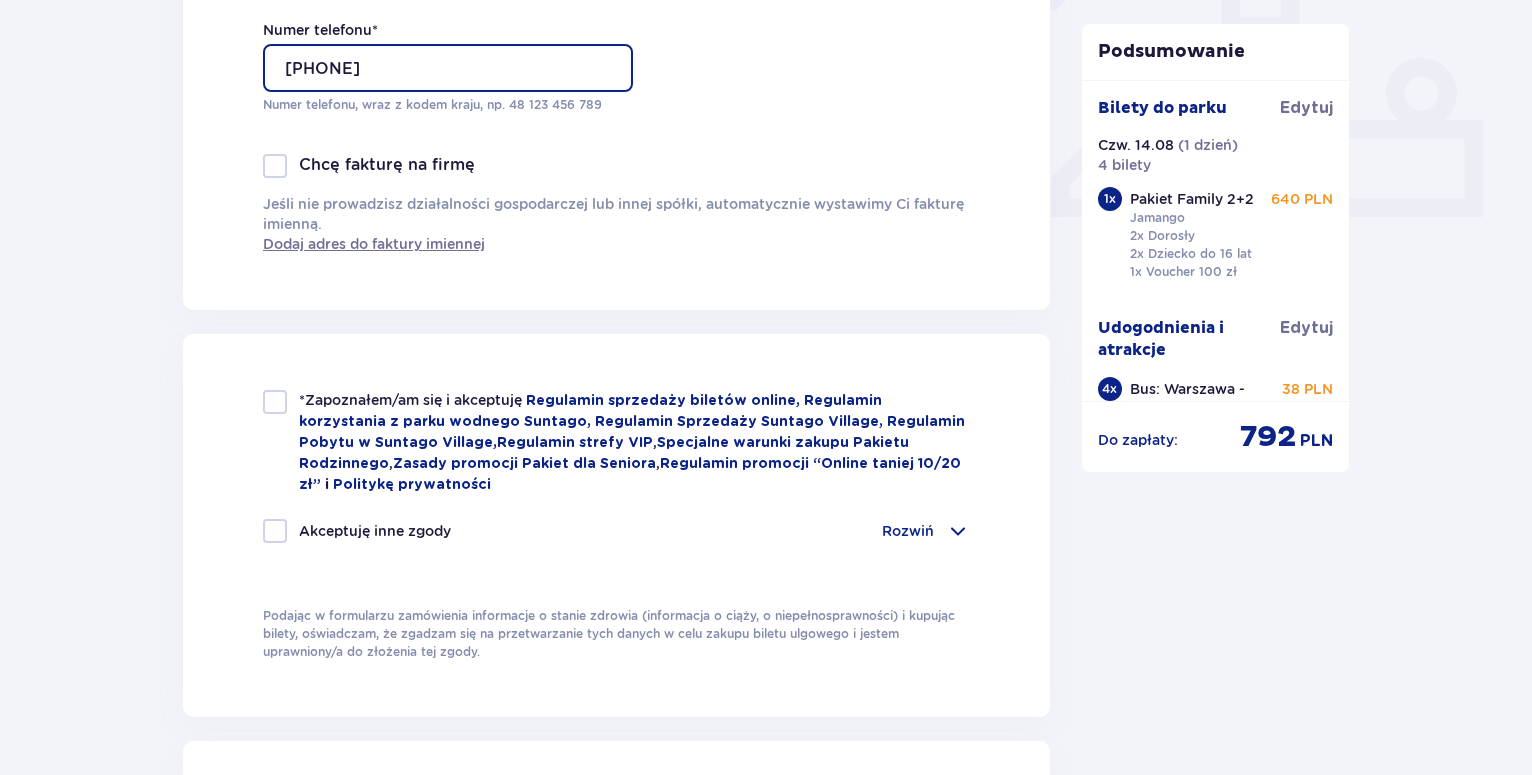 type on "696628445" 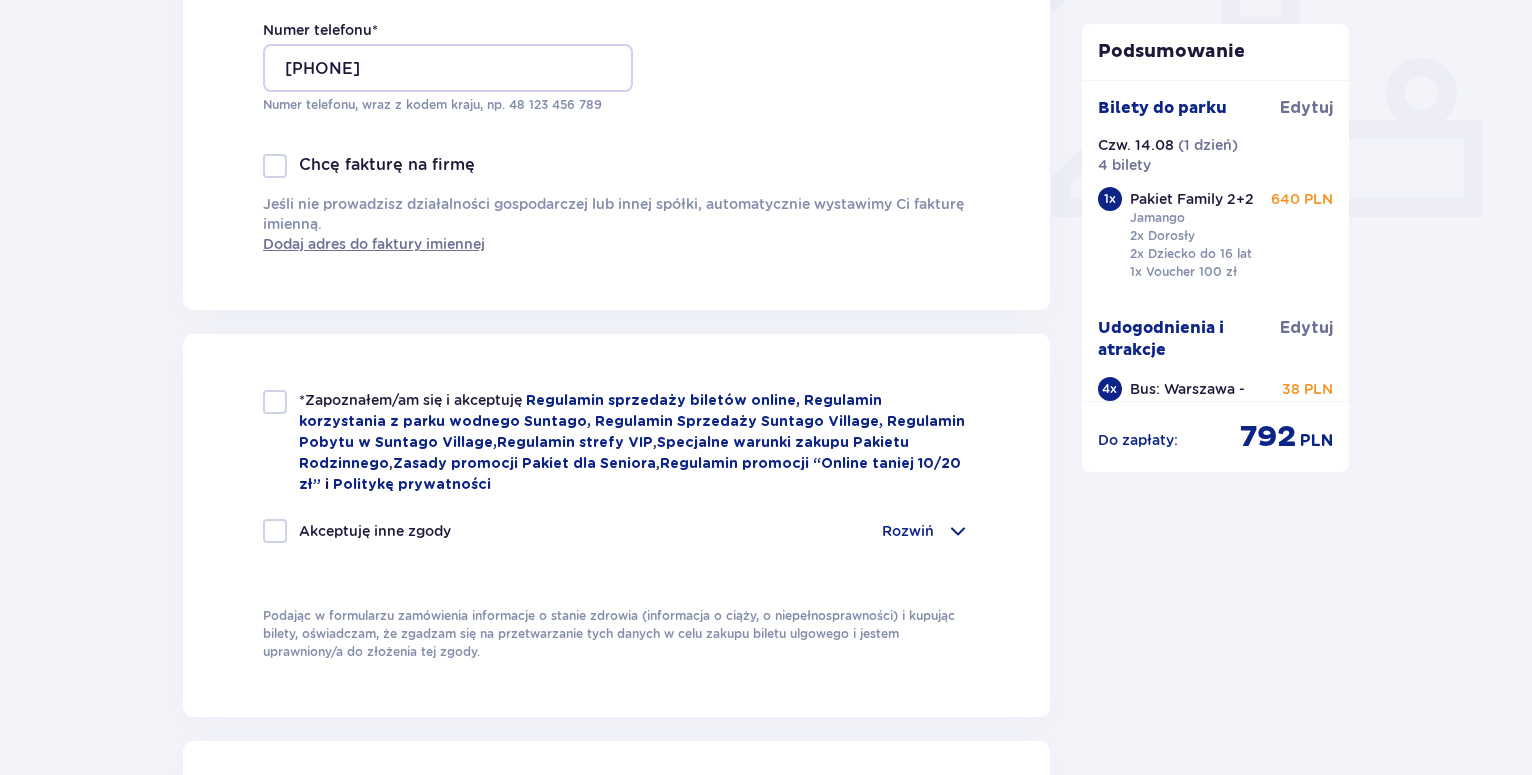 click at bounding box center [275, 402] 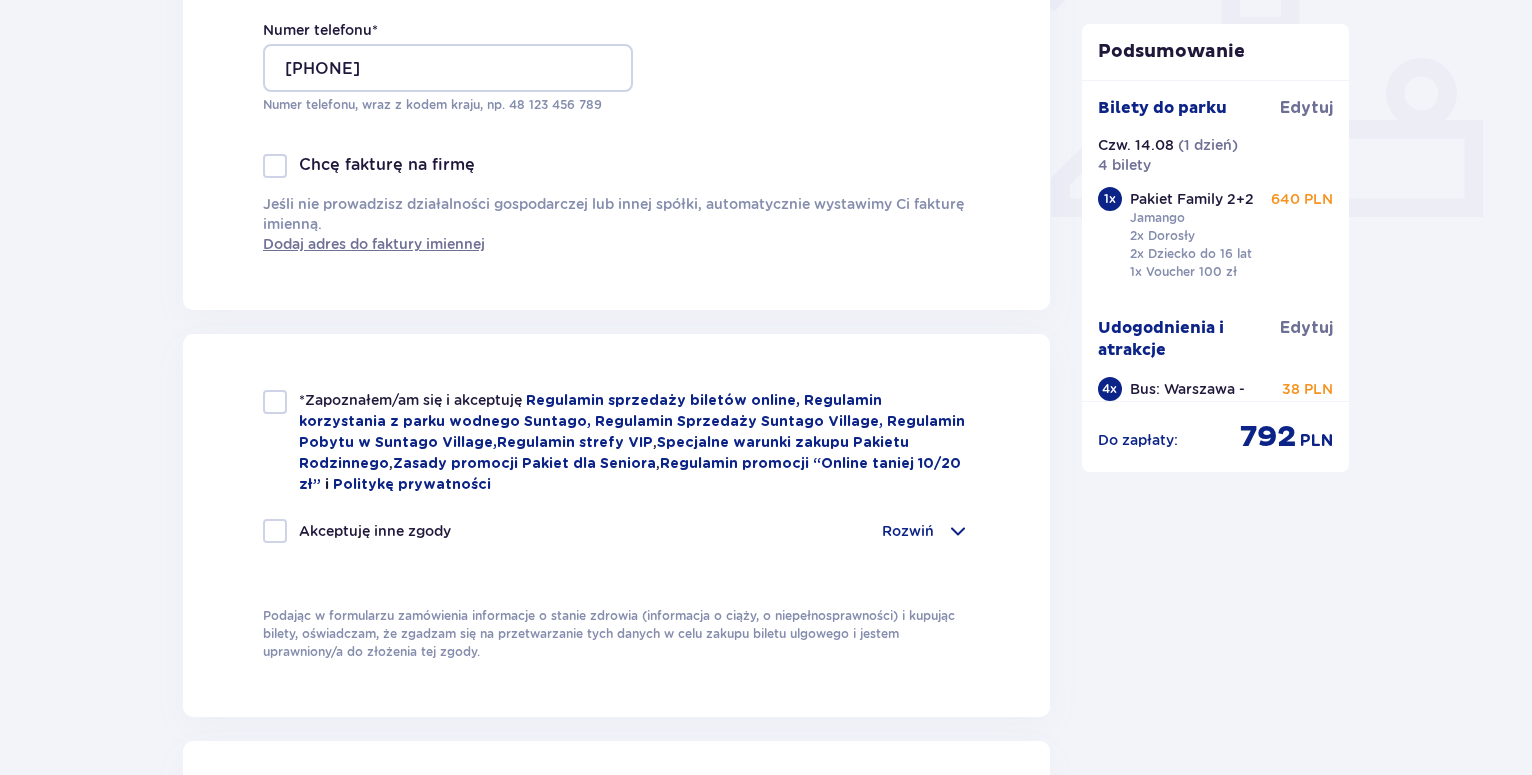 checkbox on "true" 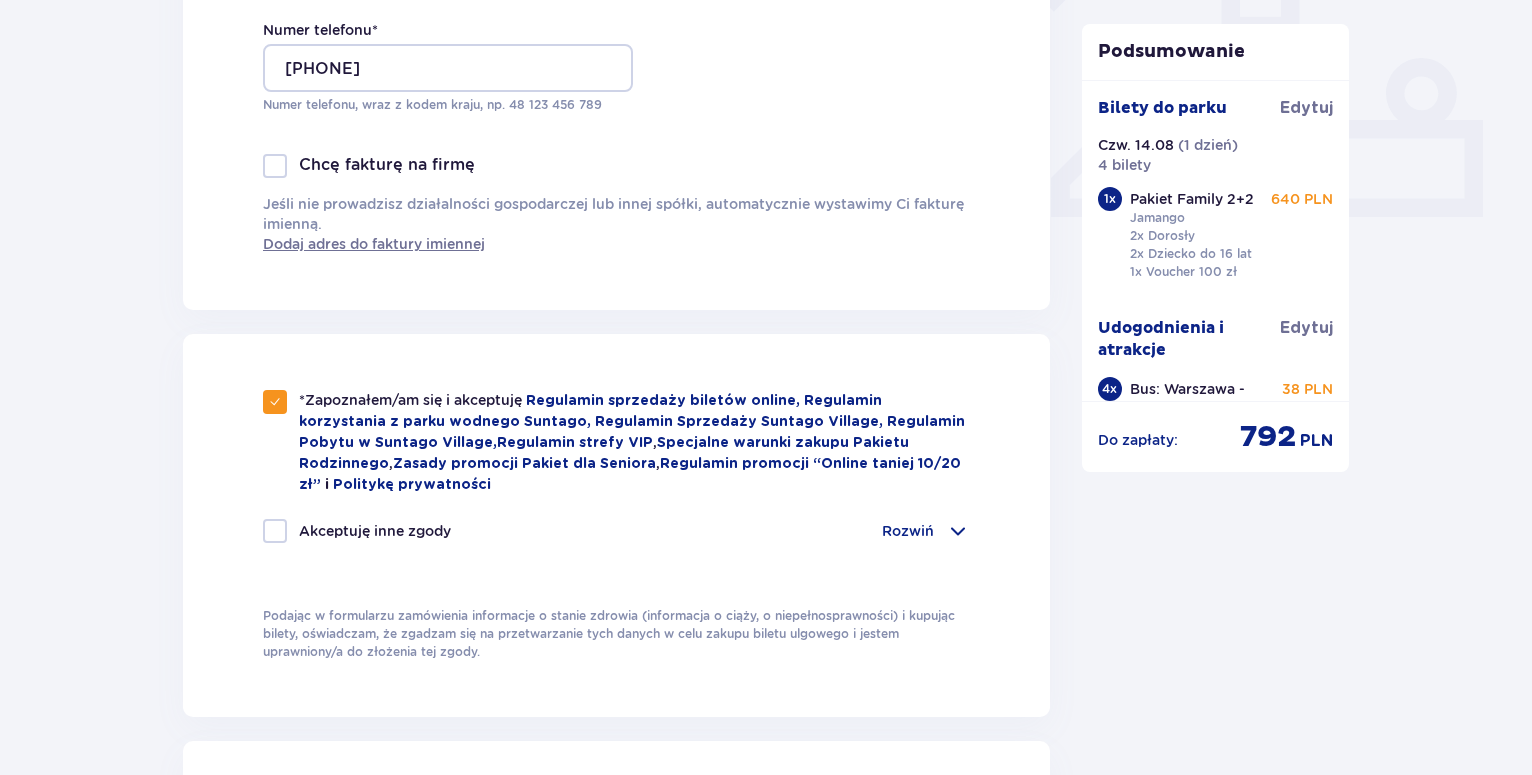 click at bounding box center (275, 531) 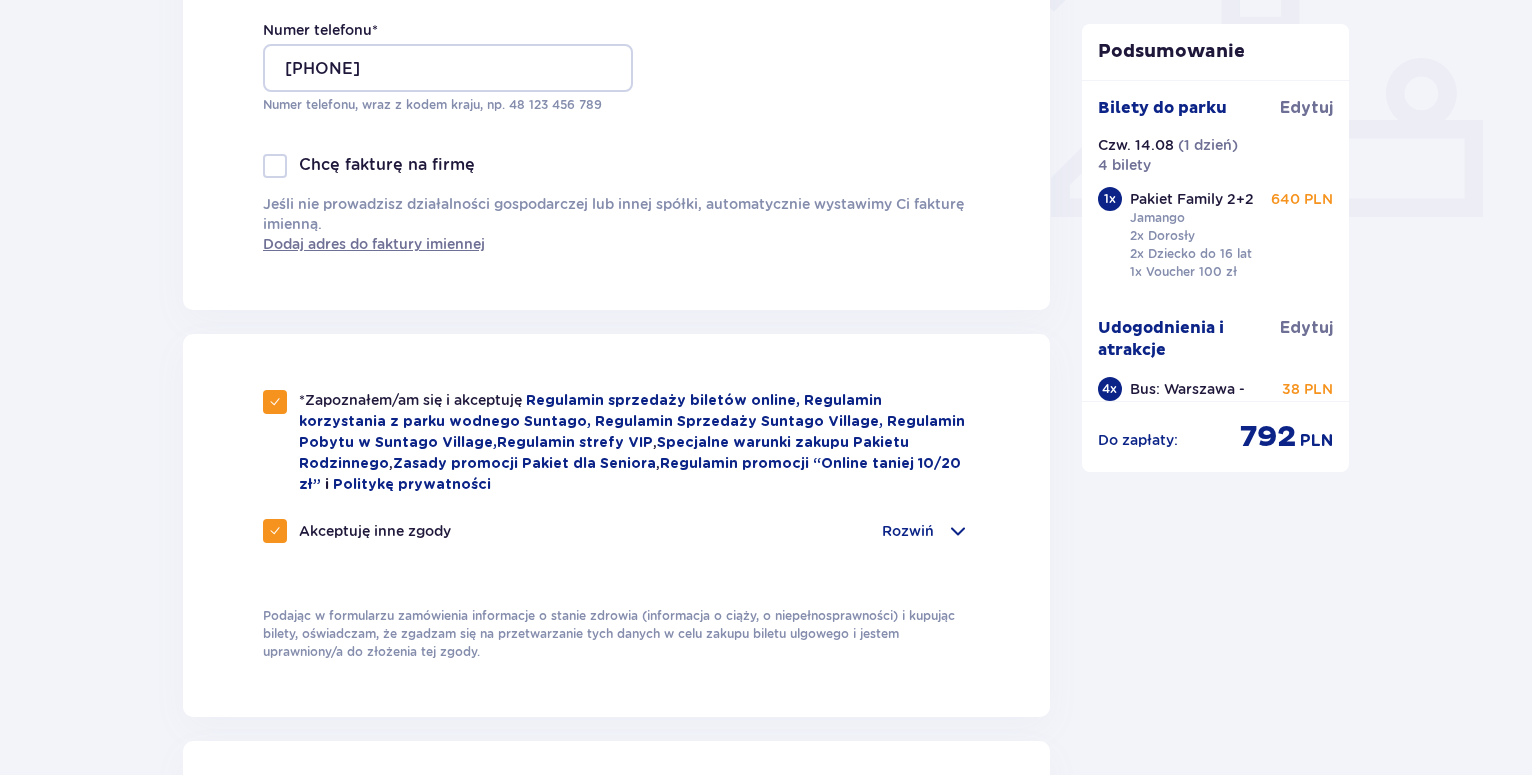 click at bounding box center [958, 531] 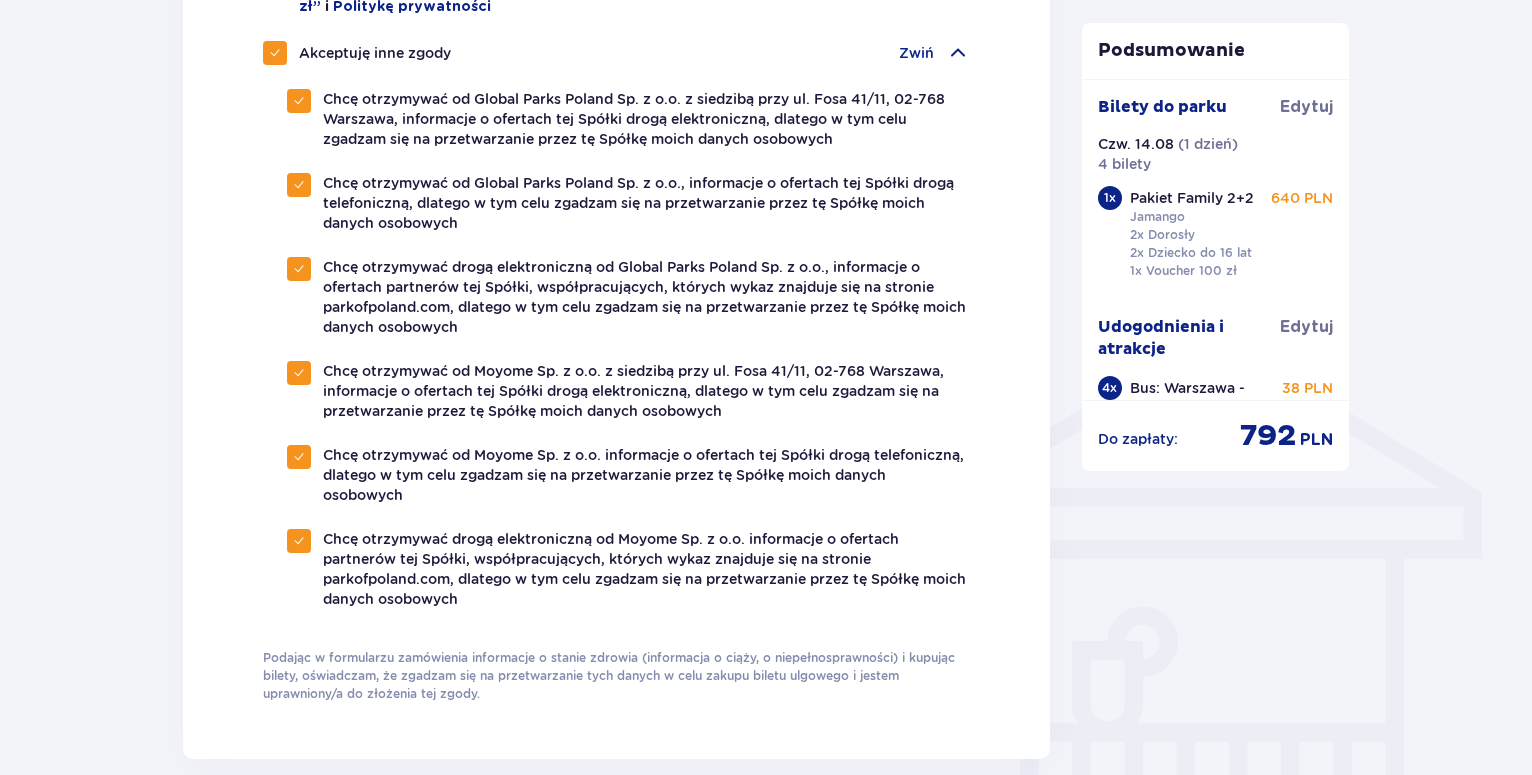 scroll, scrollTop: 1326, scrollLeft: 0, axis: vertical 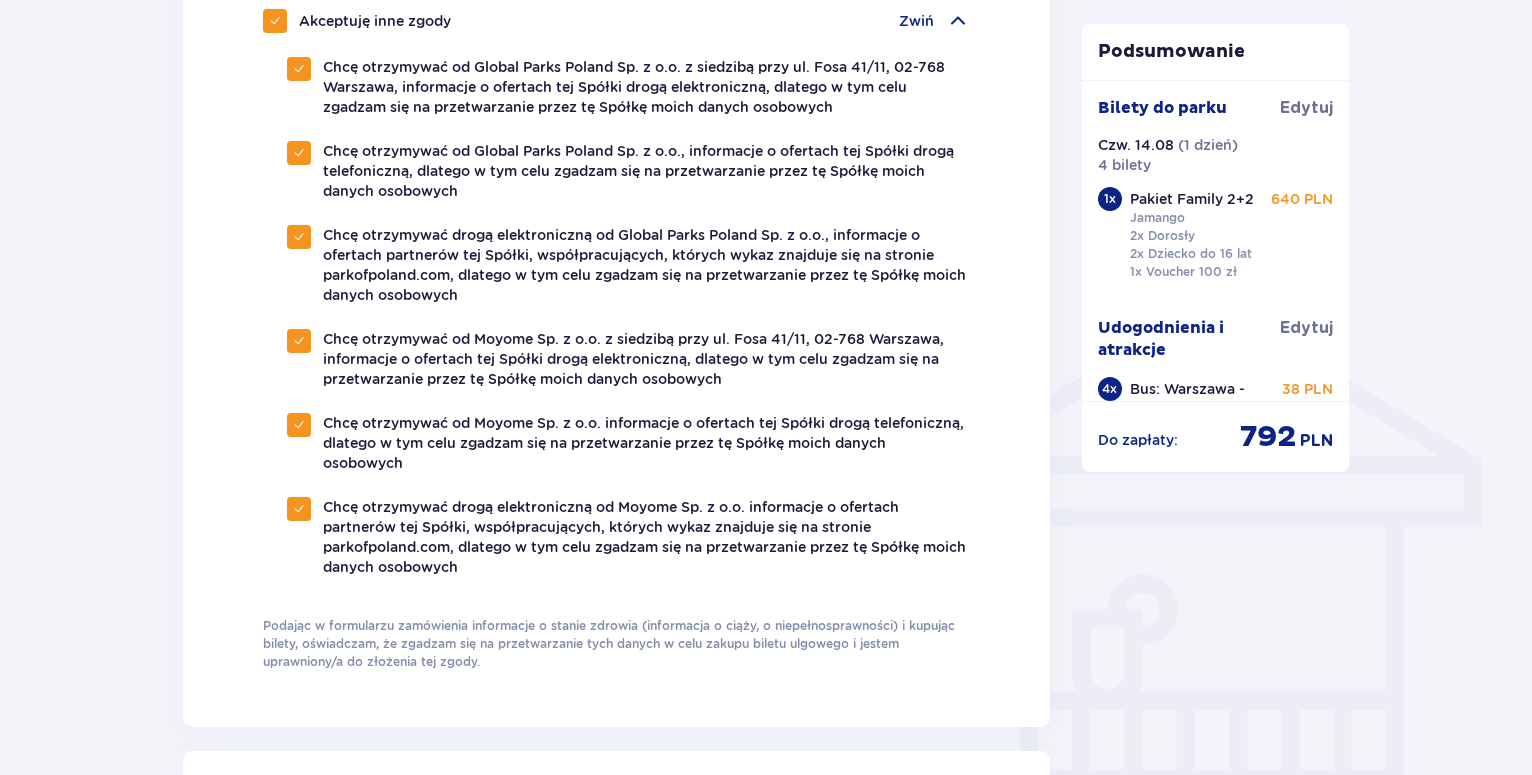 click at bounding box center (275, 21) 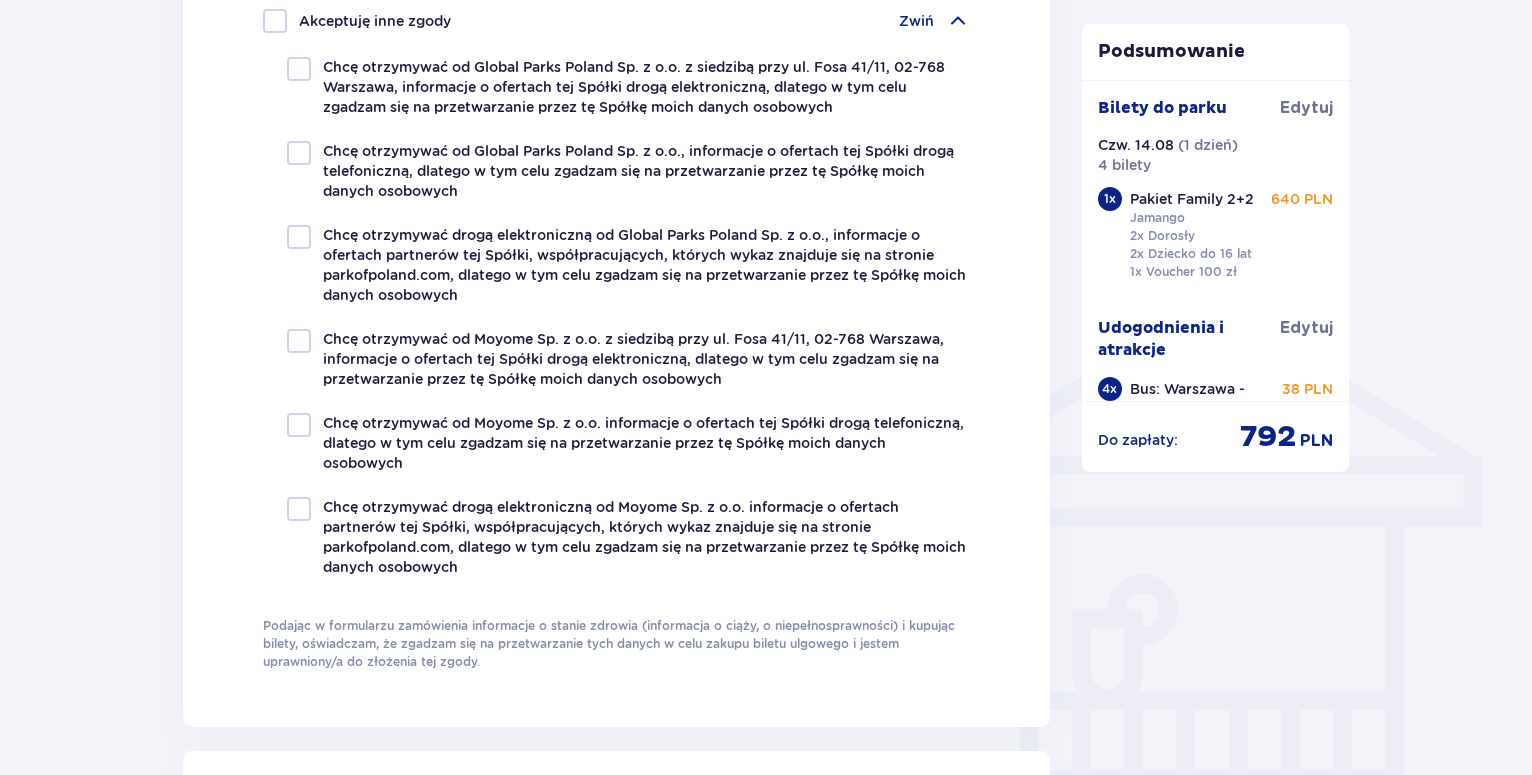 checkbox on "false" 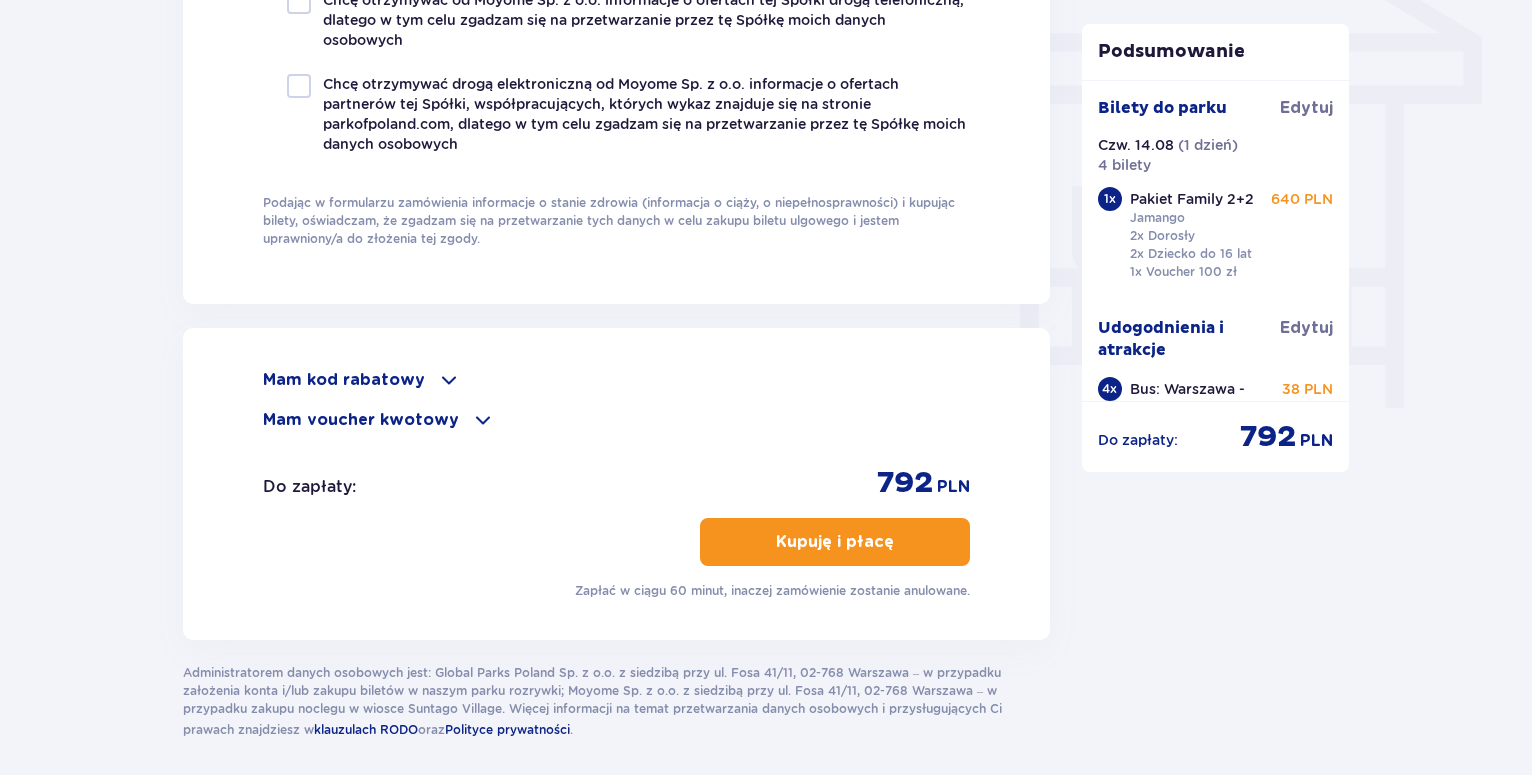 scroll, scrollTop: 1829, scrollLeft: 0, axis: vertical 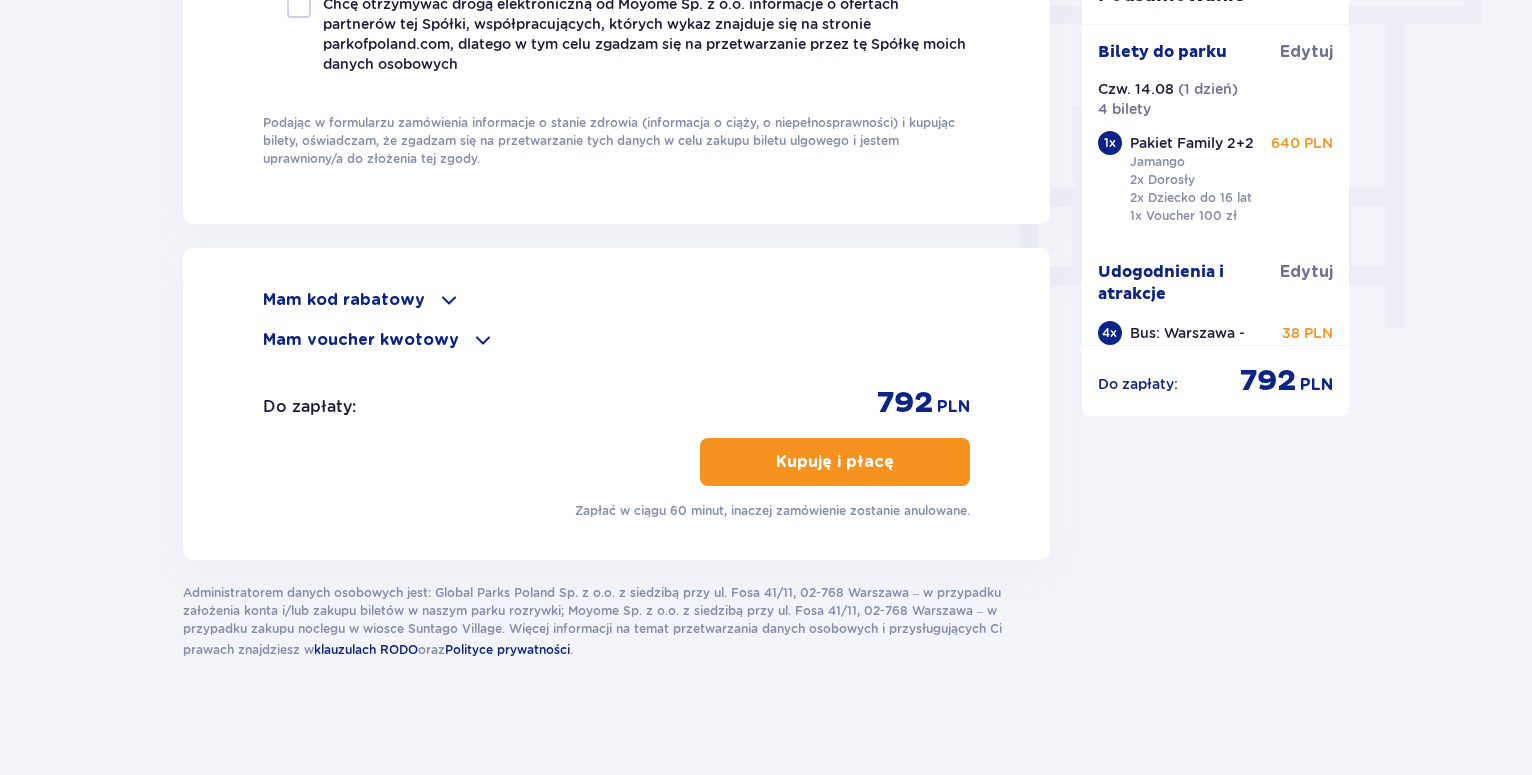 click on "Kupuję i płacę" at bounding box center (835, 462) 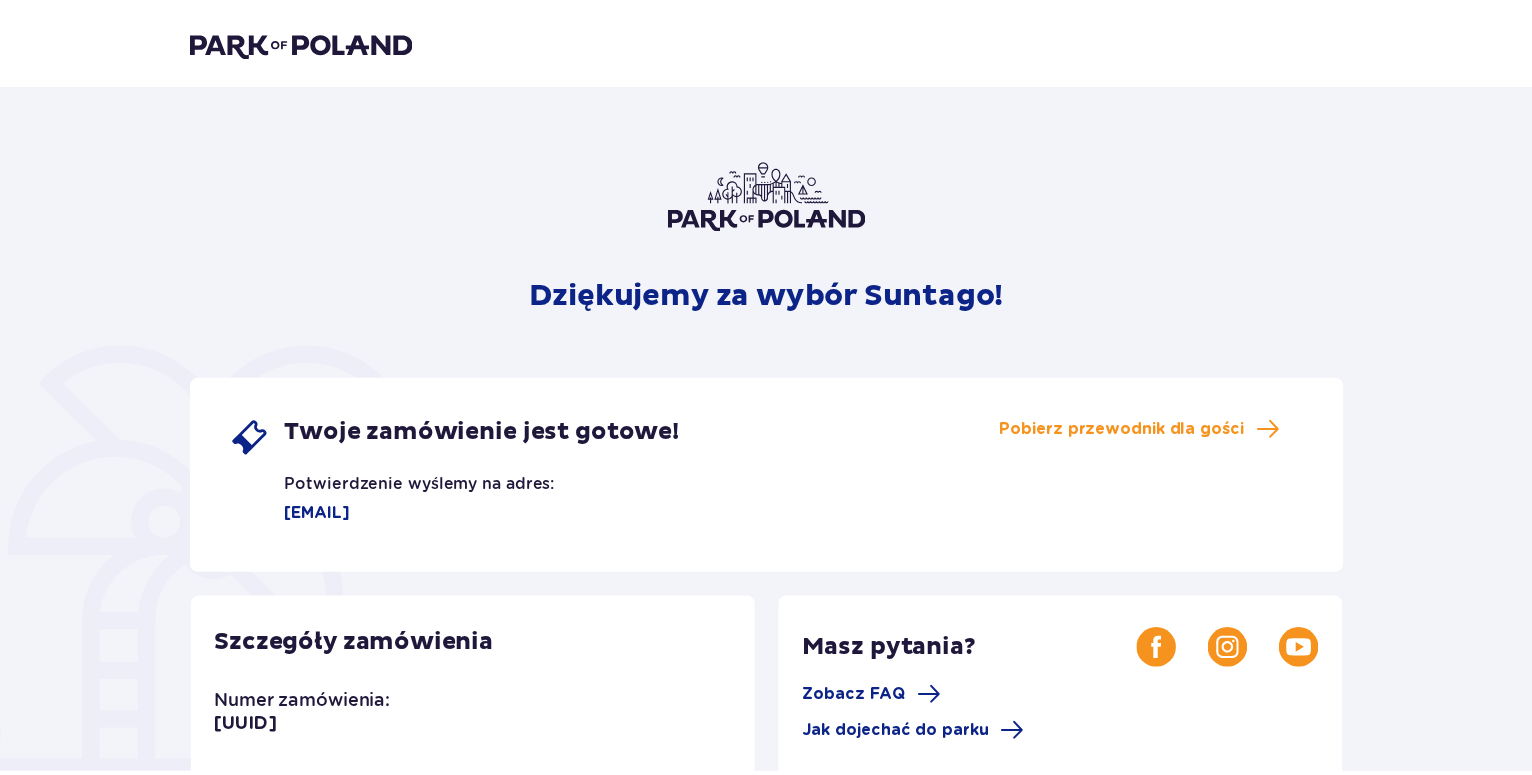 scroll, scrollTop: 0, scrollLeft: 0, axis: both 